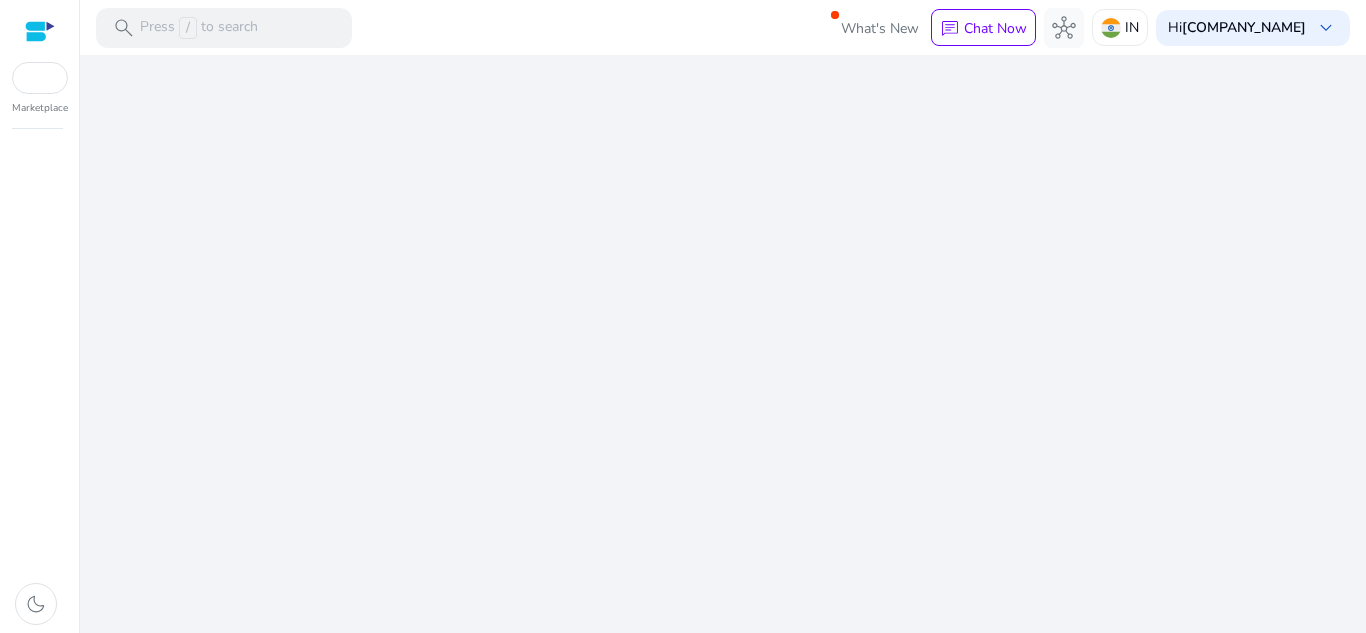 scroll, scrollTop: 0, scrollLeft: 0, axis: both 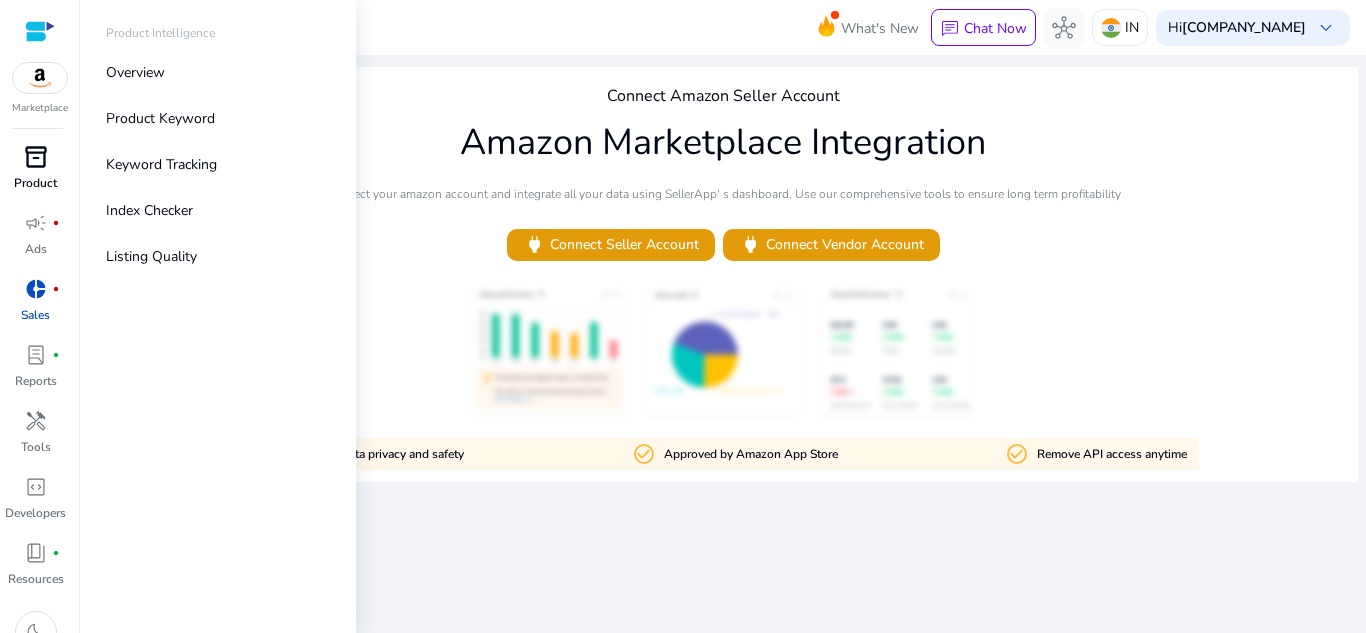 click on "inventory_2" at bounding box center (36, 157) 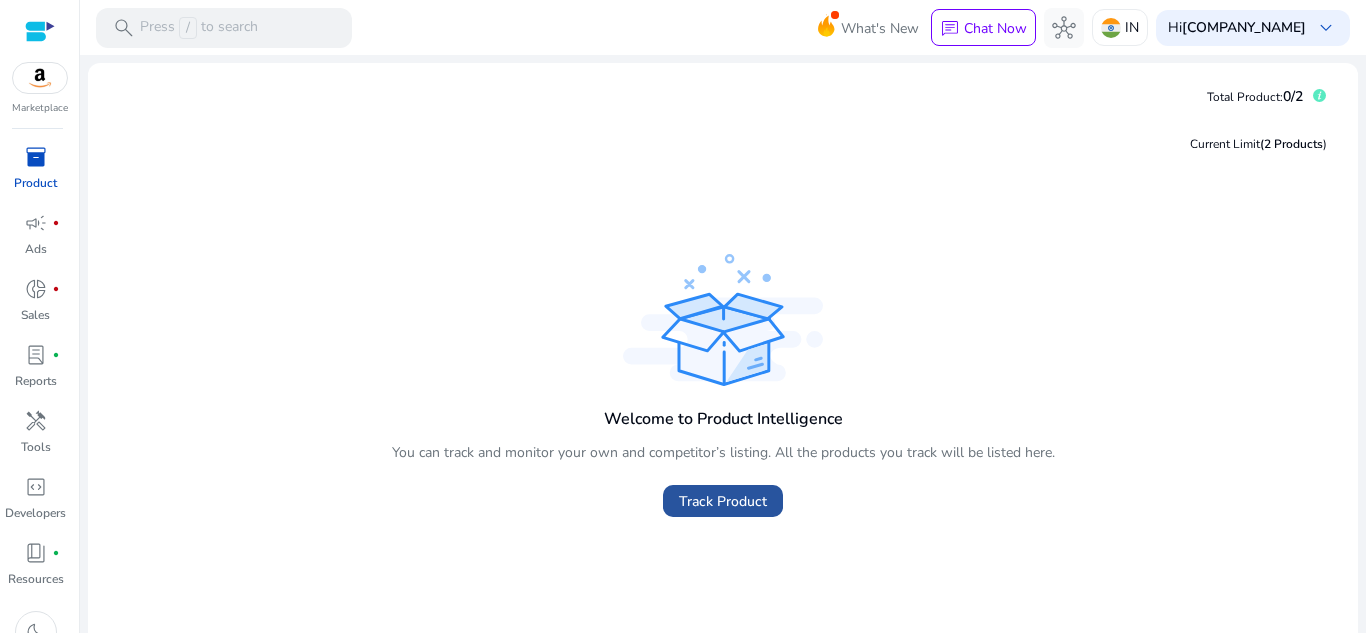click on "Track Product" 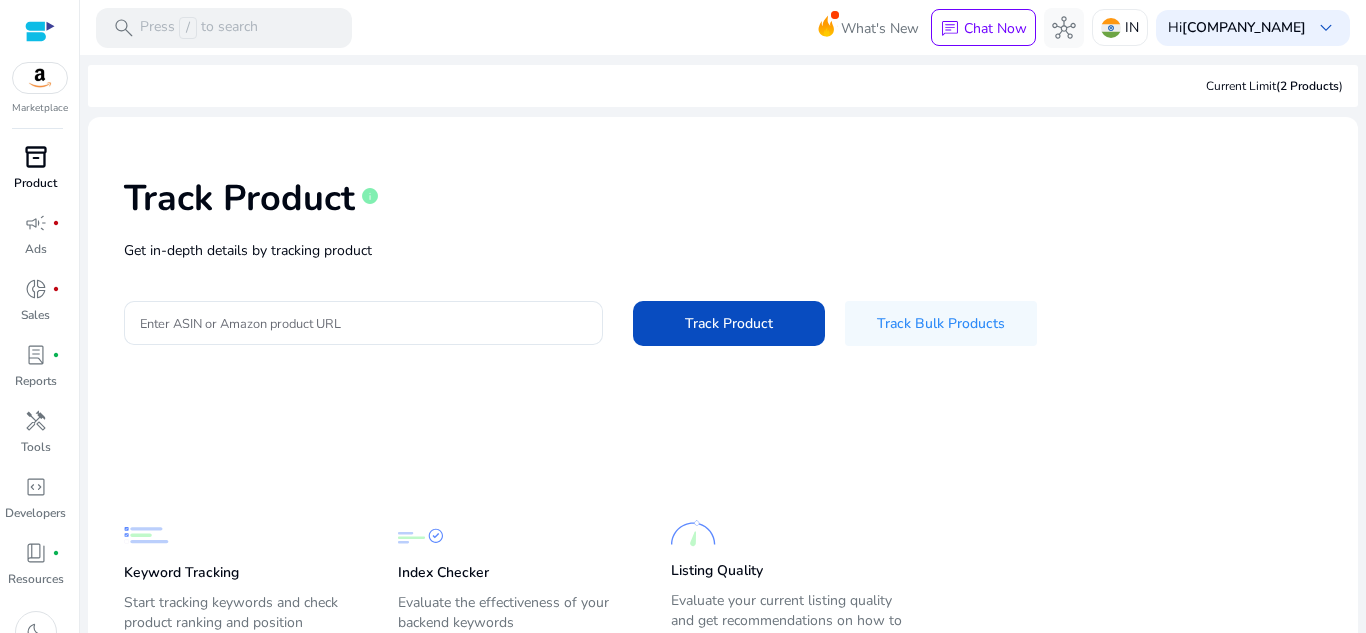 click on "inventory_2" at bounding box center [36, 157] 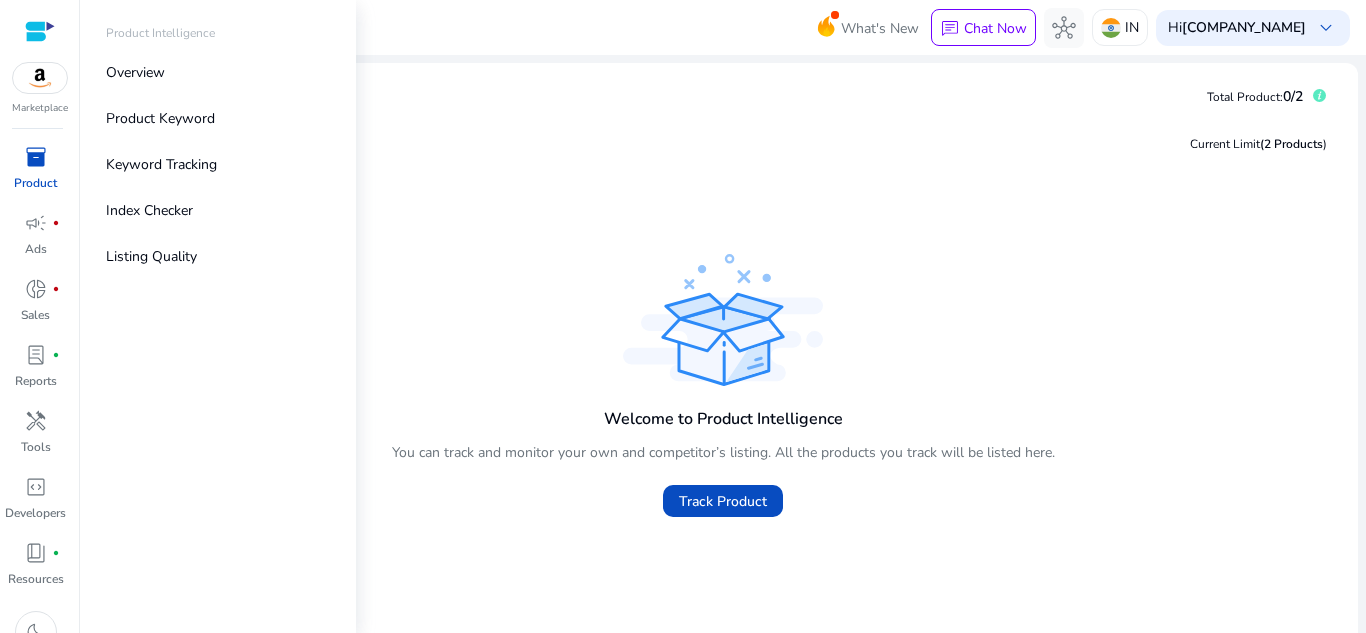 click on "Product" at bounding box center (35, 183) 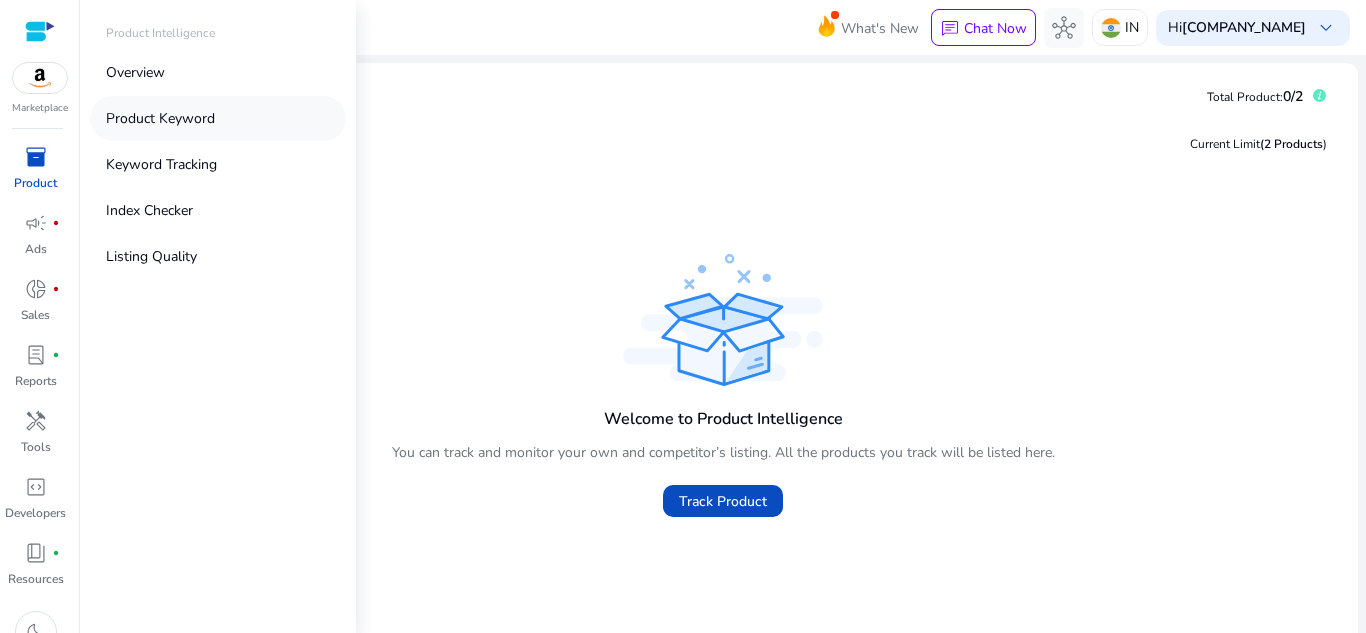 click on "Product Keyword" at bounding box center (160, 118) 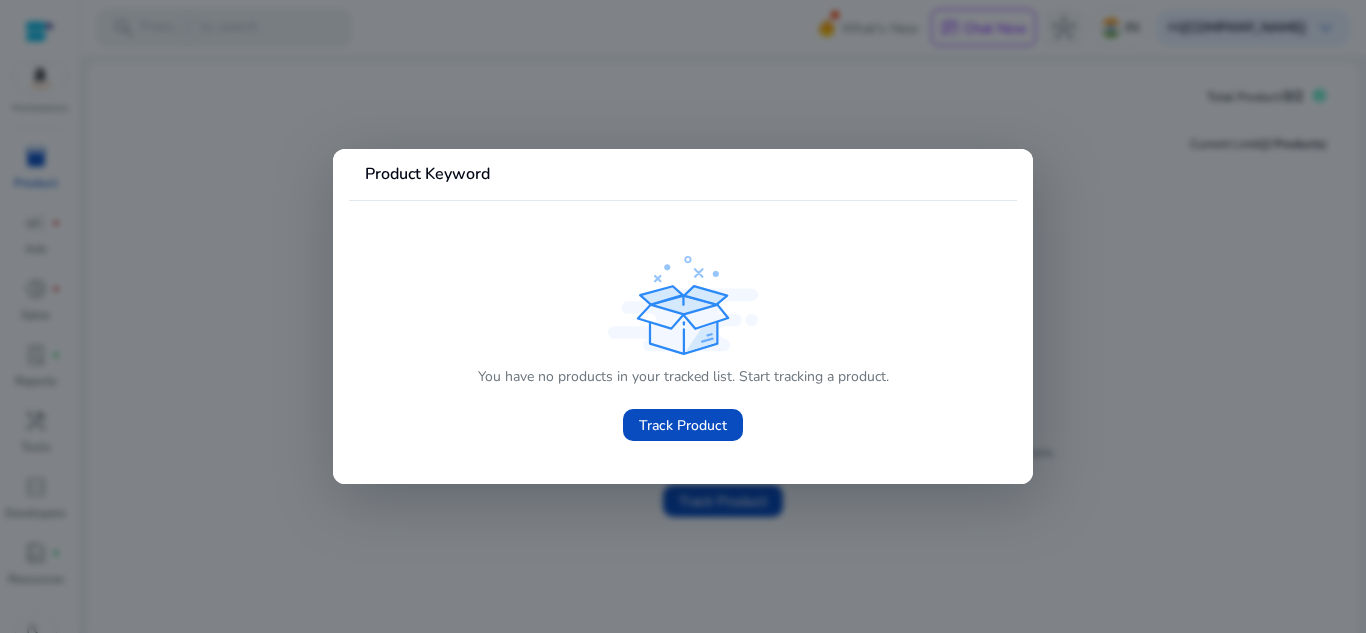click at bounding box center (683, 316) 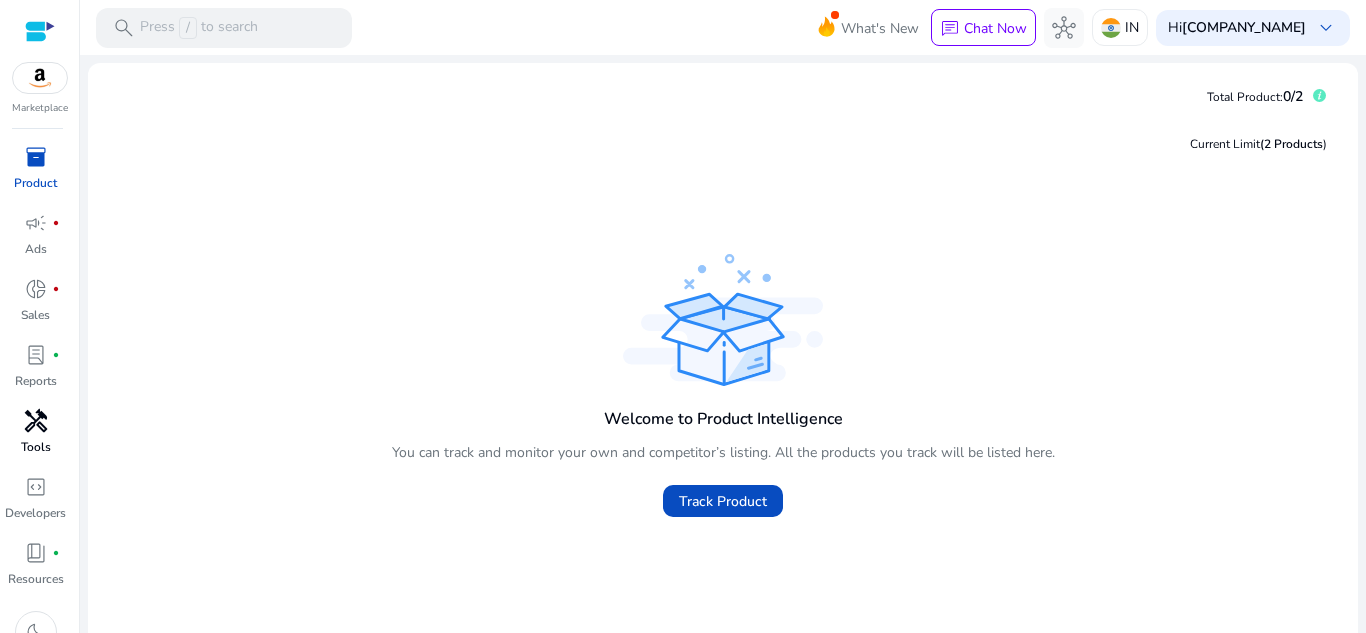 click on "handyman" at bounding box center [36, 421] 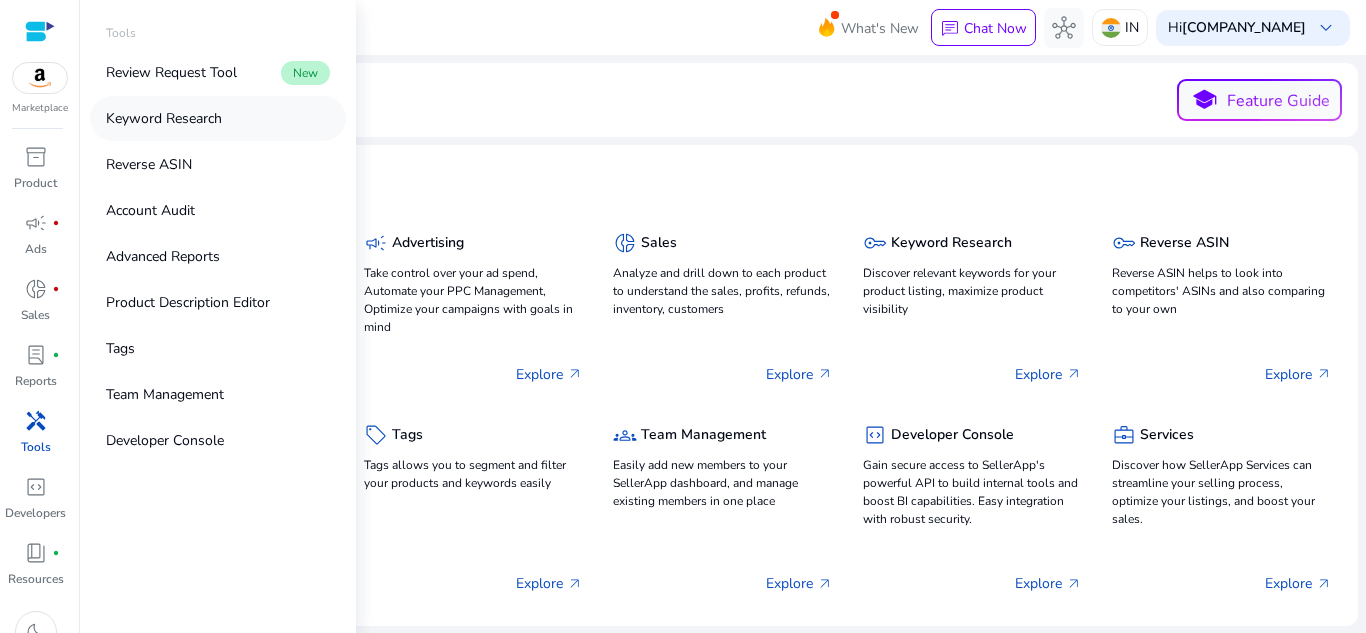scroll, scrollTop: 0, scrollLeft: 0, axis: both 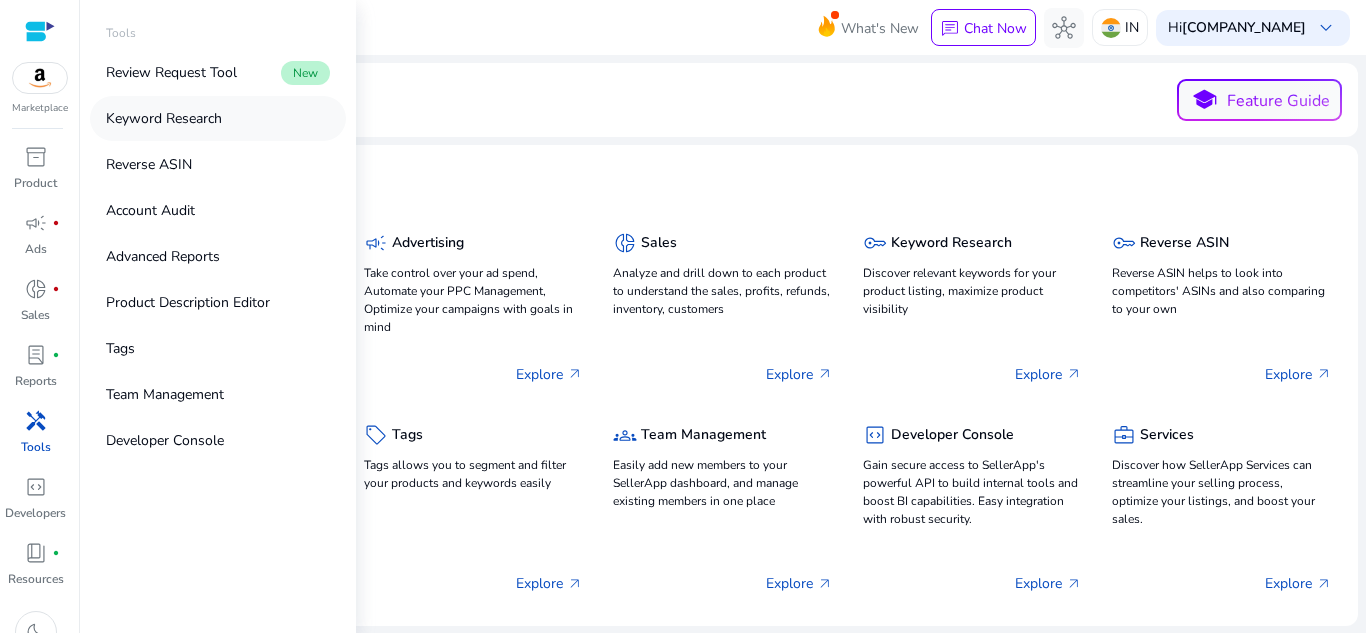 click on "Keyword Research" at bounding box center (164, 118) 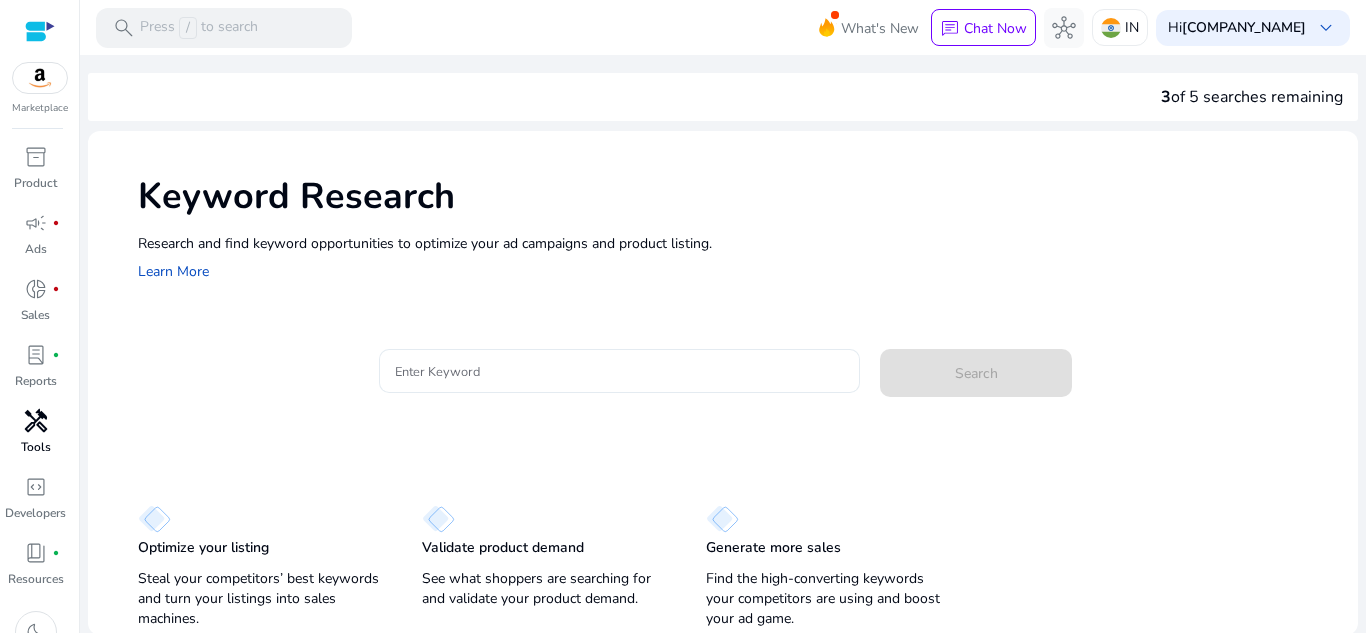 scroll, scrollTop: 2, scrollLeft: 0, axis: vertical 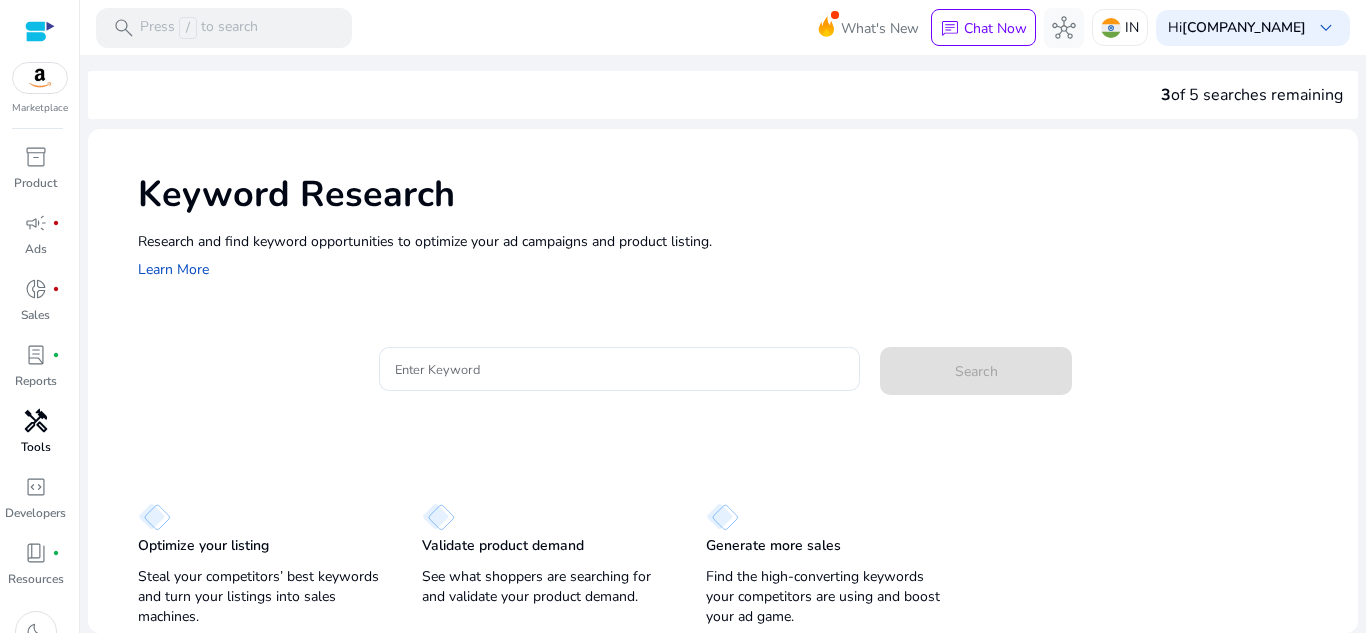 click on "handyman" at bounding box center [36, 421] 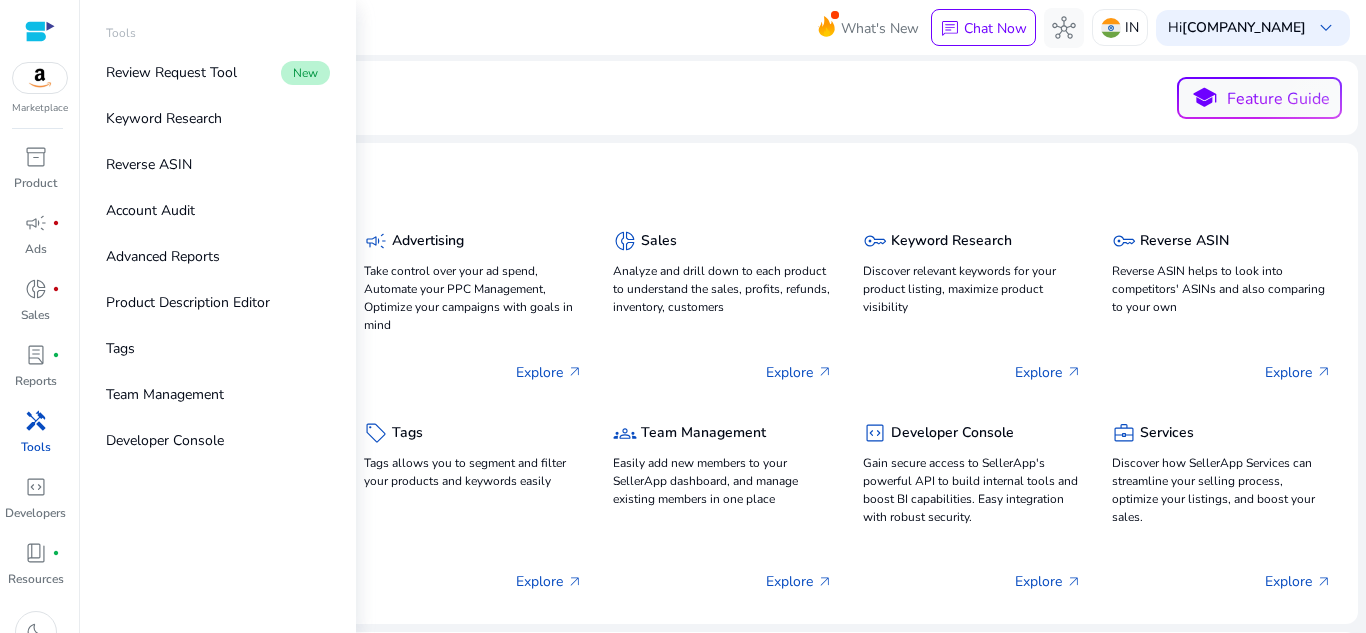 scroll, scrollTop: 0, scrollLeft: 0, axis: both 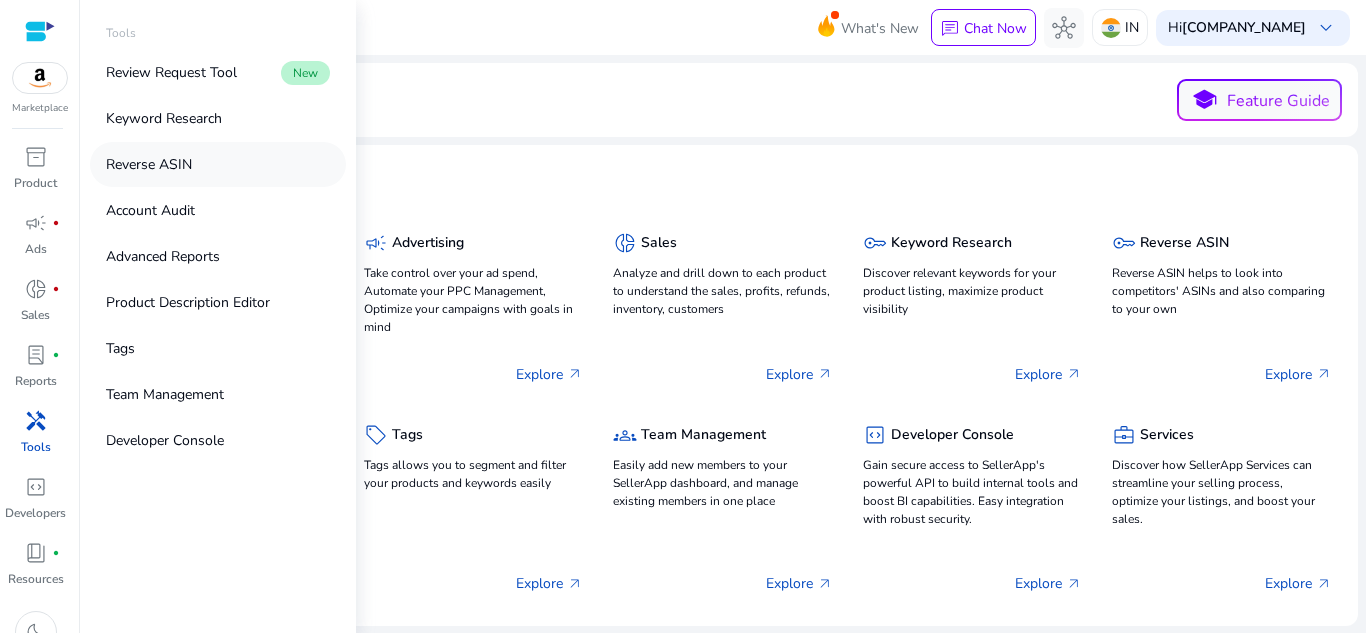 click on "Reverse ASIN" at bounding box center (218, 164) 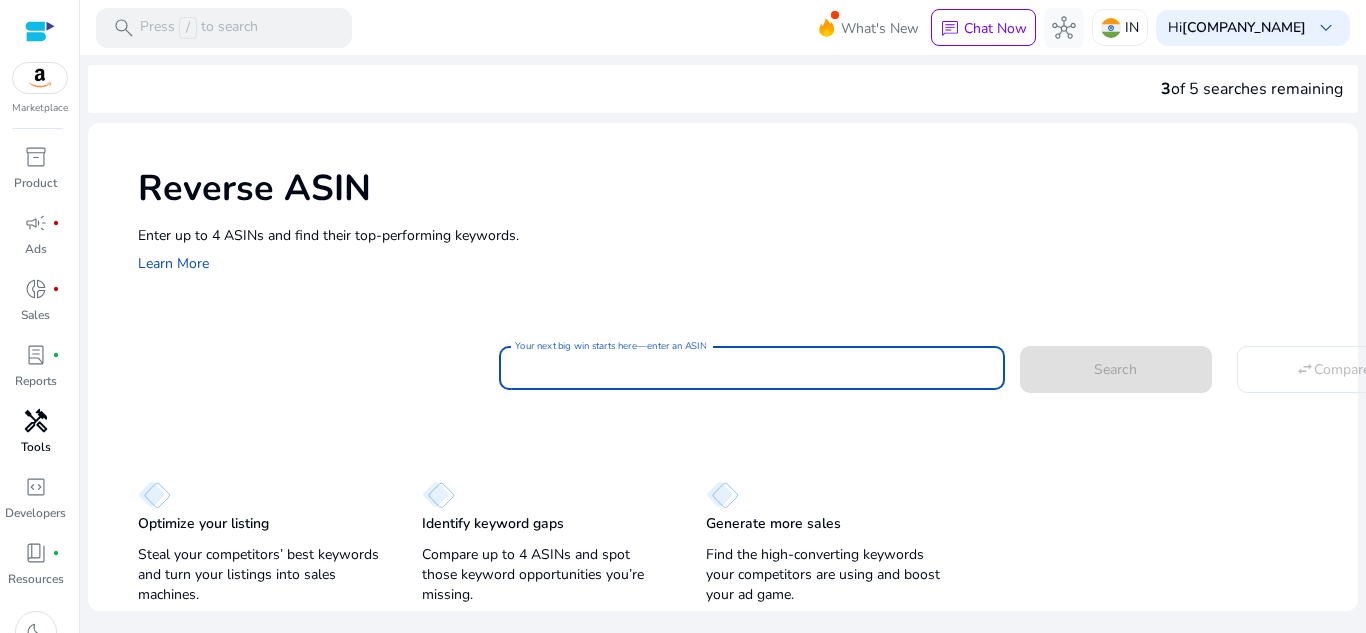 click on "Your next big win starts here—enter an ASIN" at bounding box center (752, 368) 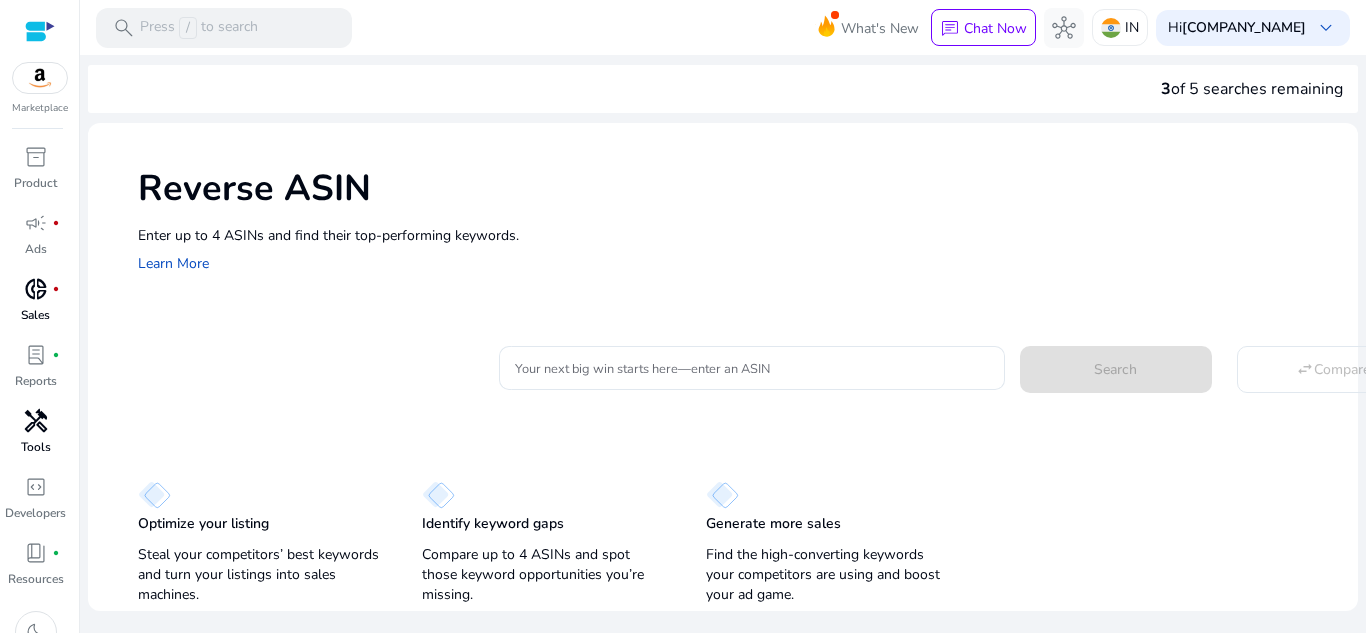 click on "Sales" at bounding box center (35, 315) 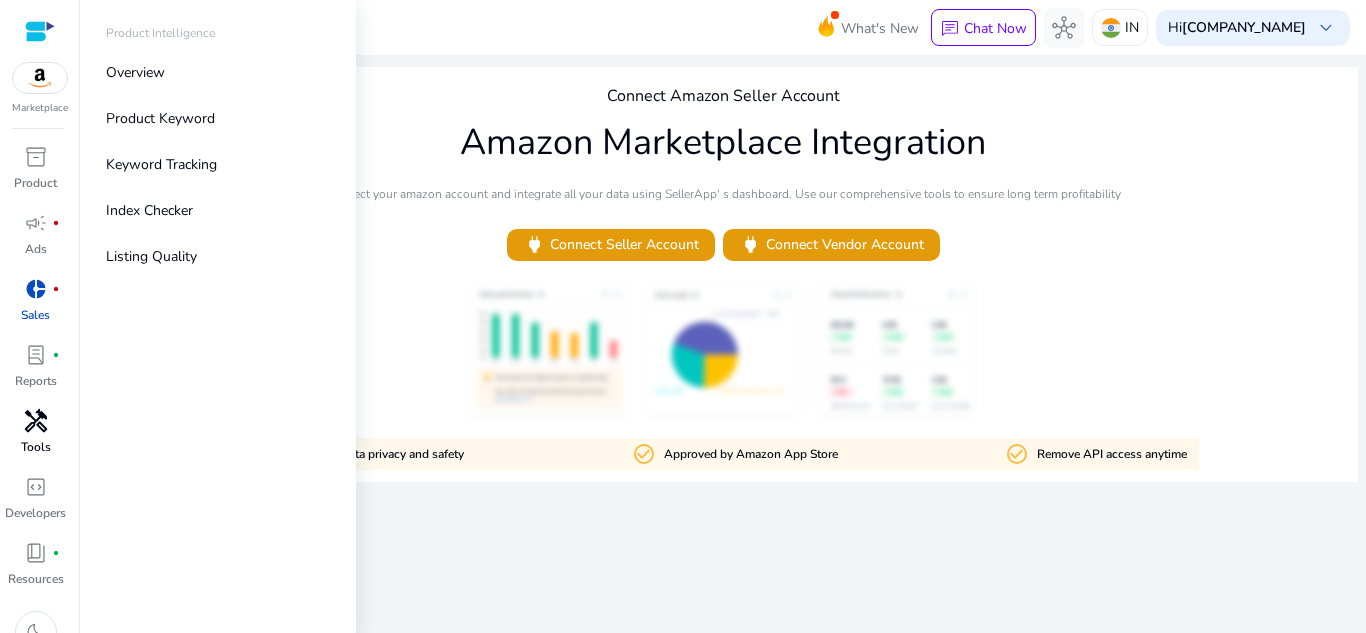 click on "inventory_2" at bounding box center [36, 157] 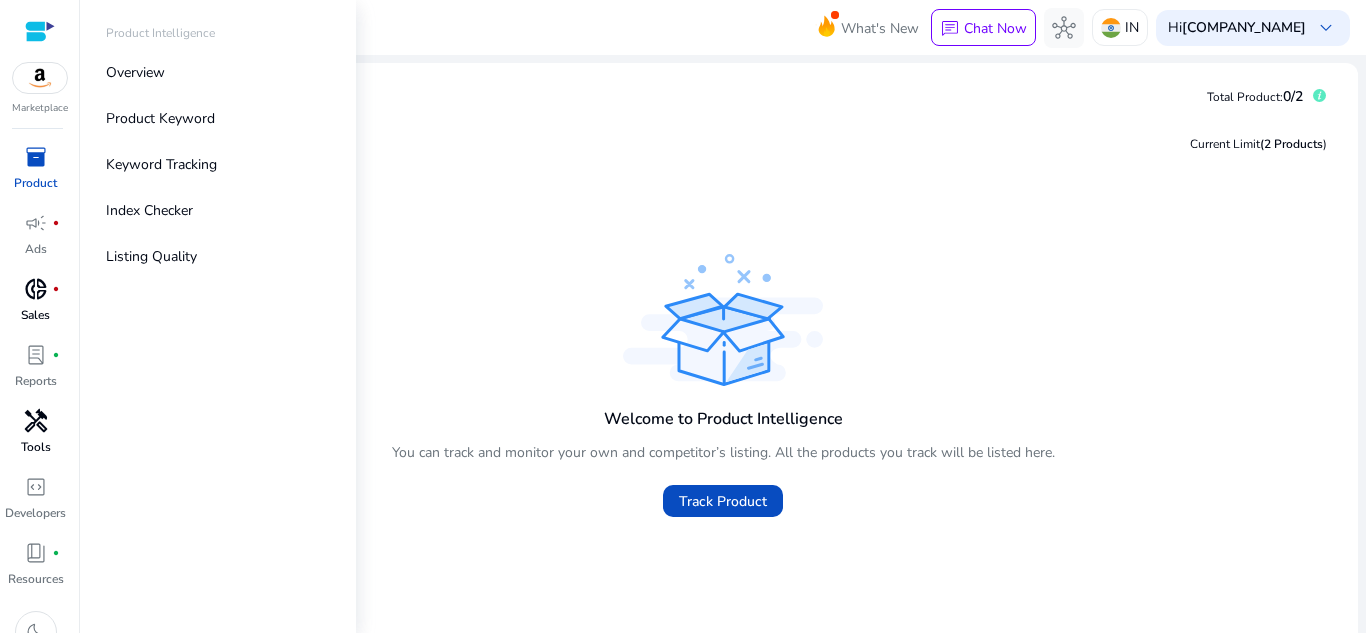 click on "donut_small   fiber_manual_record   Sales" at bounding box center (35, 306) 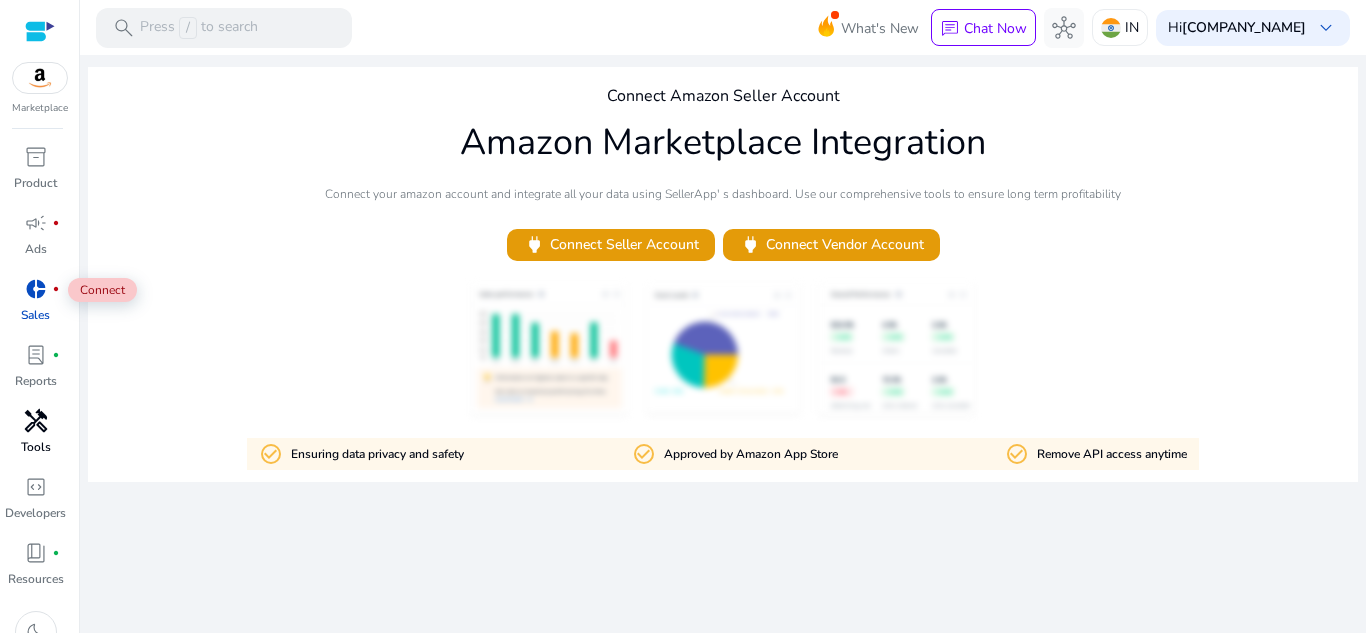 click on "donut_small   fiber_manual_record" at bounding box center [36, 289] 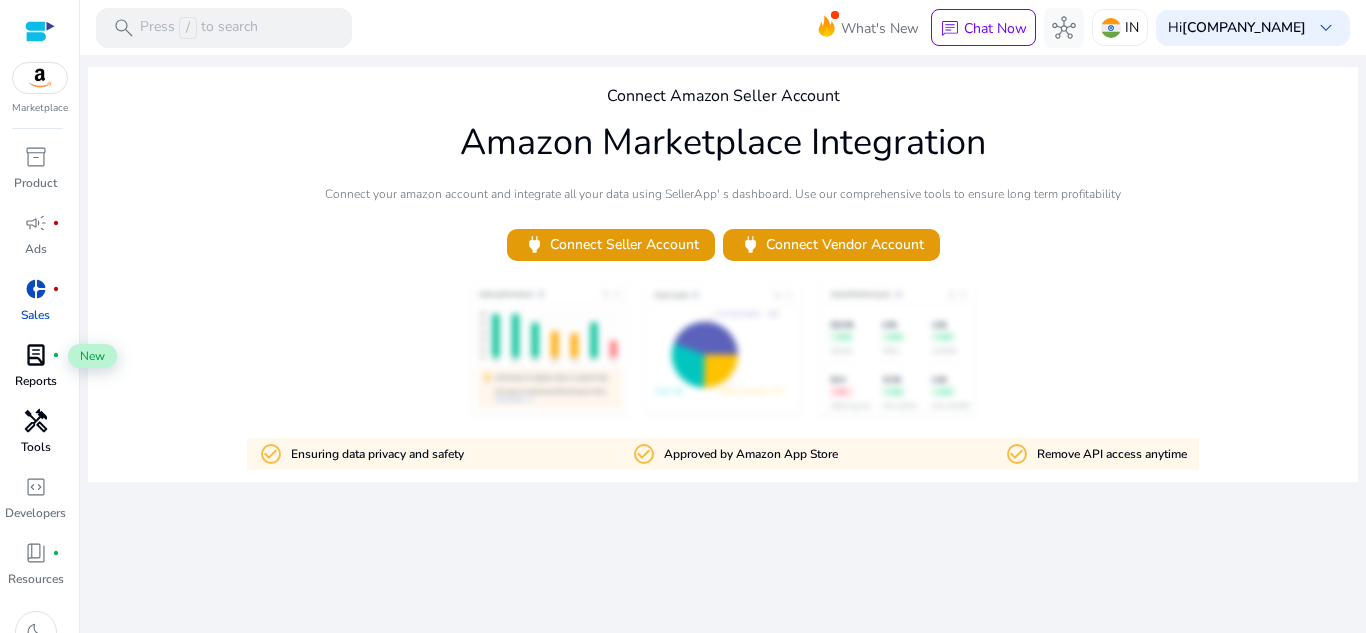 click on "lab_profile   fiber_manual_record" at bounding box center [36, 355] 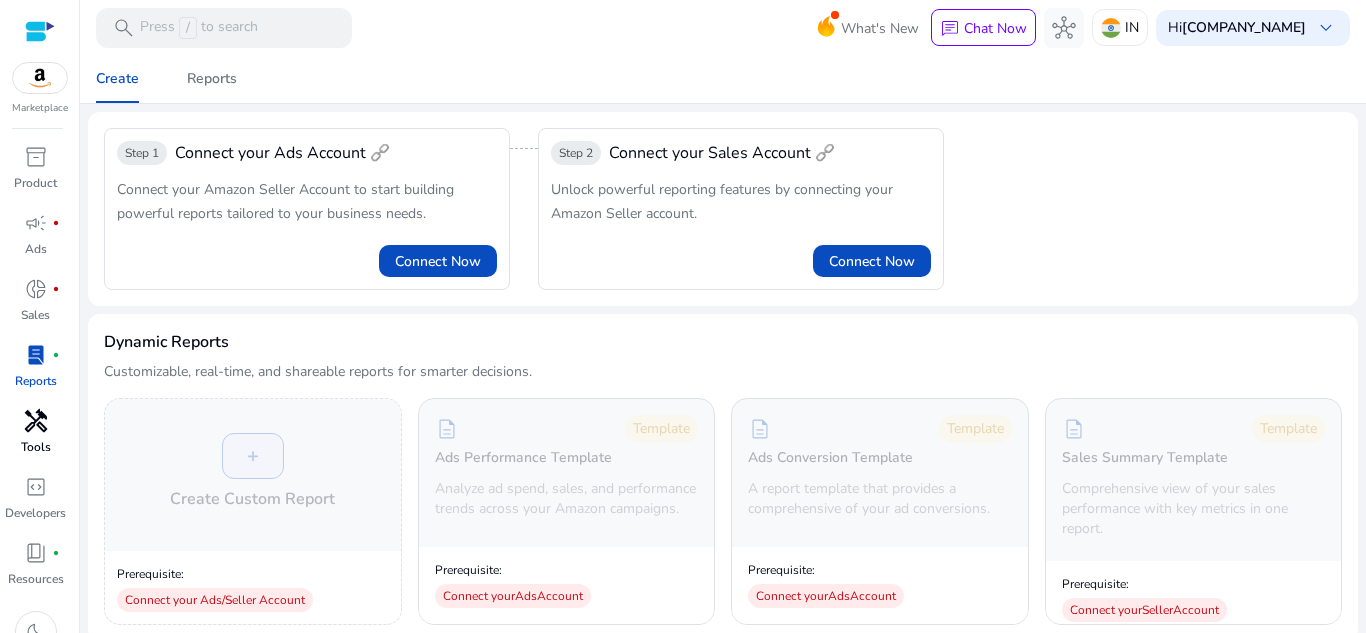 click on "handyman" at bounding box center [36, 421] 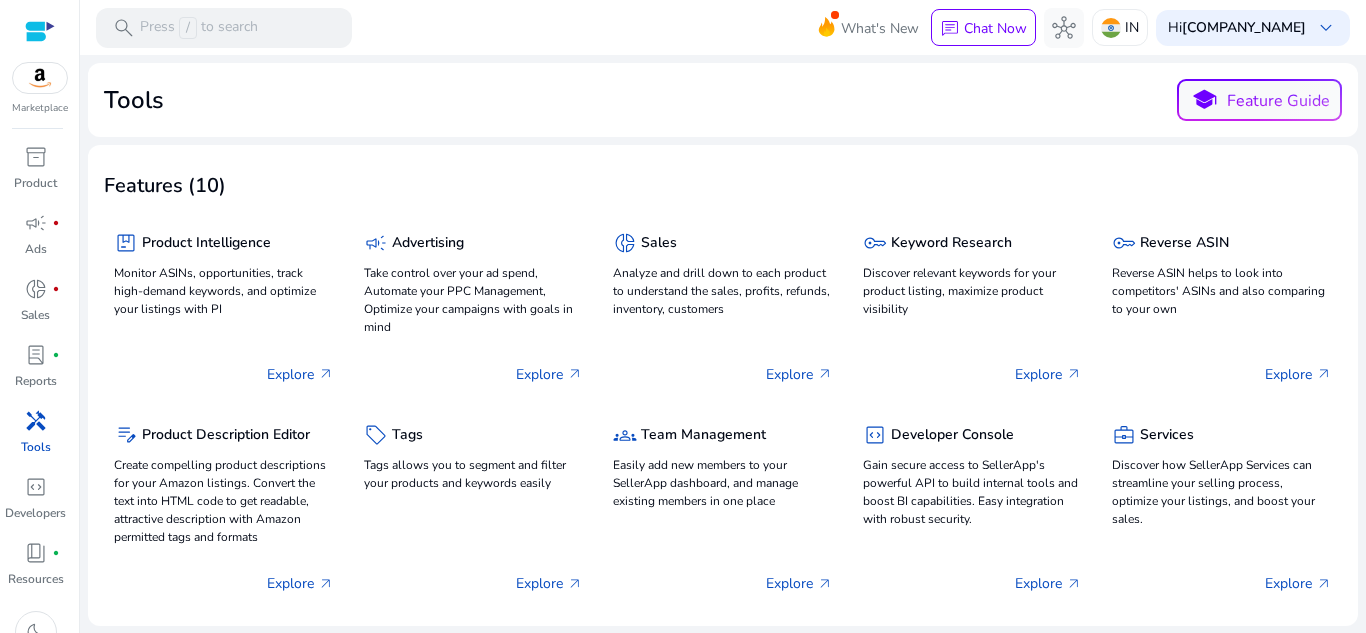 click on "handyman" at bounding box center [36, 421] 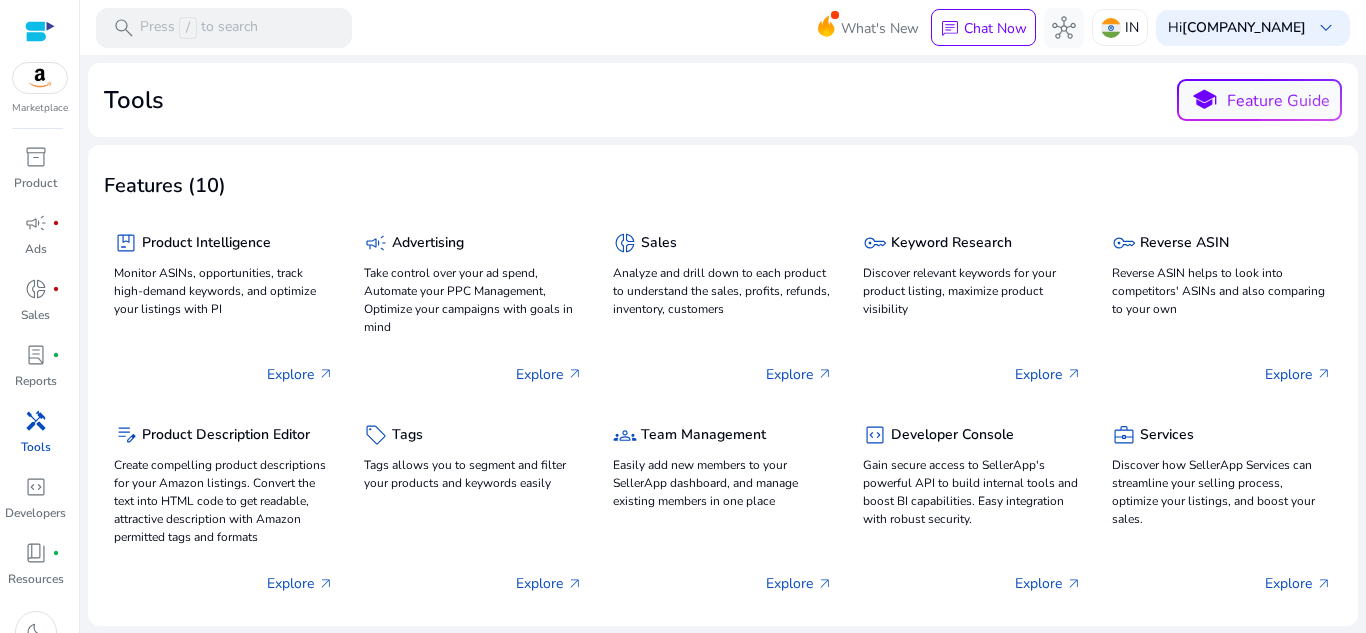 click on "handyman" at bounding box center [36, 421] 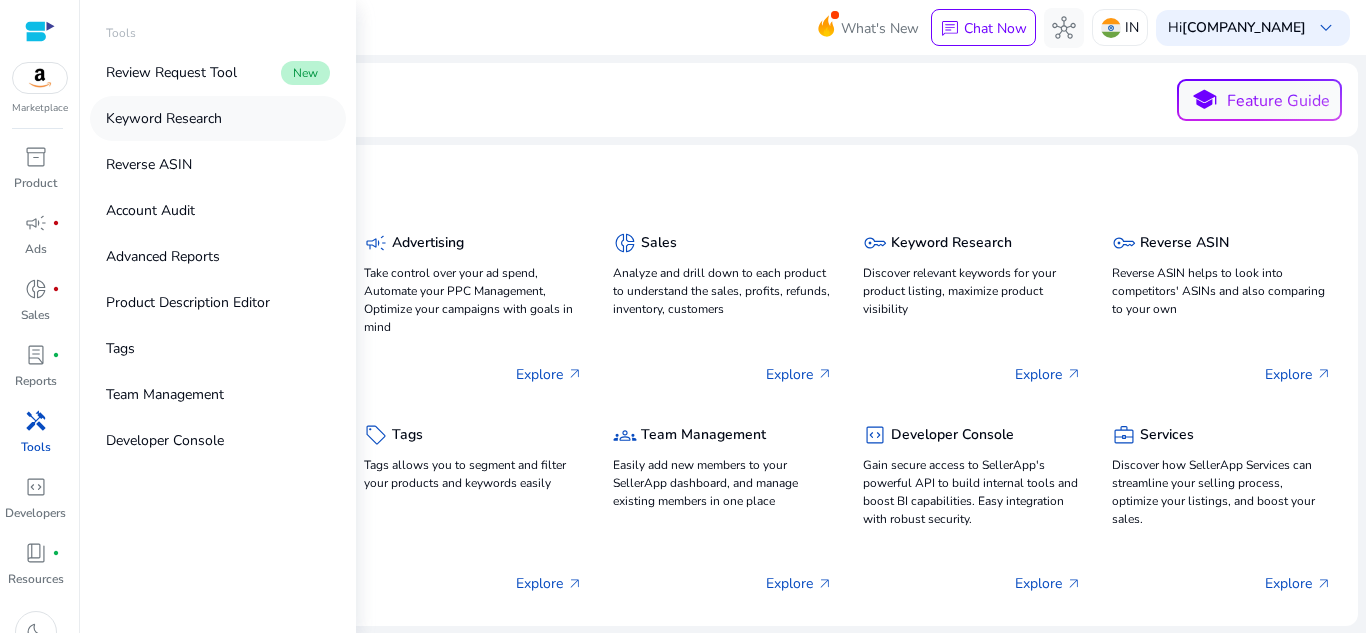 click on "Keyword Research" at bounding box center [164, 118] 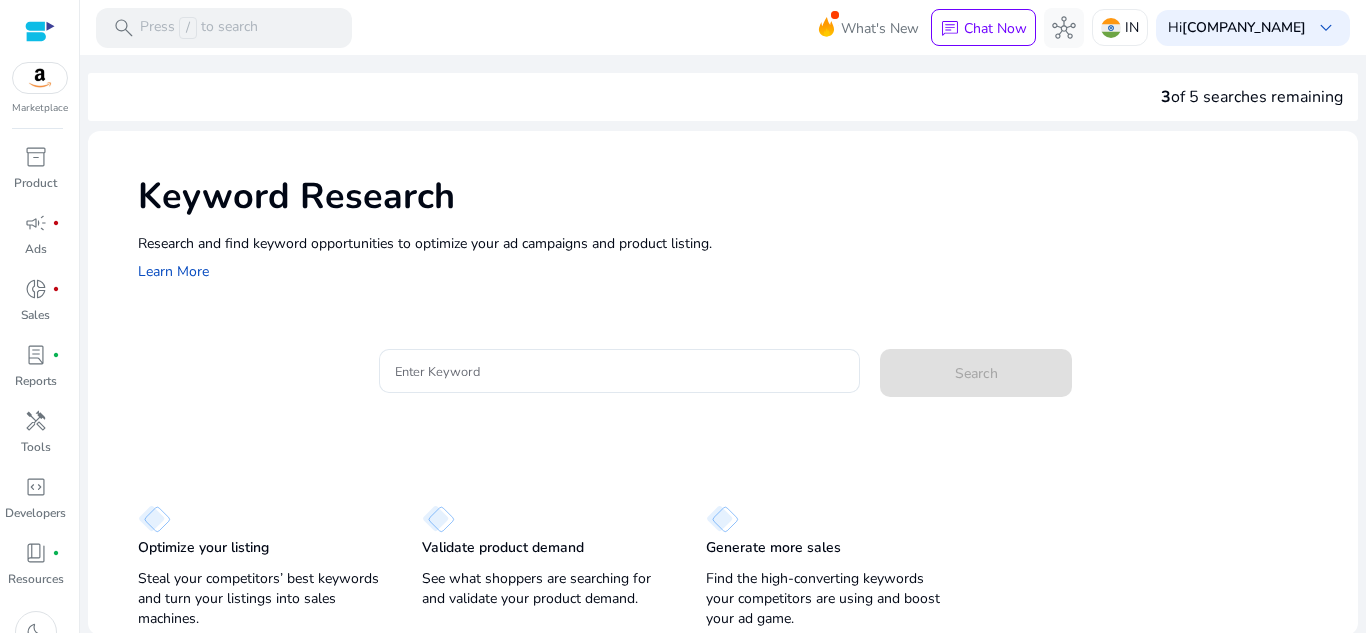 scroll, scrollTop: 2, scrollLeft: 0, axis: vertical 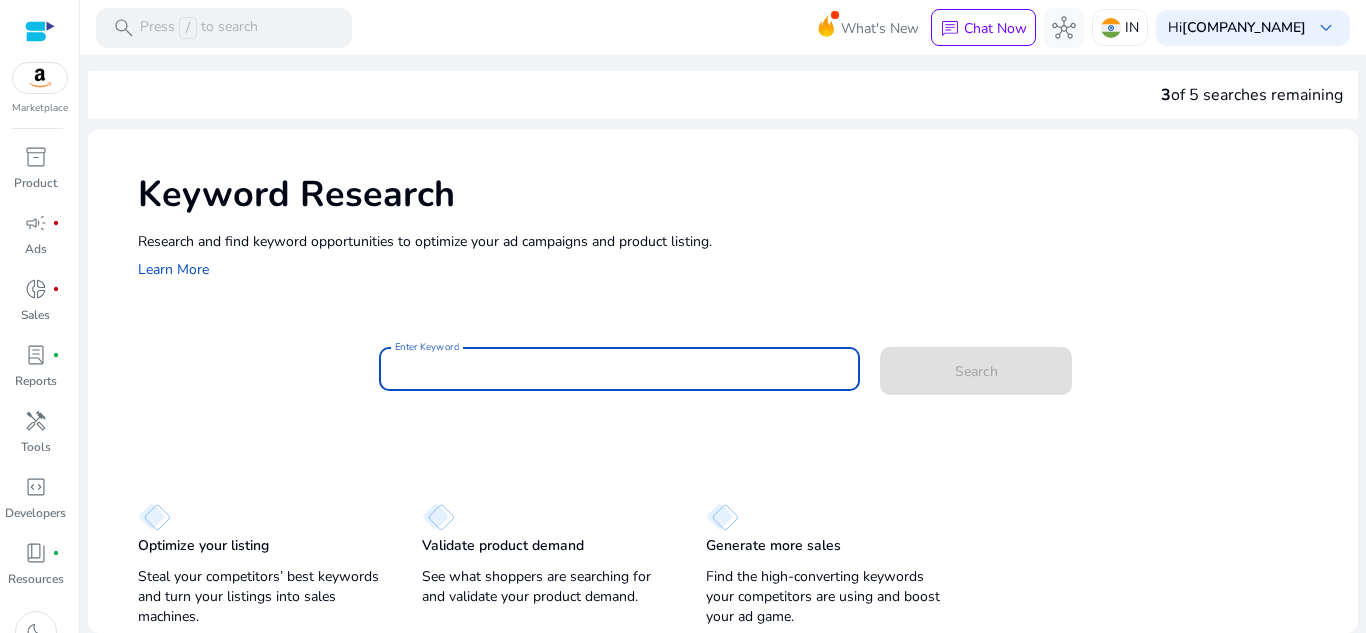 click on "Enter Keyword" at bounding box center [620, 369] 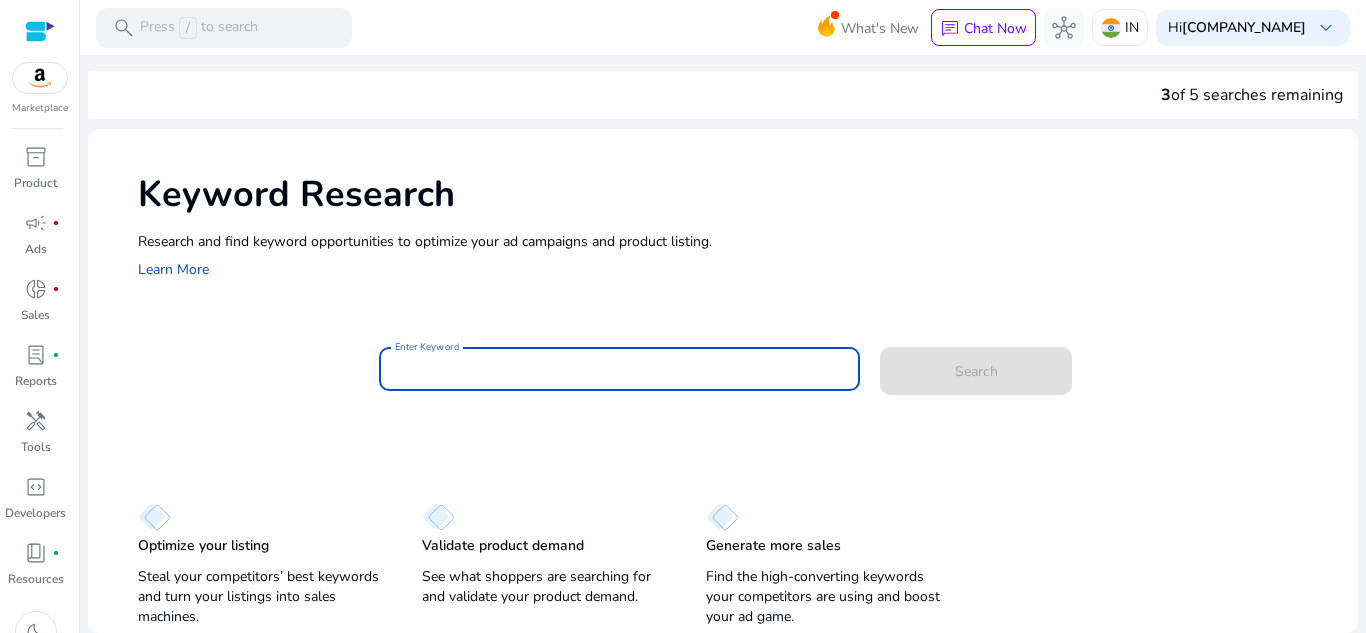 paste on "**********" 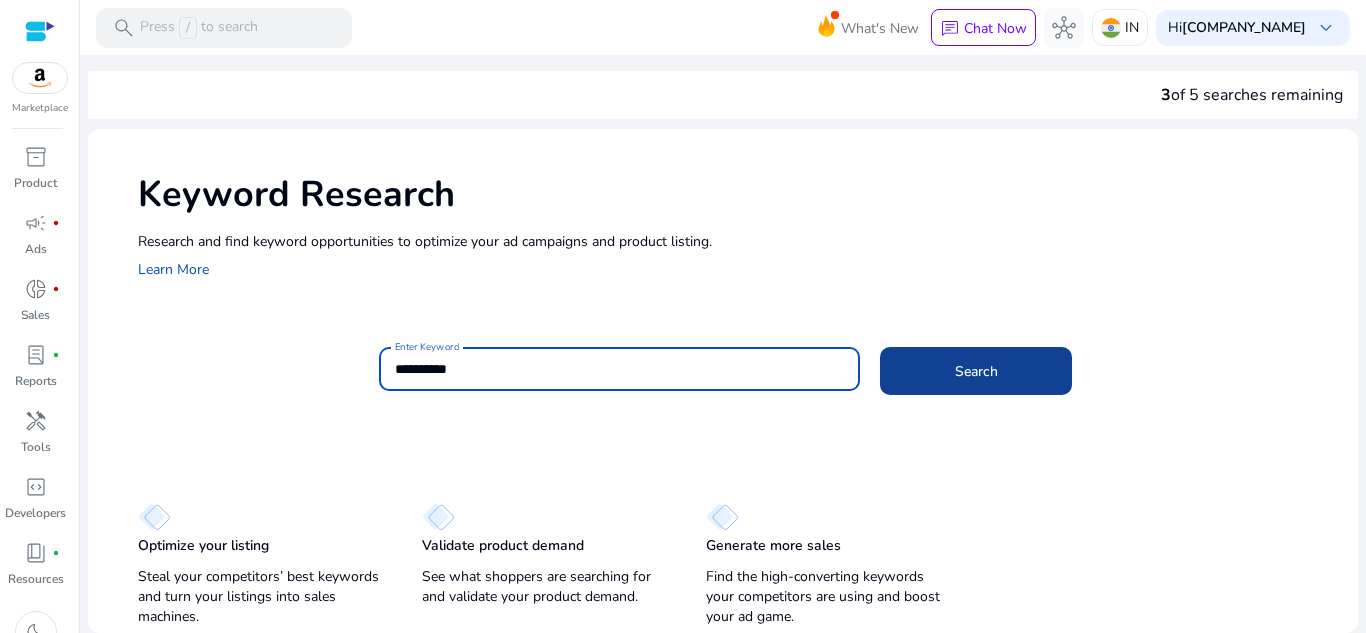type on "**********" 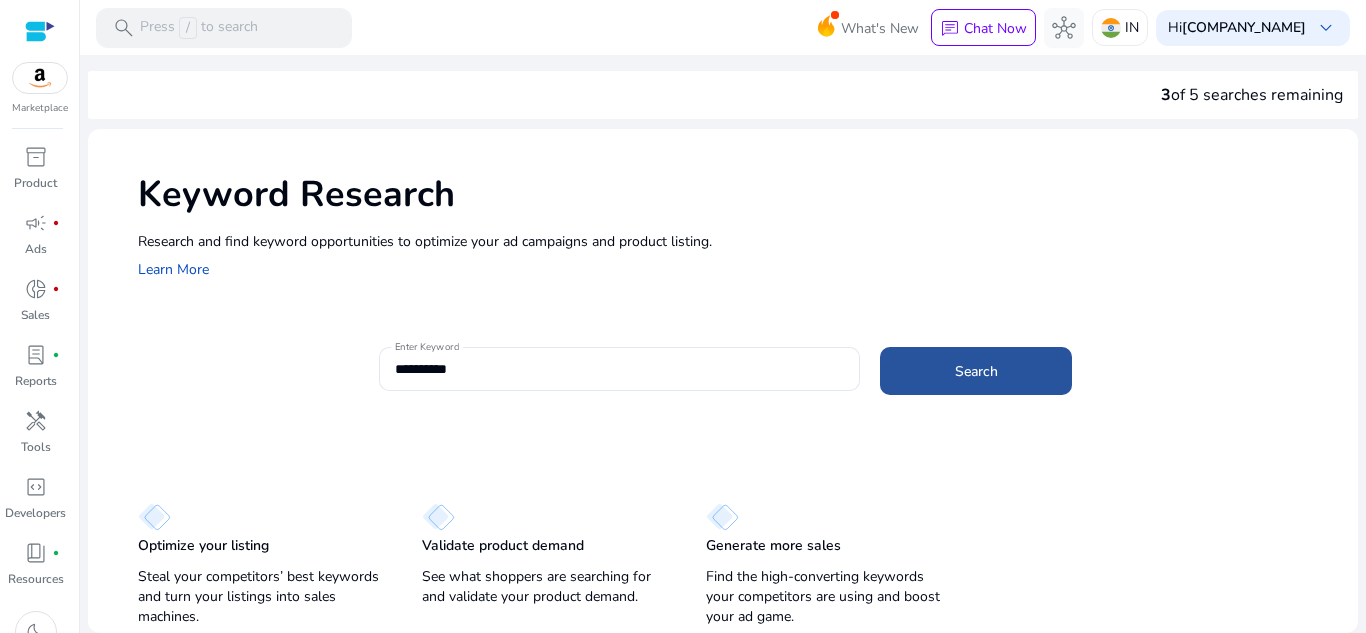 click 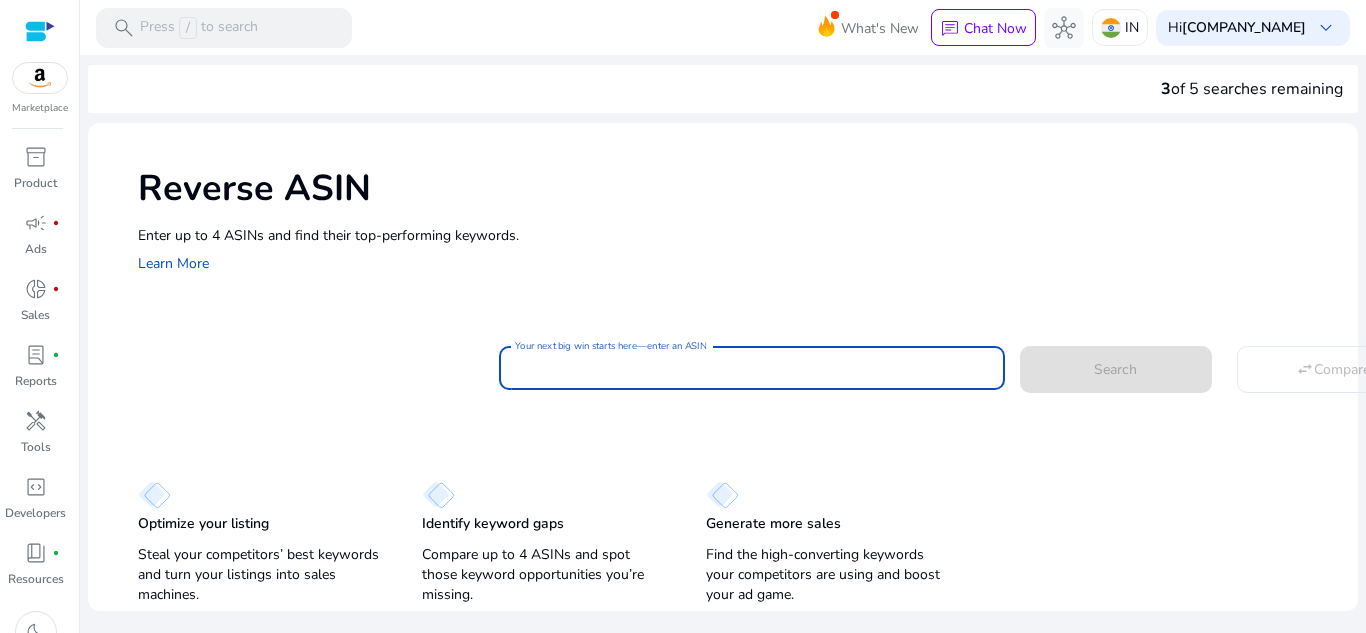 click on "Your next big win starts here—enter an ASIN" at bounding box center [752, 368] 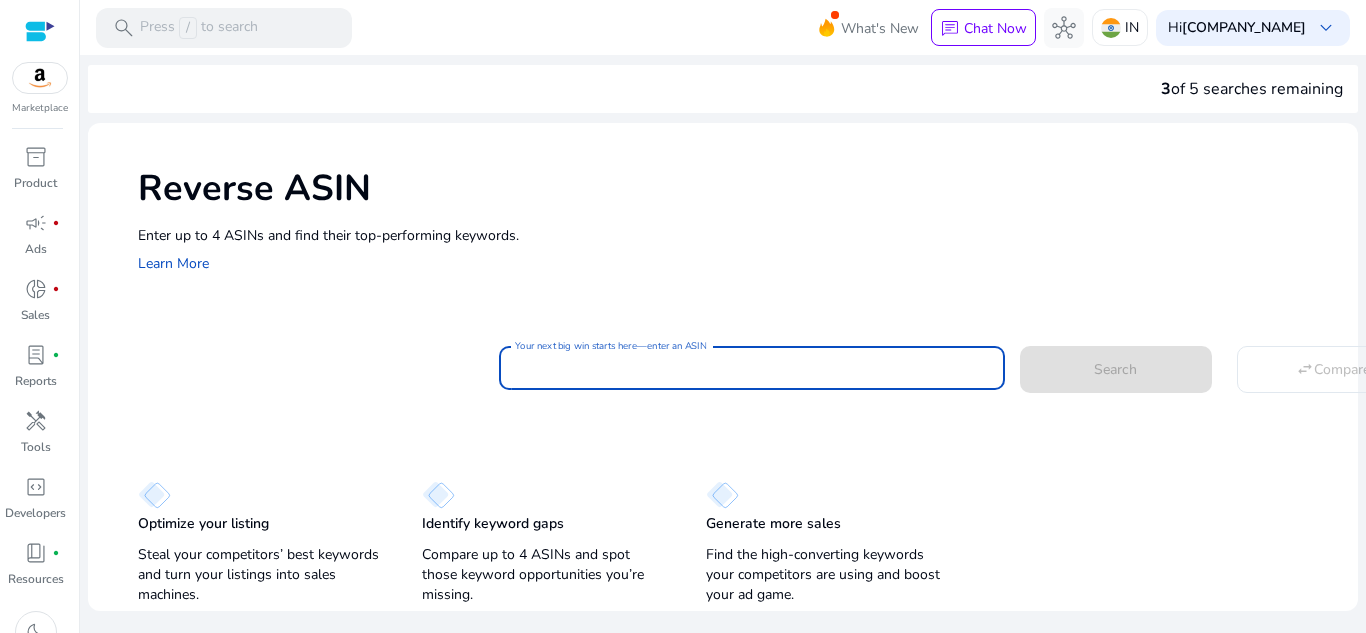 paste on "**********" 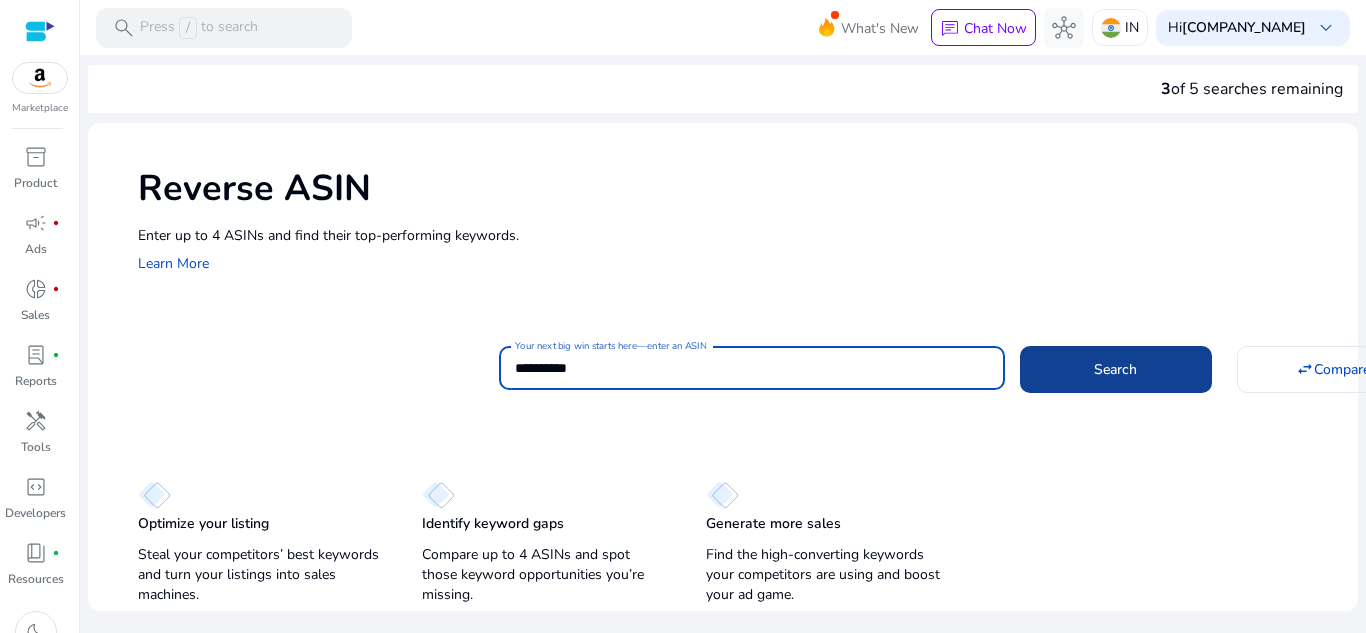 type on "**********" 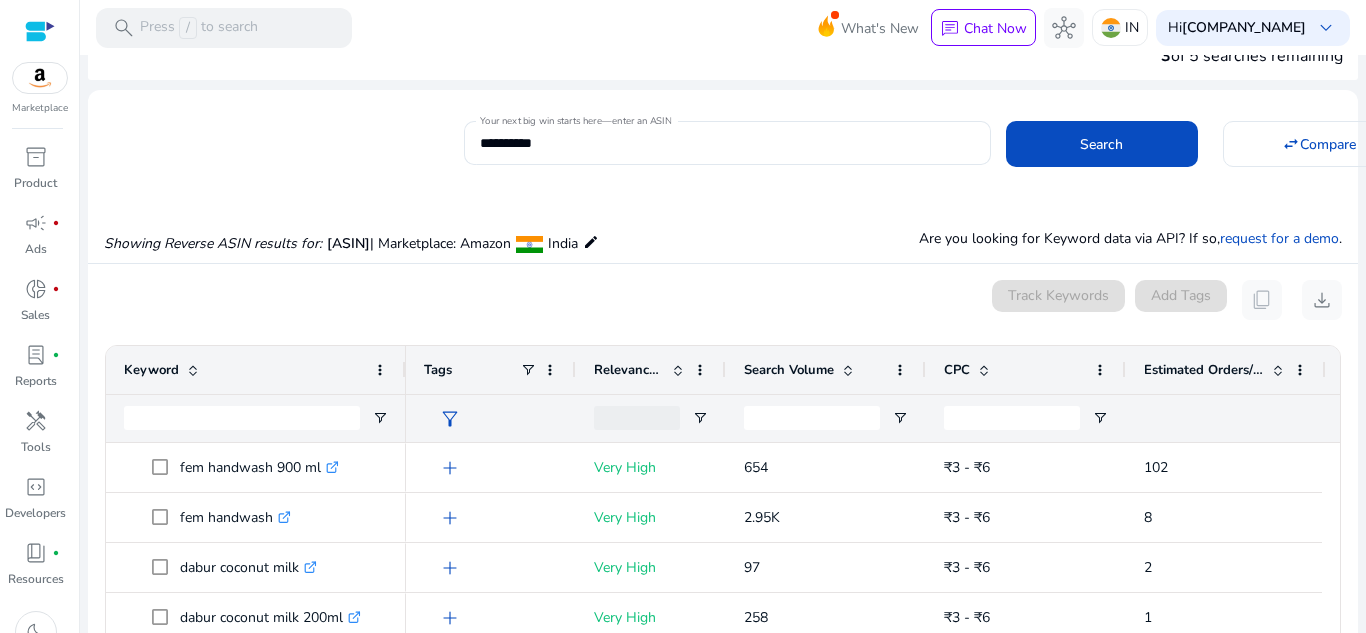 scroll, scrollTop: 0, scrollLeft: 0, axis: both 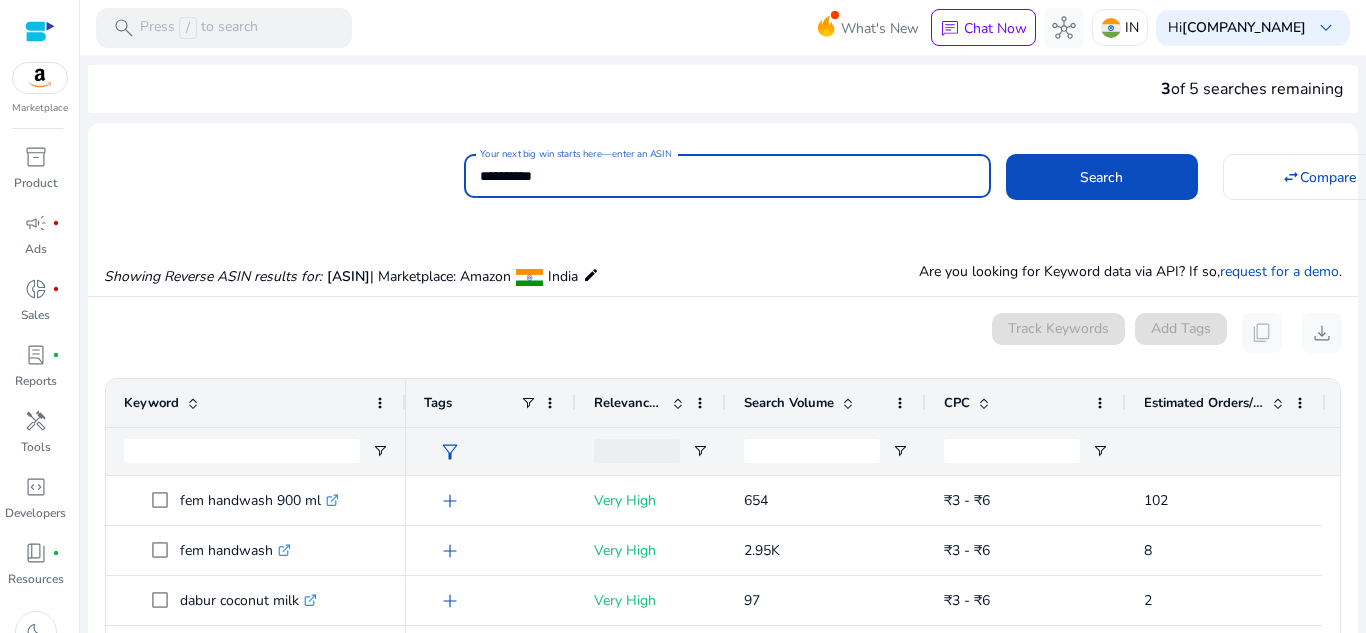 click on "**********" at bounding box center (727, 176) 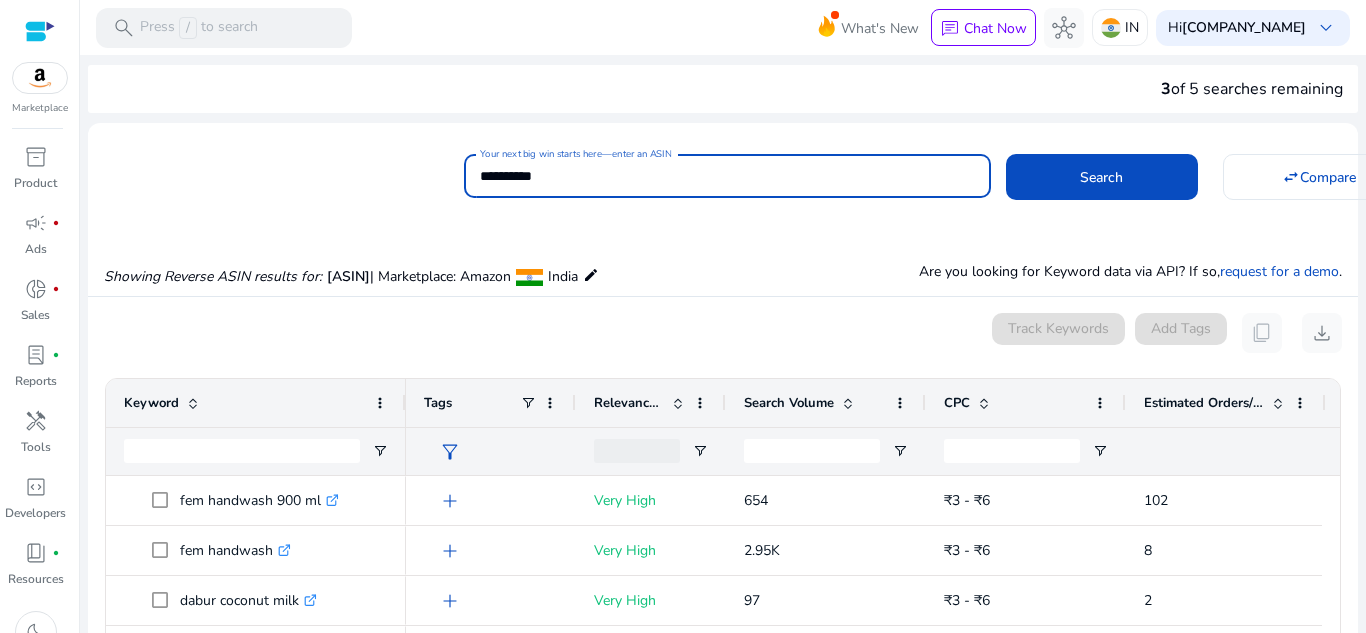 click on "Search" 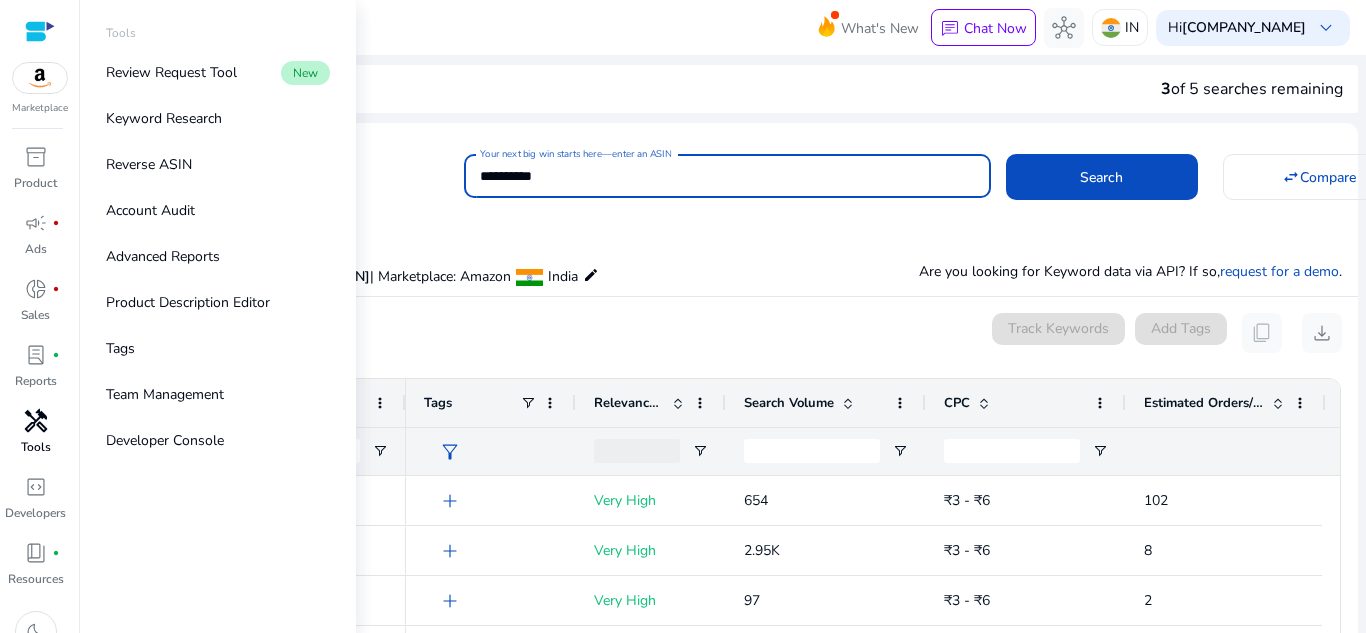 scroll, scrollTop: 148, scrollLeft: 0, axis: vertical 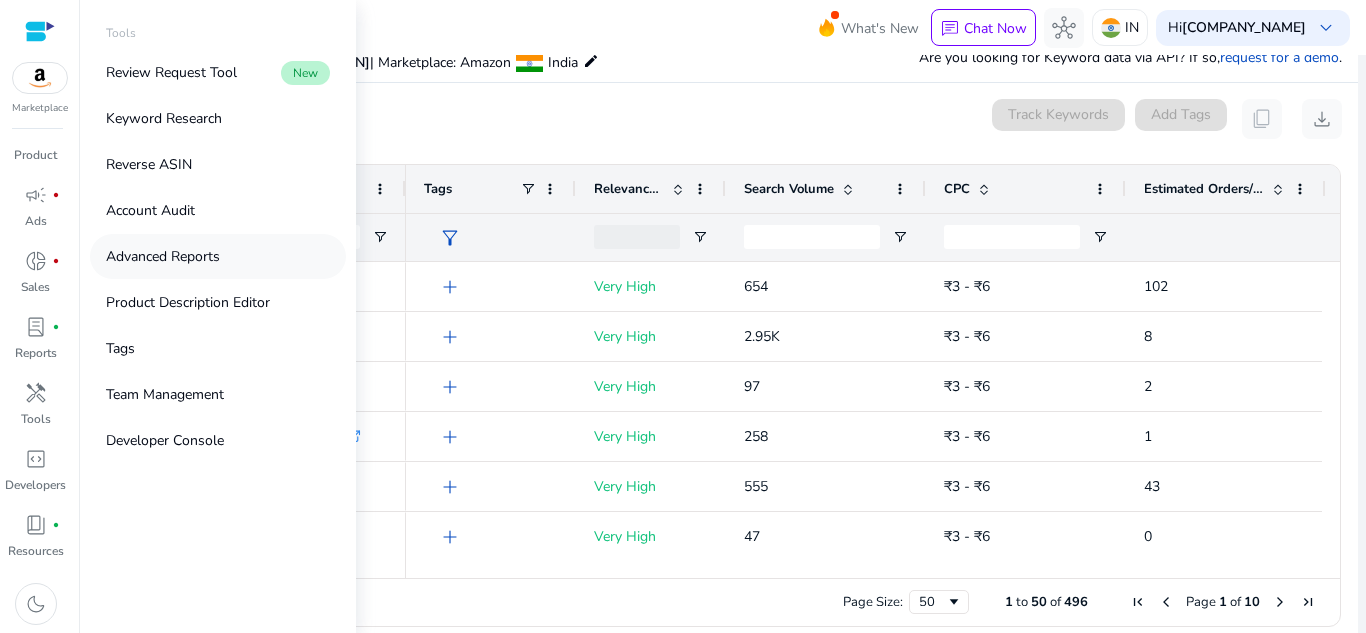 click on "Advanced Reports" at bounding box center (163, 256) 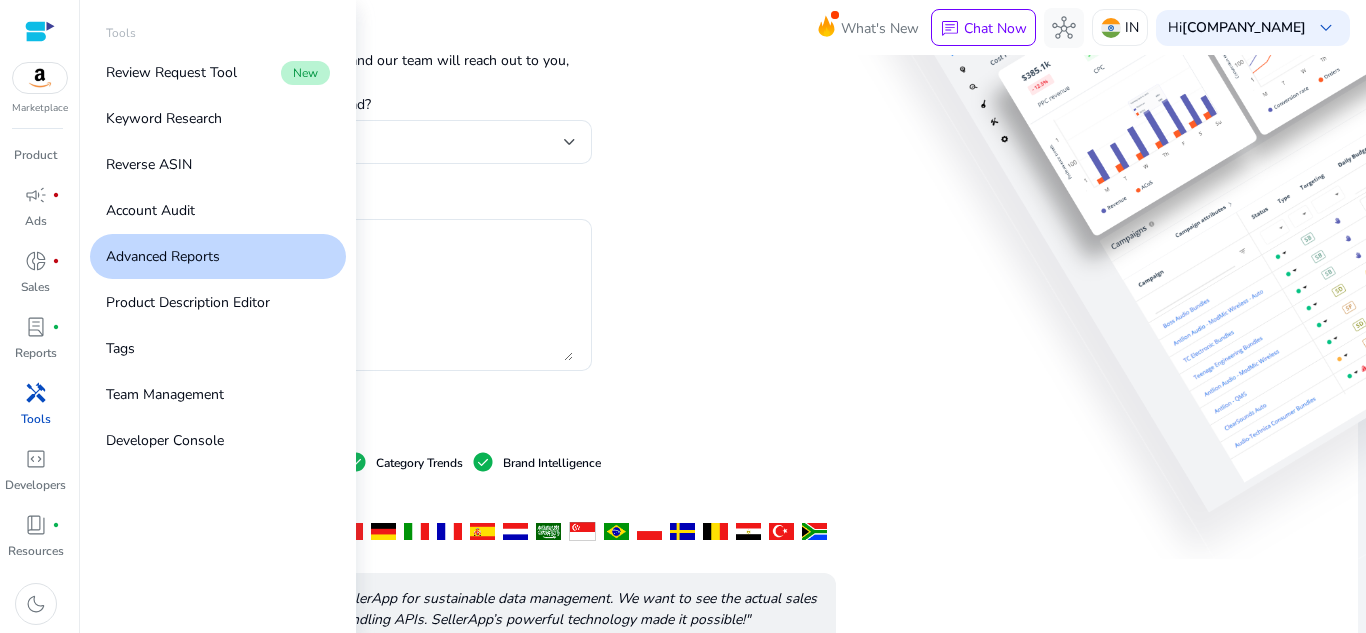 scroll, scrollTop: 0, scrollLeft: 0, axis: both 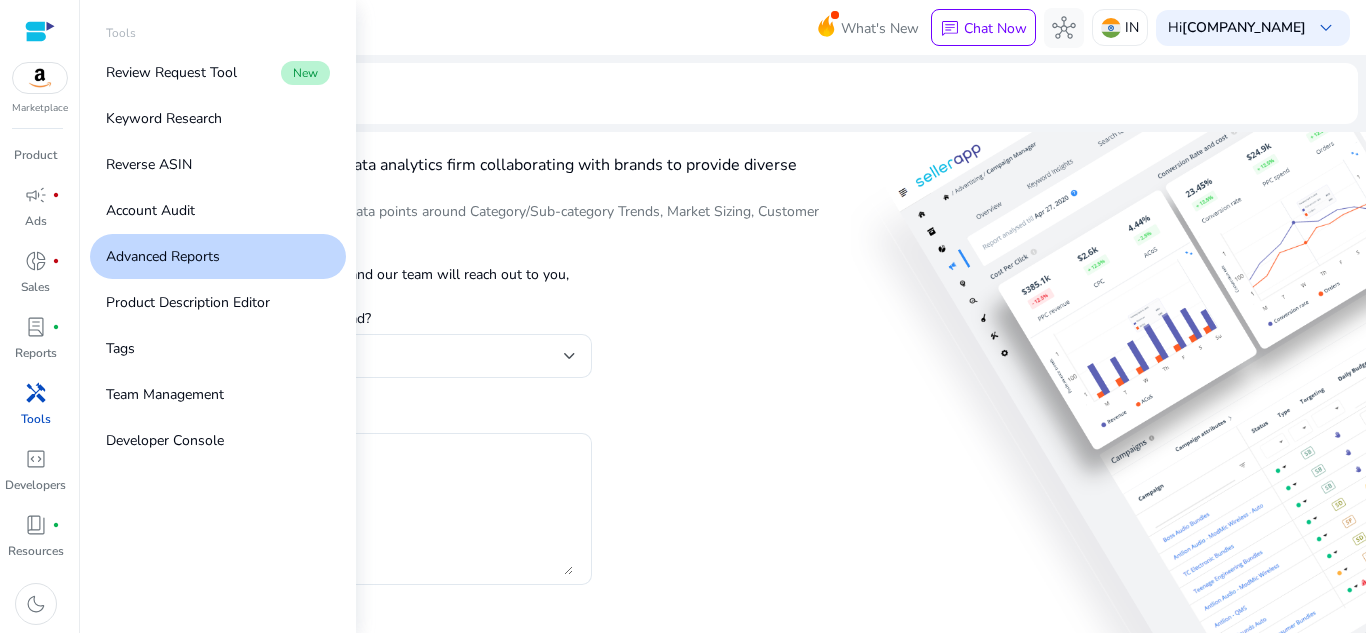 click on "handyman   Tools" at bounding box center (35, 410) 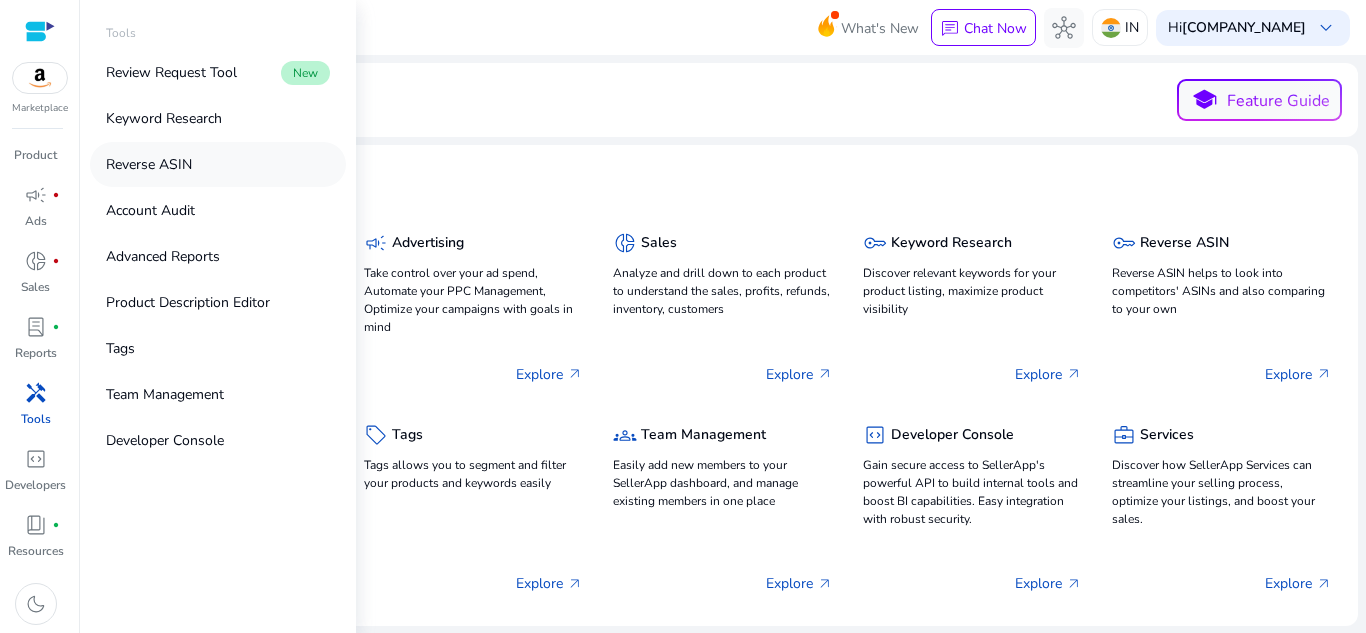 click on "Reverse ASIN" at bounding box center [149, 164] 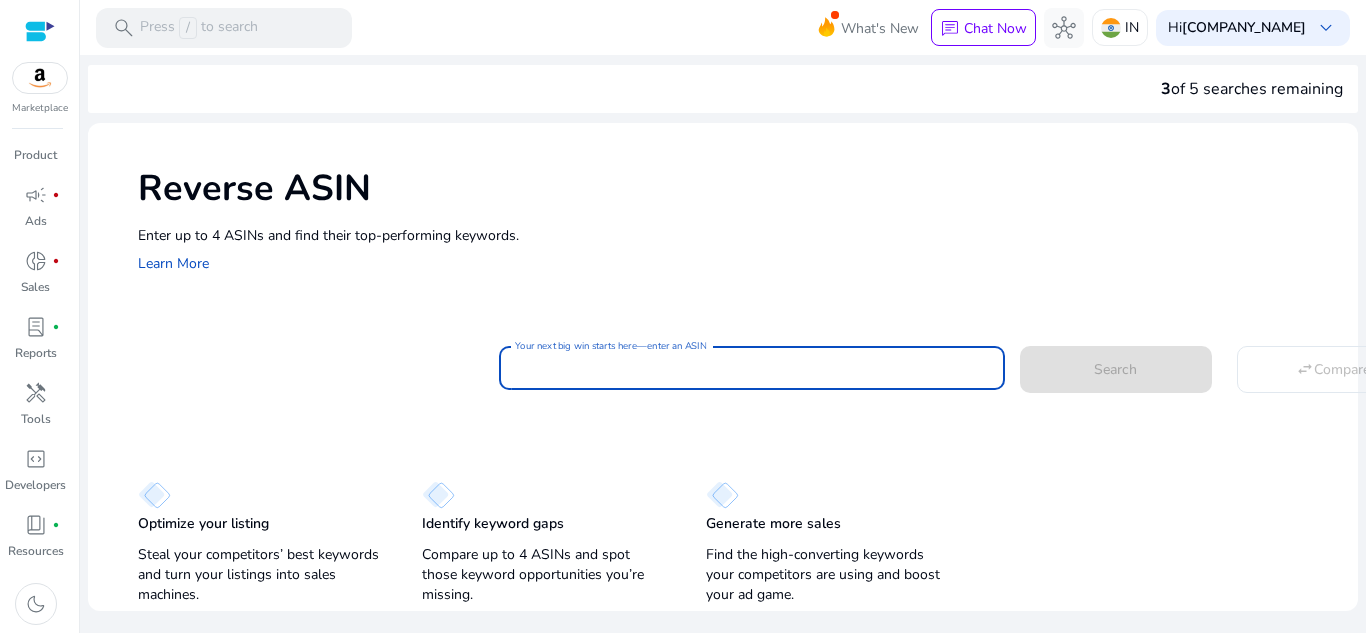 click on "Your next big win starts here—enter an ASIN" at bounding box center (752, 368) 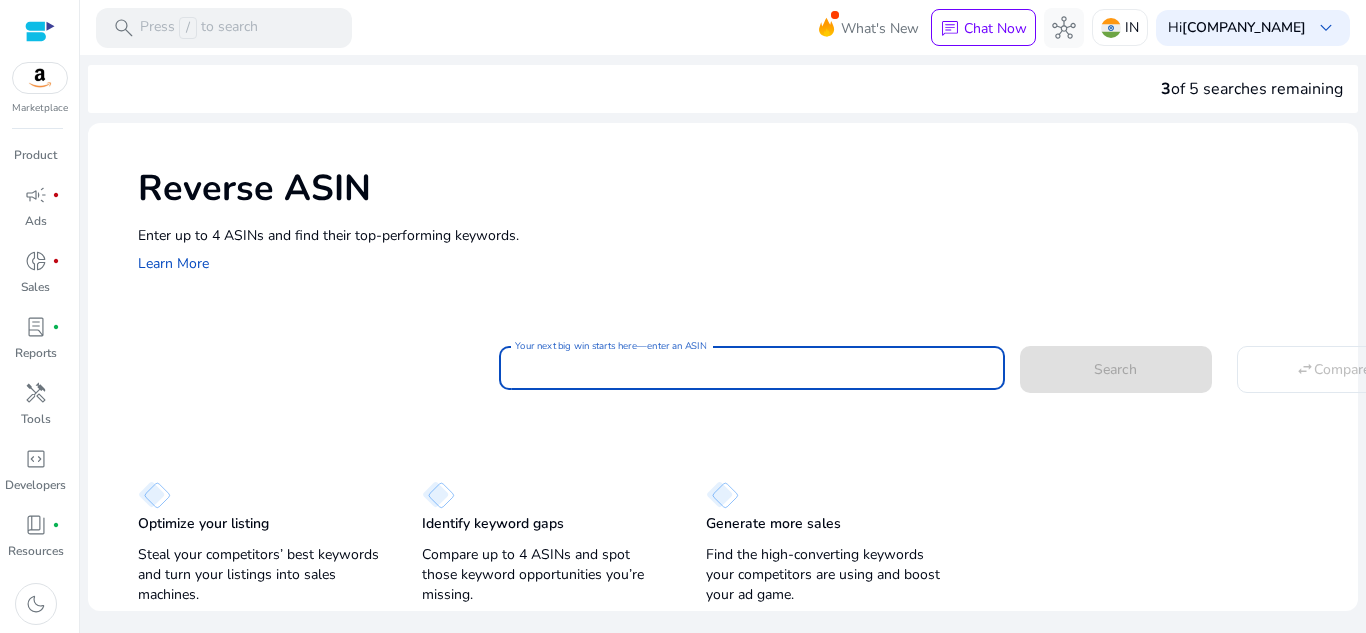 paste on "**********" 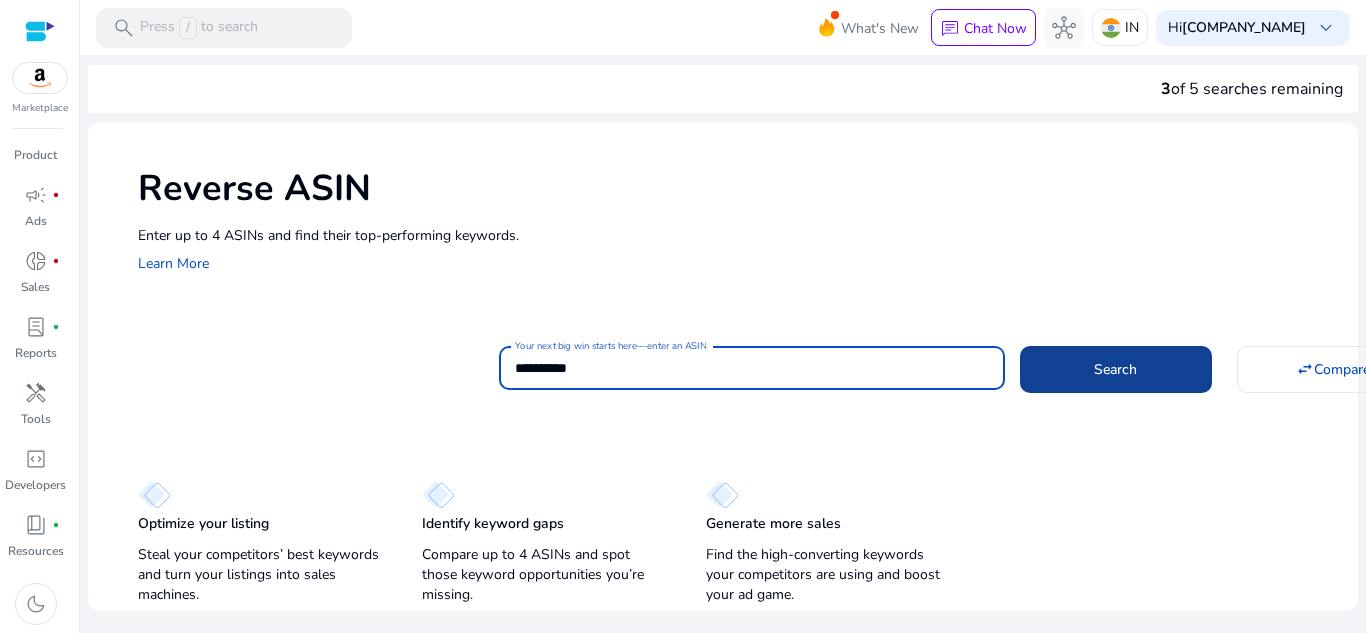 type on "**********" 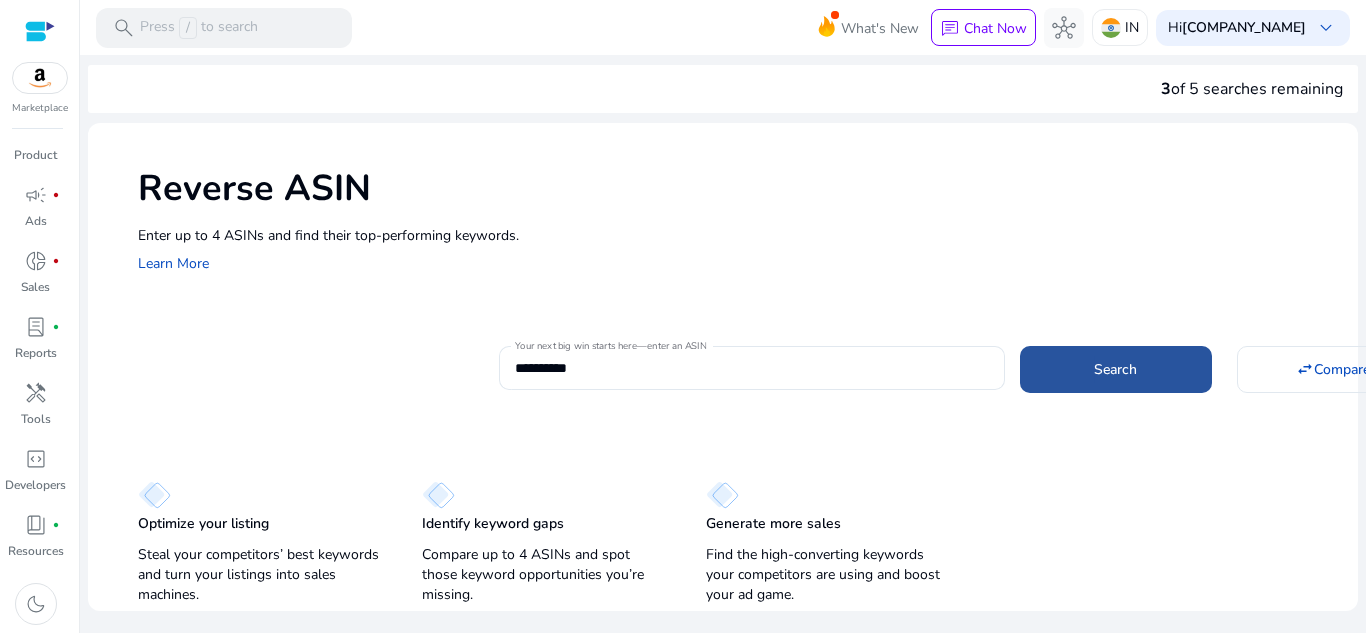 click 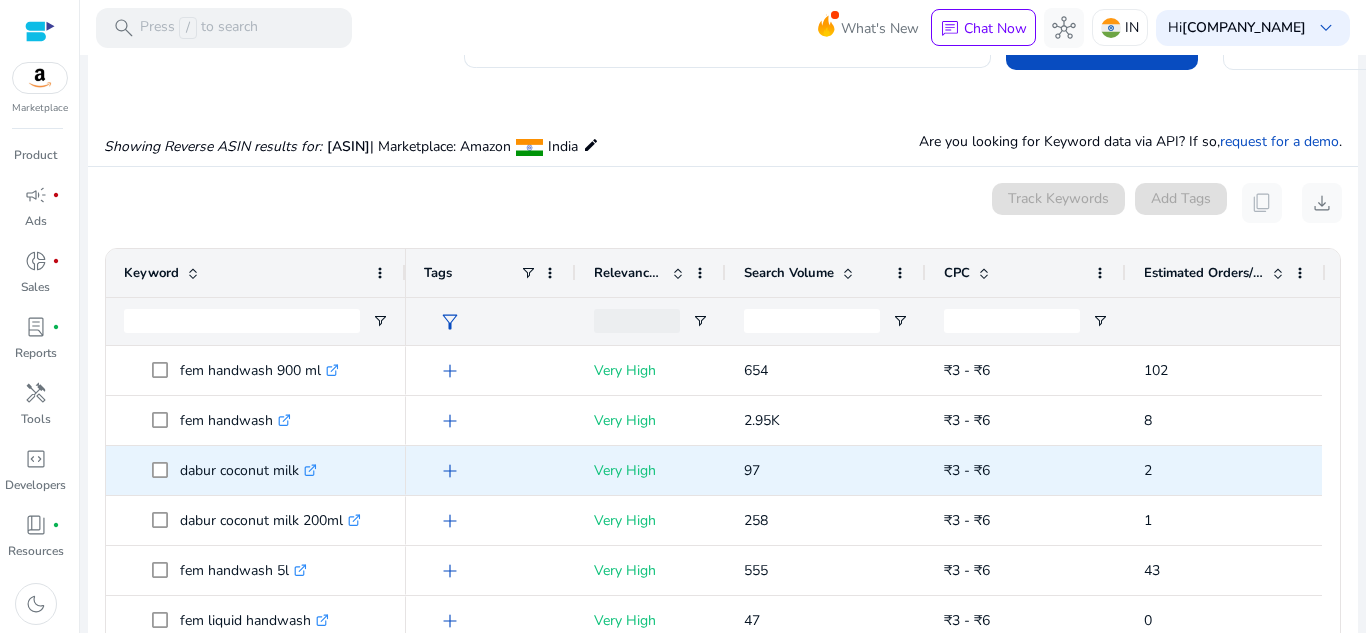 scroll, scrollTop: 214, scrollLeft: 0, axis: vertical 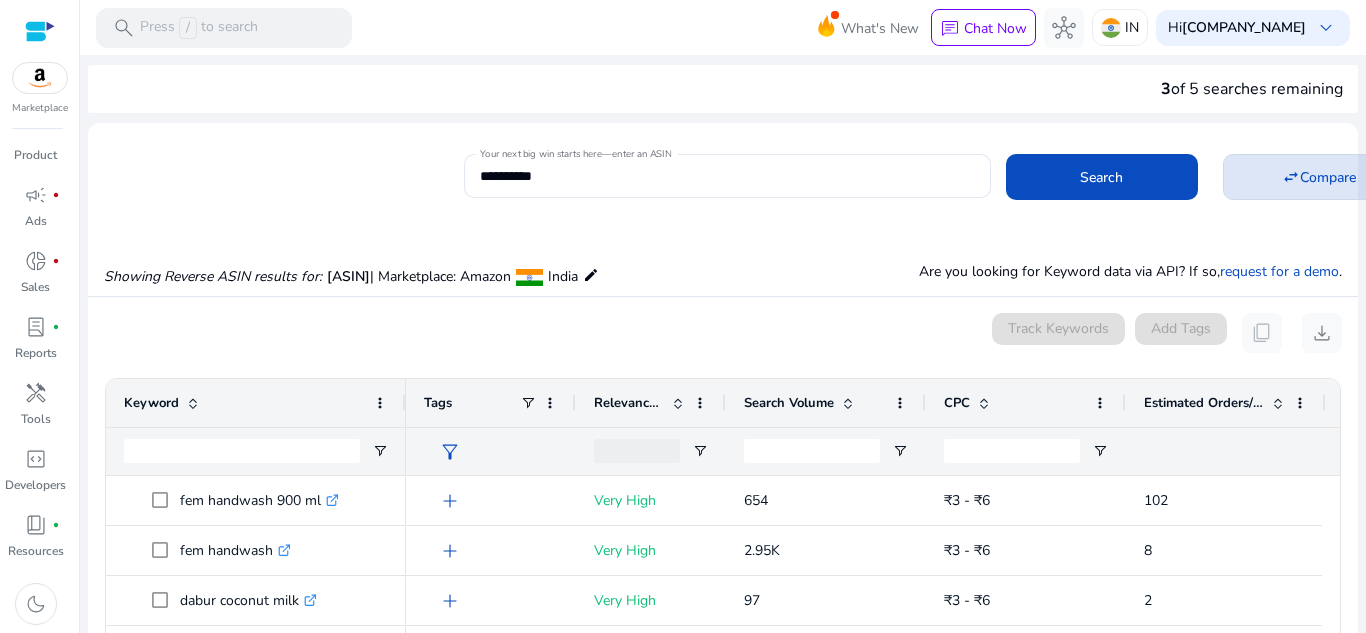 click 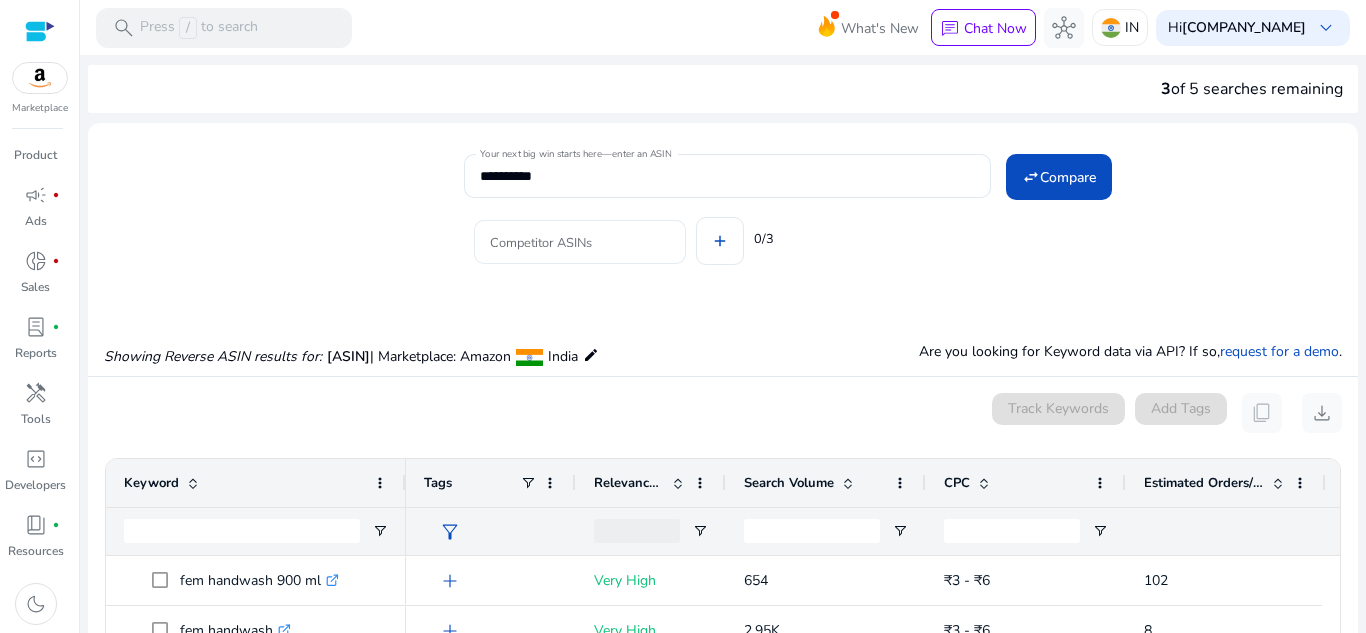 click 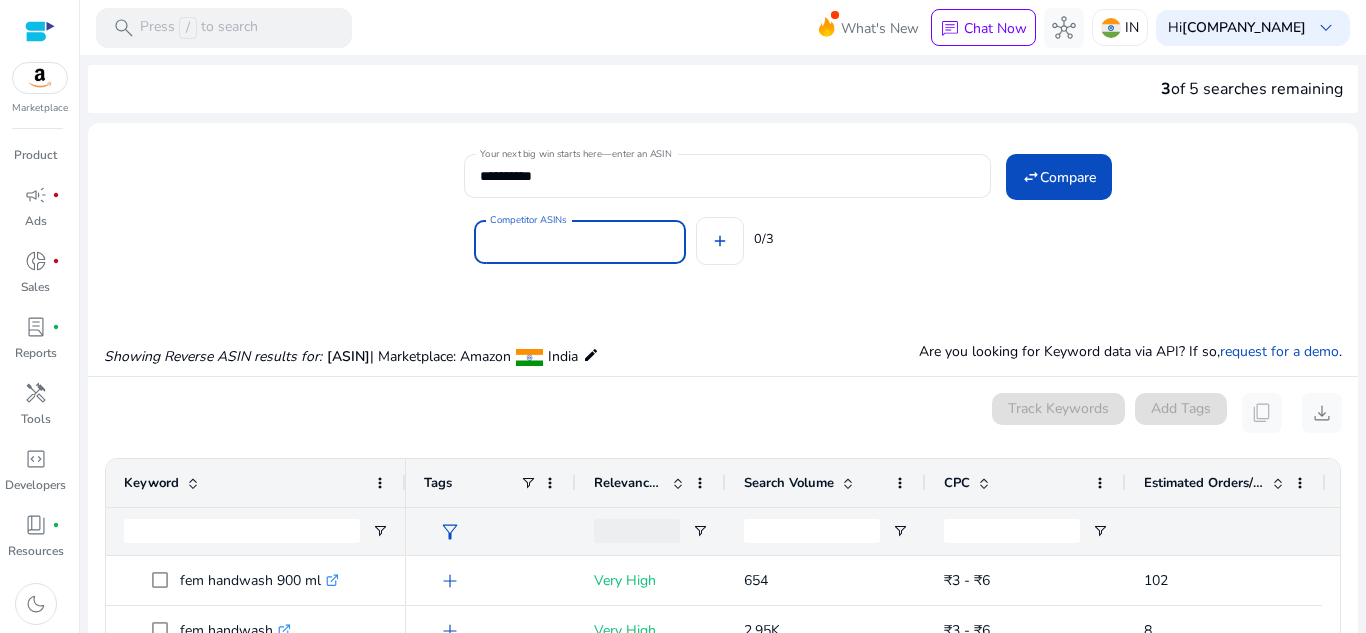 paste on "**********" 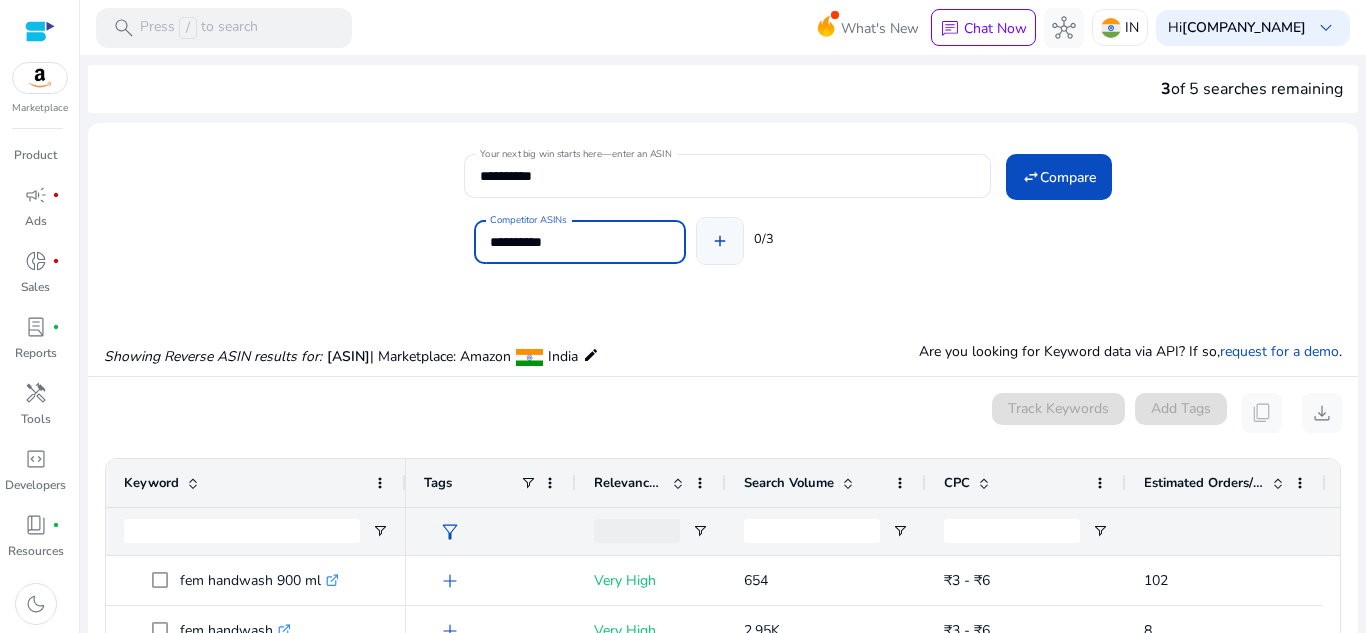 type on "**********" 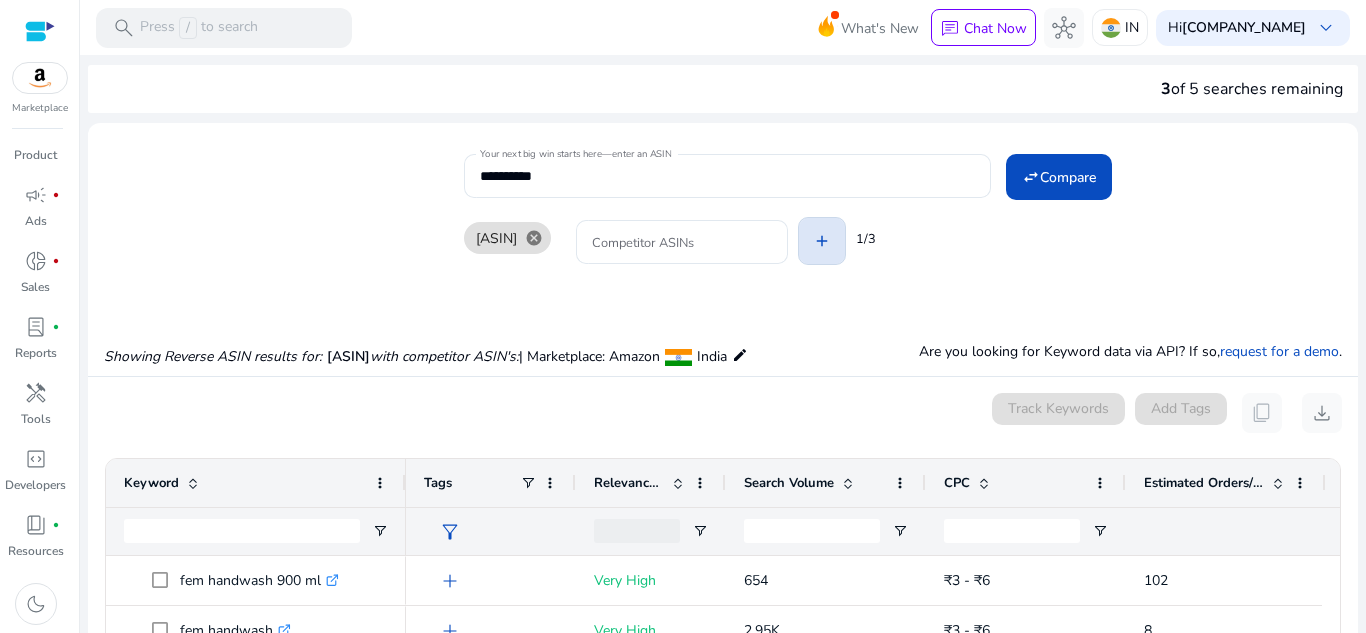 click on "B09FK7NFZK  cancel Competitor ASINs add 1/3" 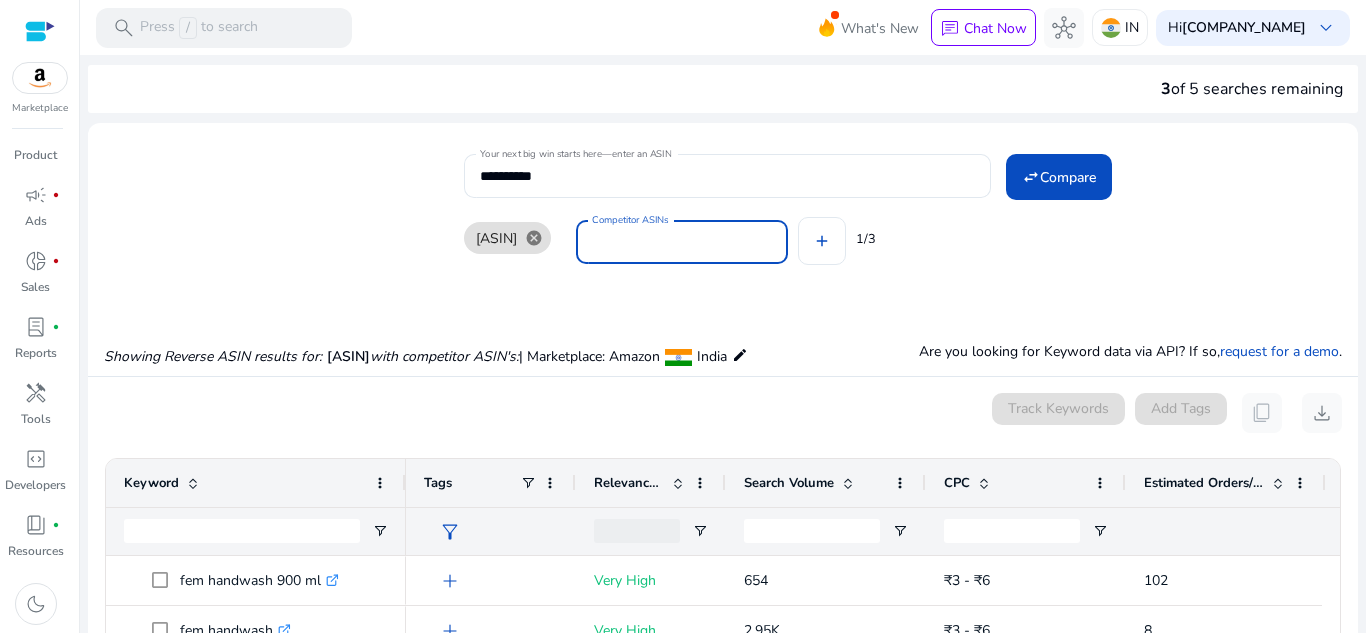 click on "Competitor ASINs" at bounding box center [682, 242] 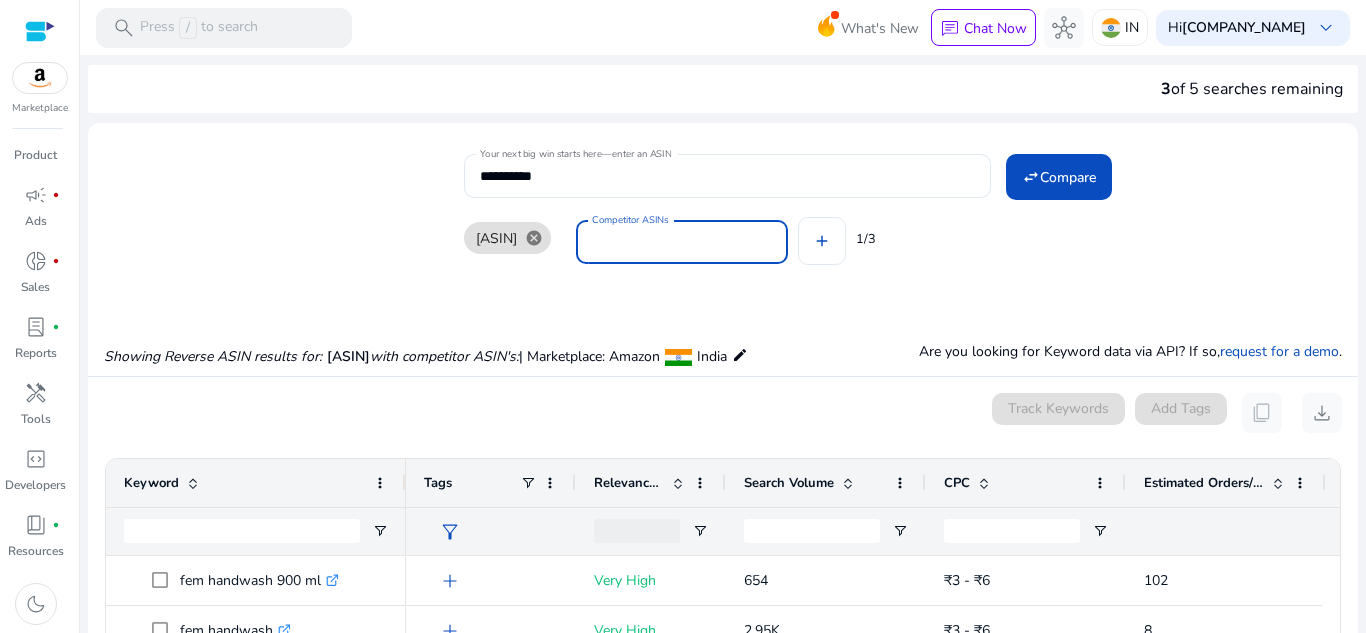 paste on "**********" 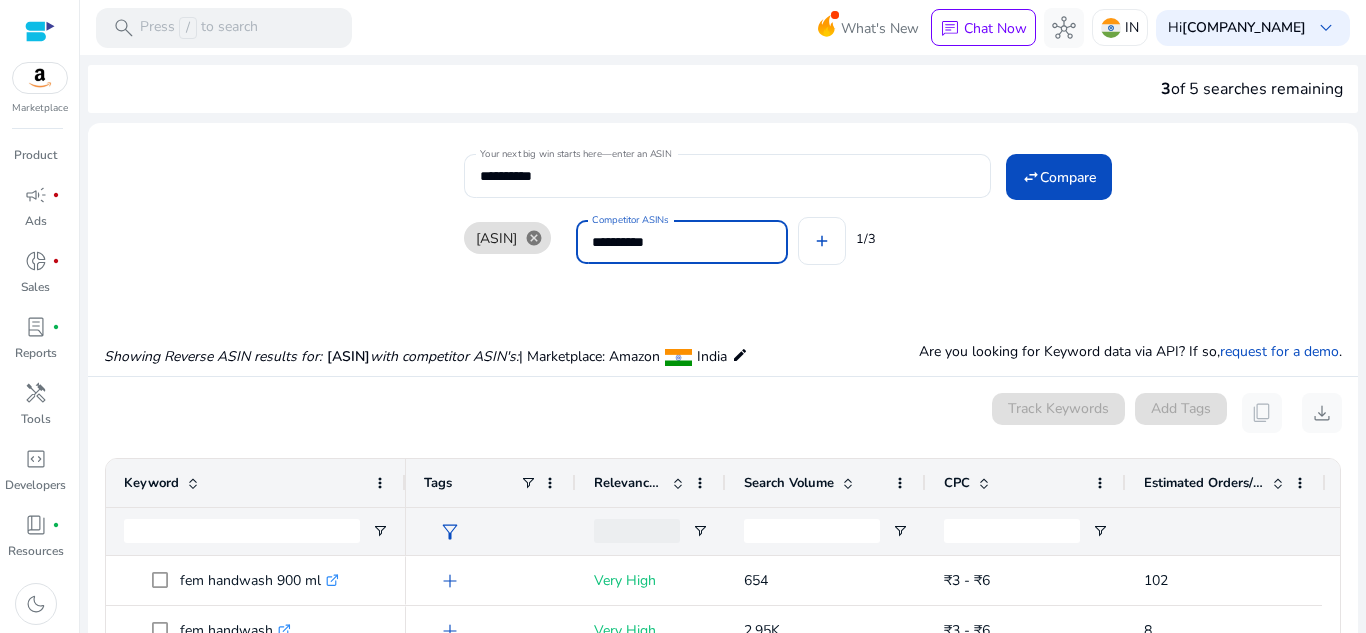type on "**********" 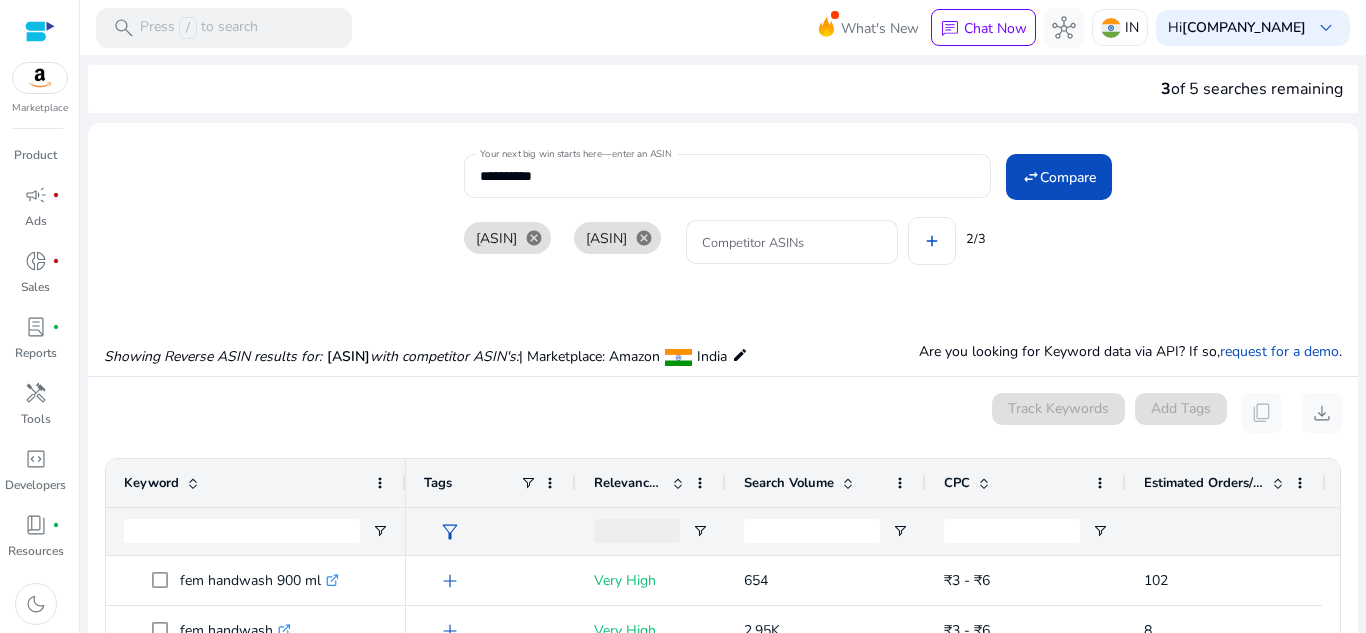 click on "B09FK7NFZK  cancel  B0D314FYDY  cancel Competitor ASINs add 2/3" 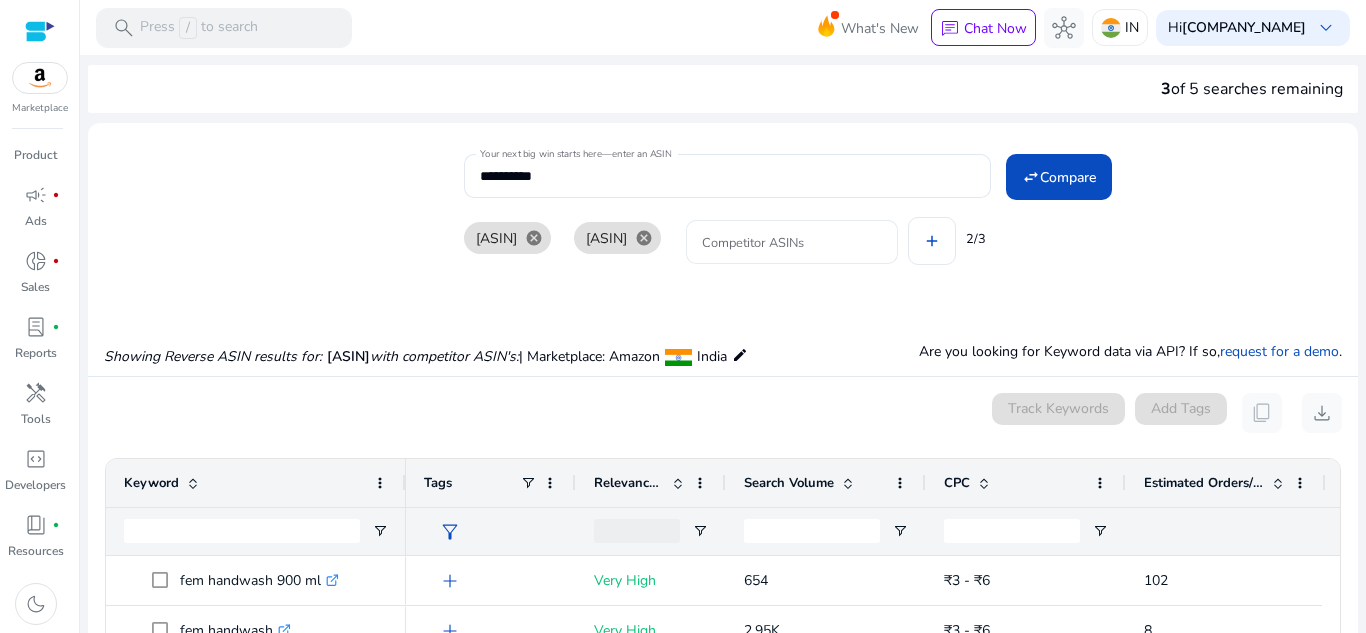 click 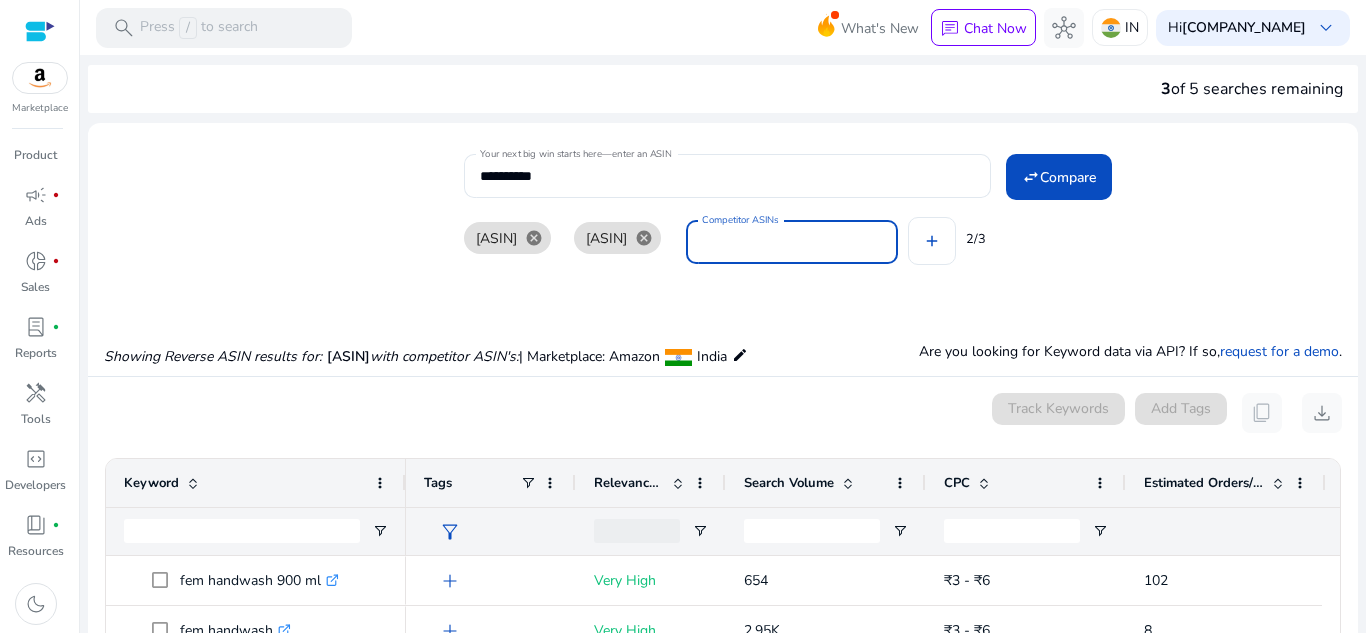 paste on "**********" 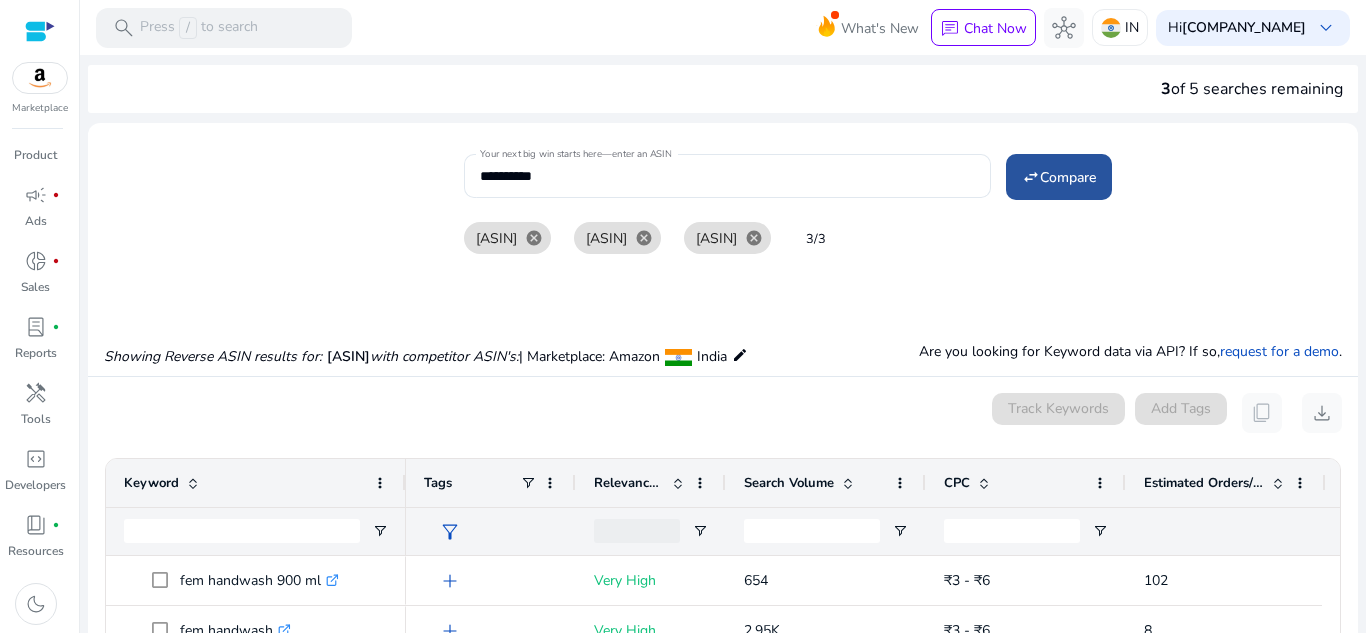 click on "swap_horiz" 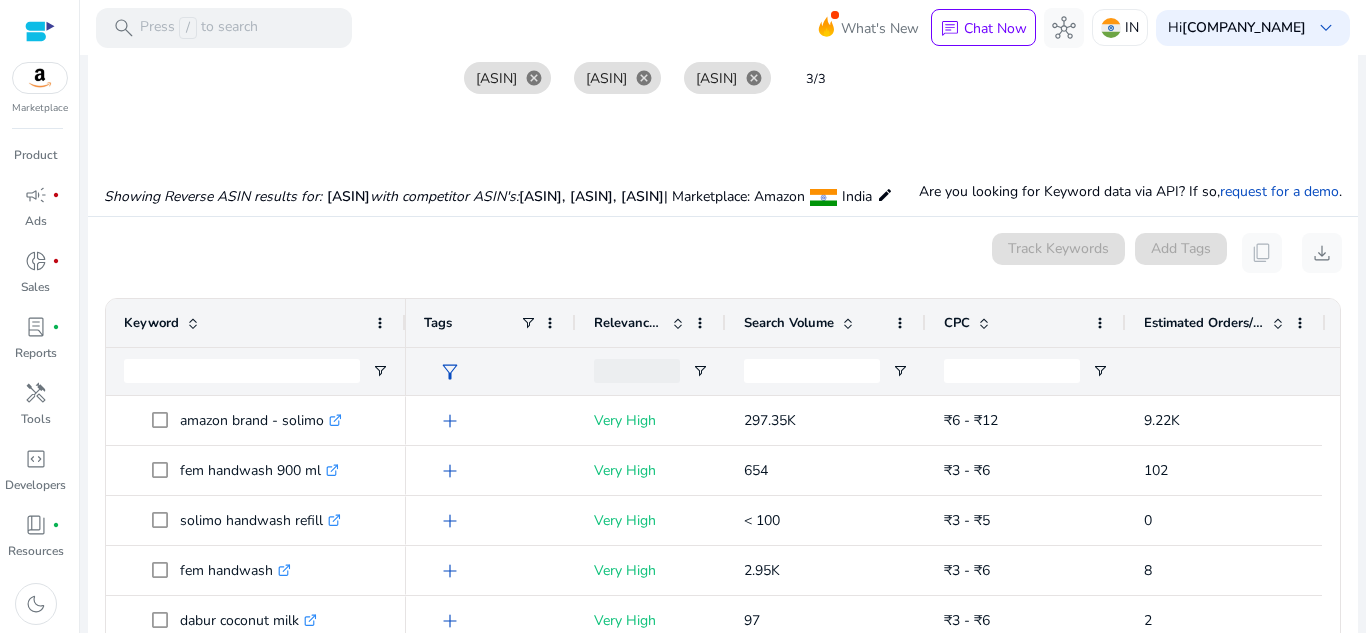 scroll, scrollTop: 294, scrollLeft: 0, axis: vertical 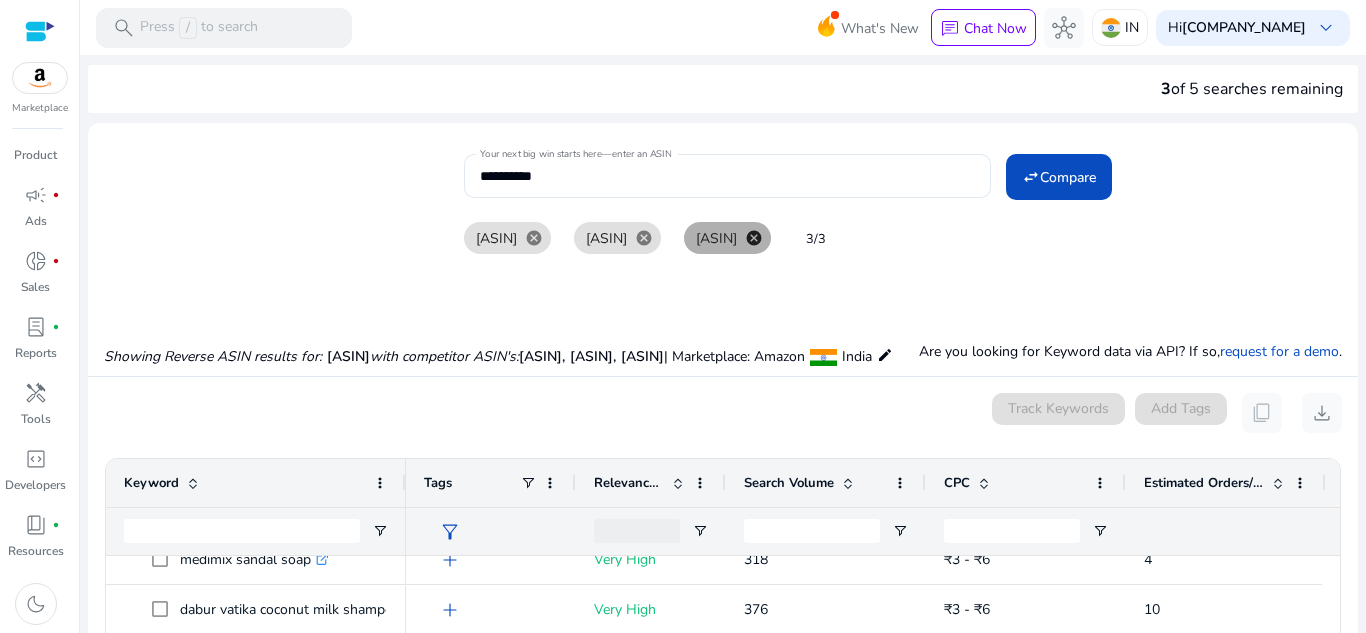 click on "cancel" at bounding box center (754, 238) 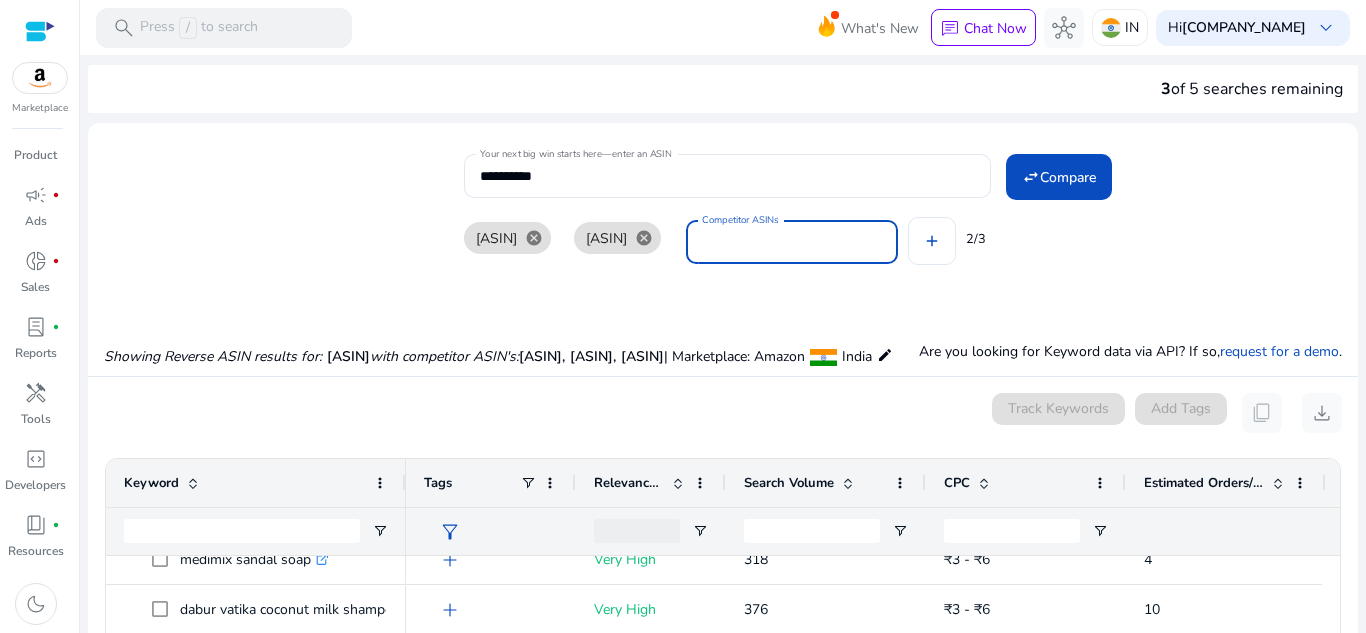 click on "Competitor ASINs" at bounding box center (792, 242) 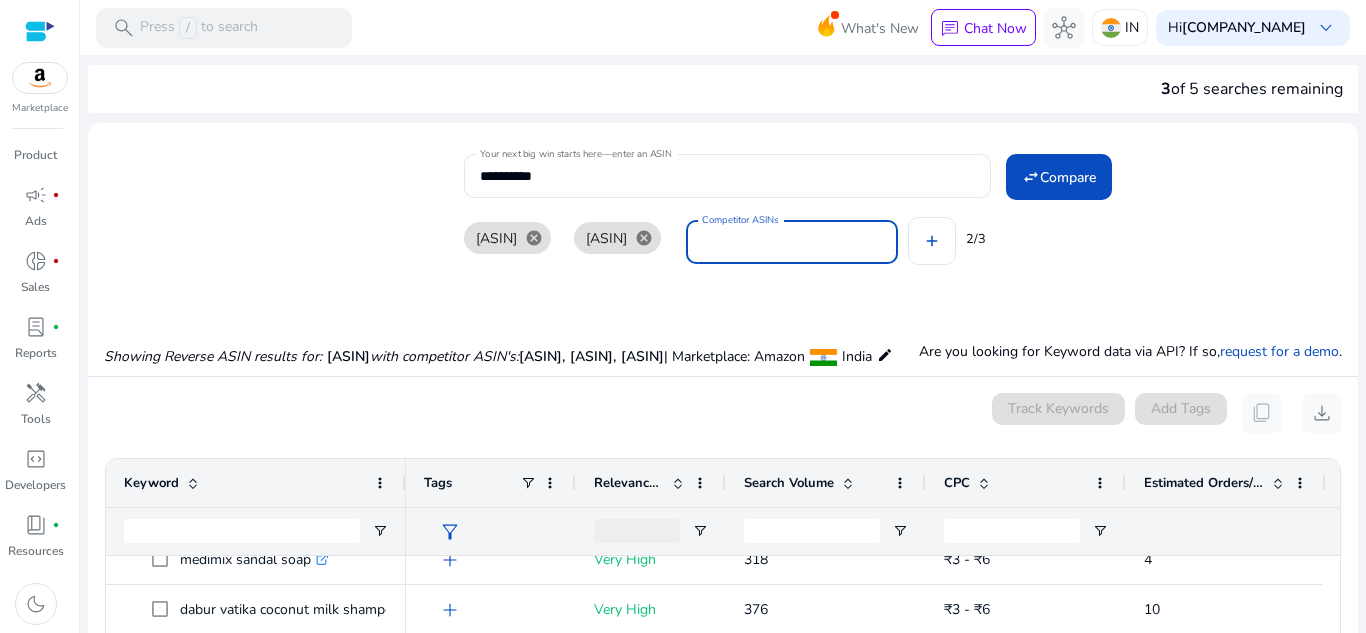 paste on "**********" 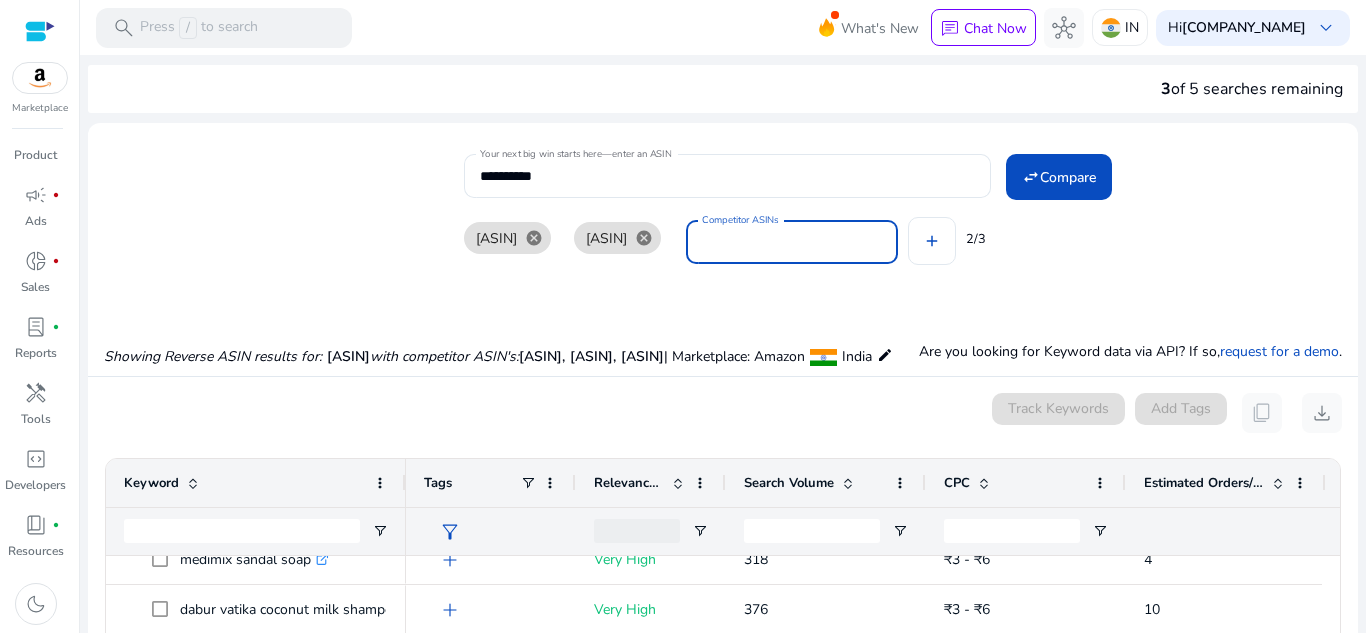 type on "**********" 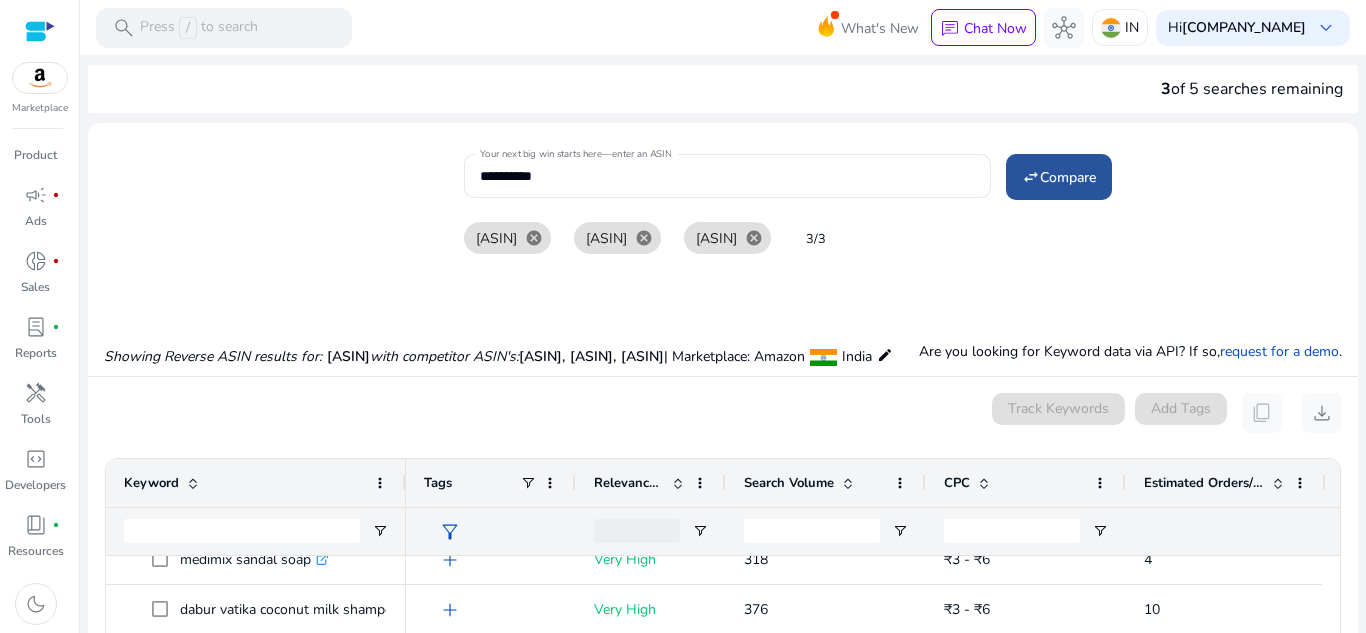 click on "Compare" 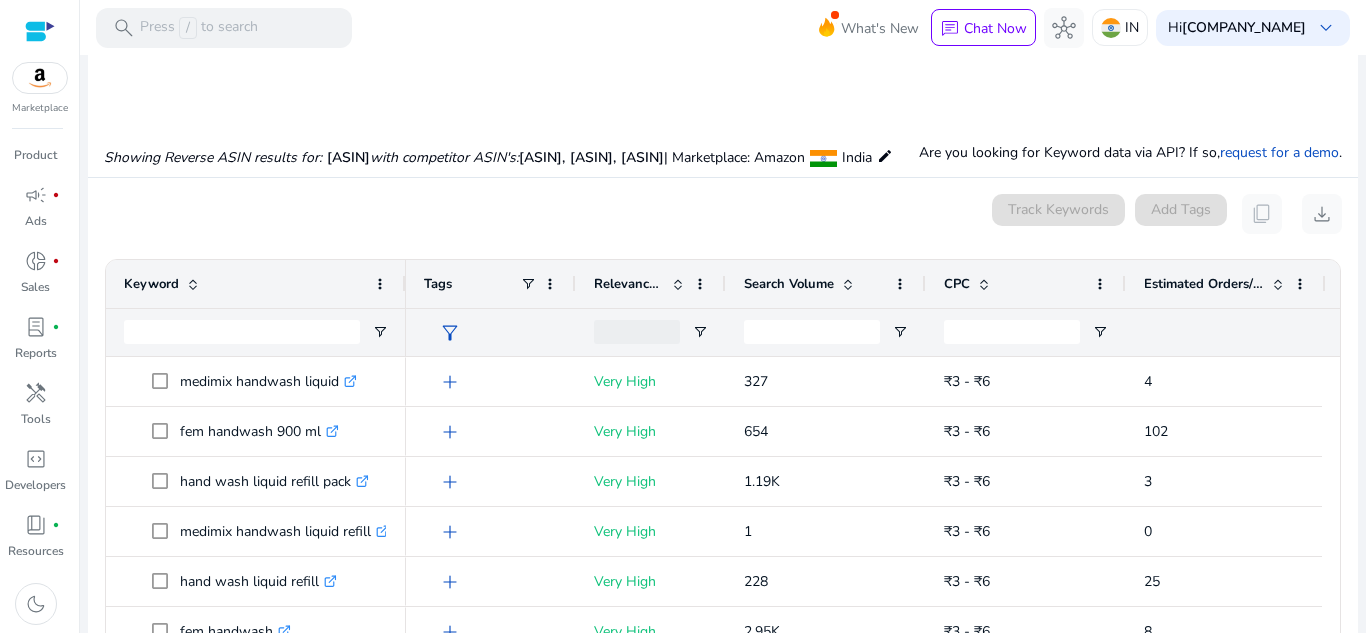 scroll, scrollTop: 206, scrollLeft: 0, axis: vertical 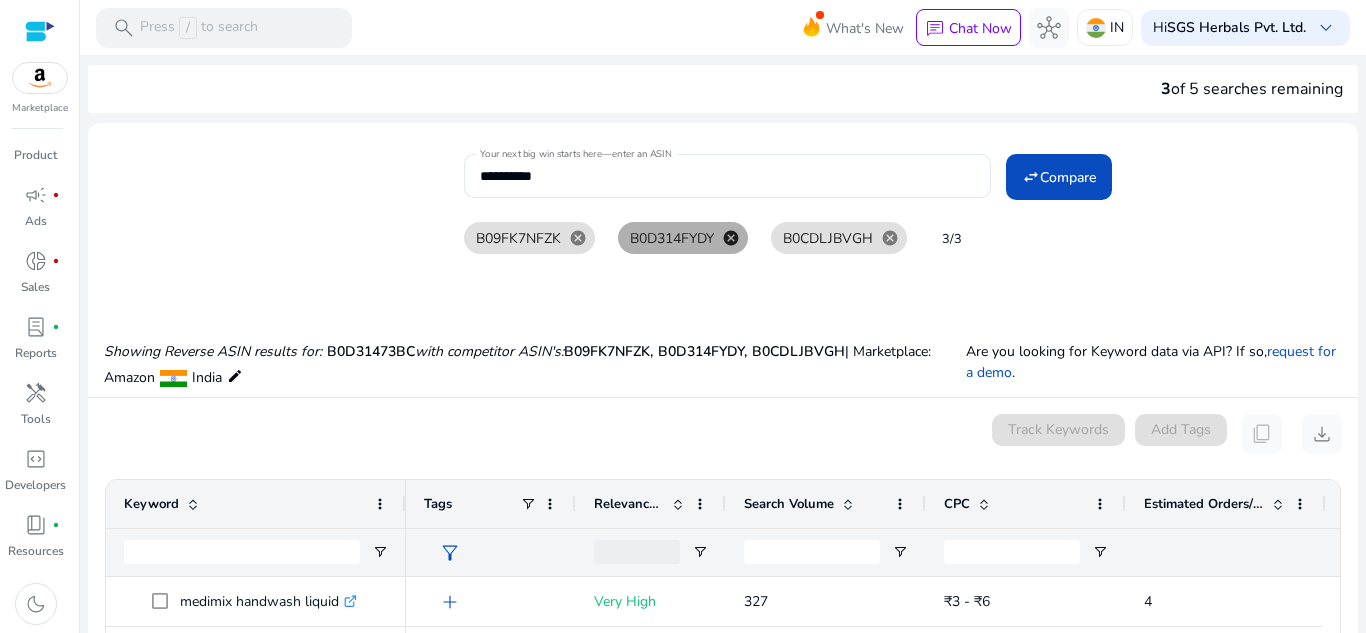 click on "cancel" at bounding box center (731, 238) 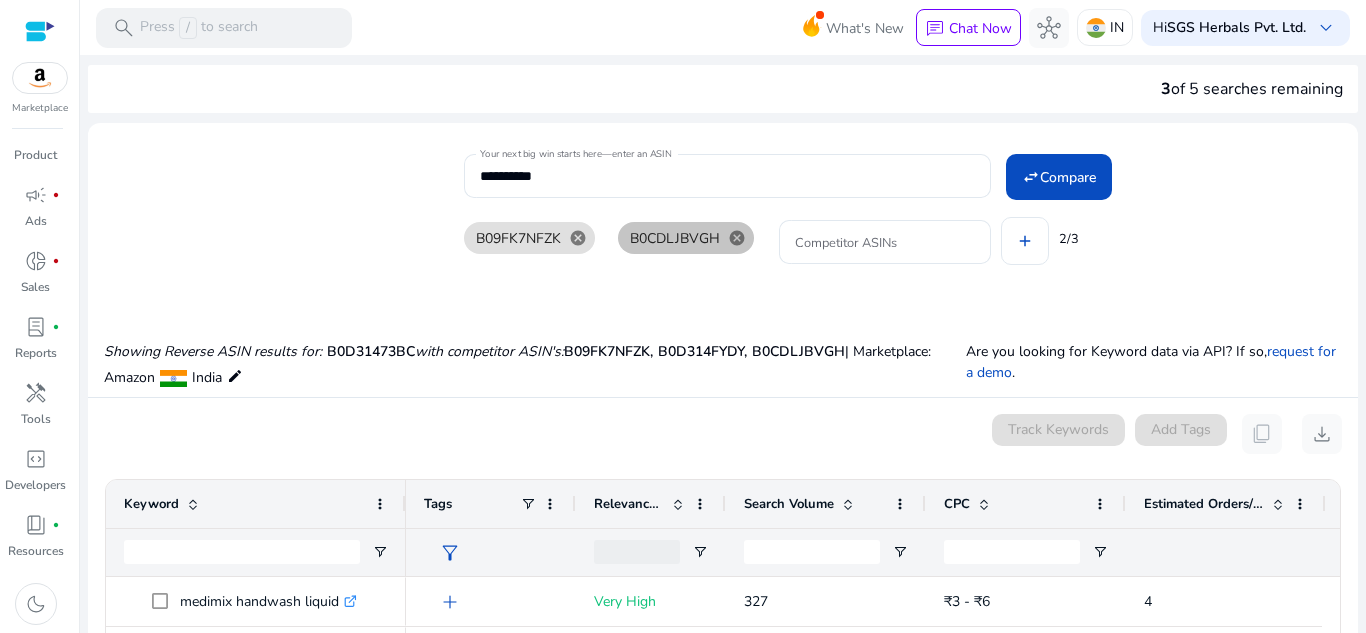 type 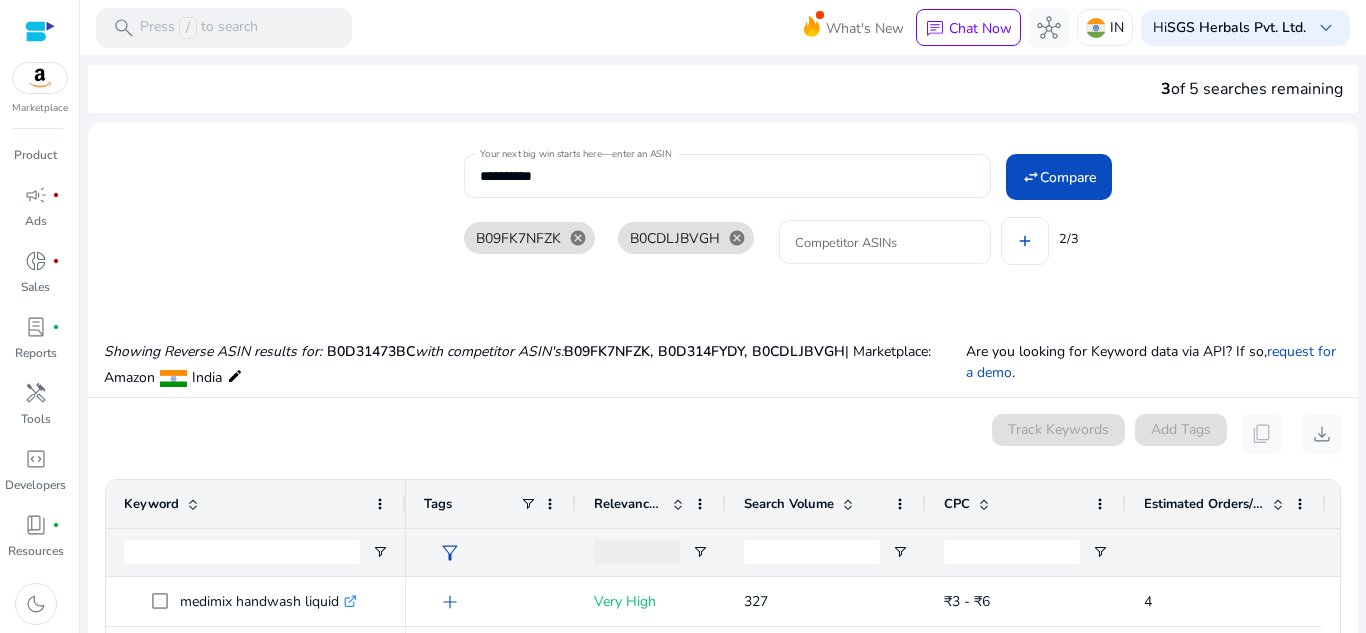 click 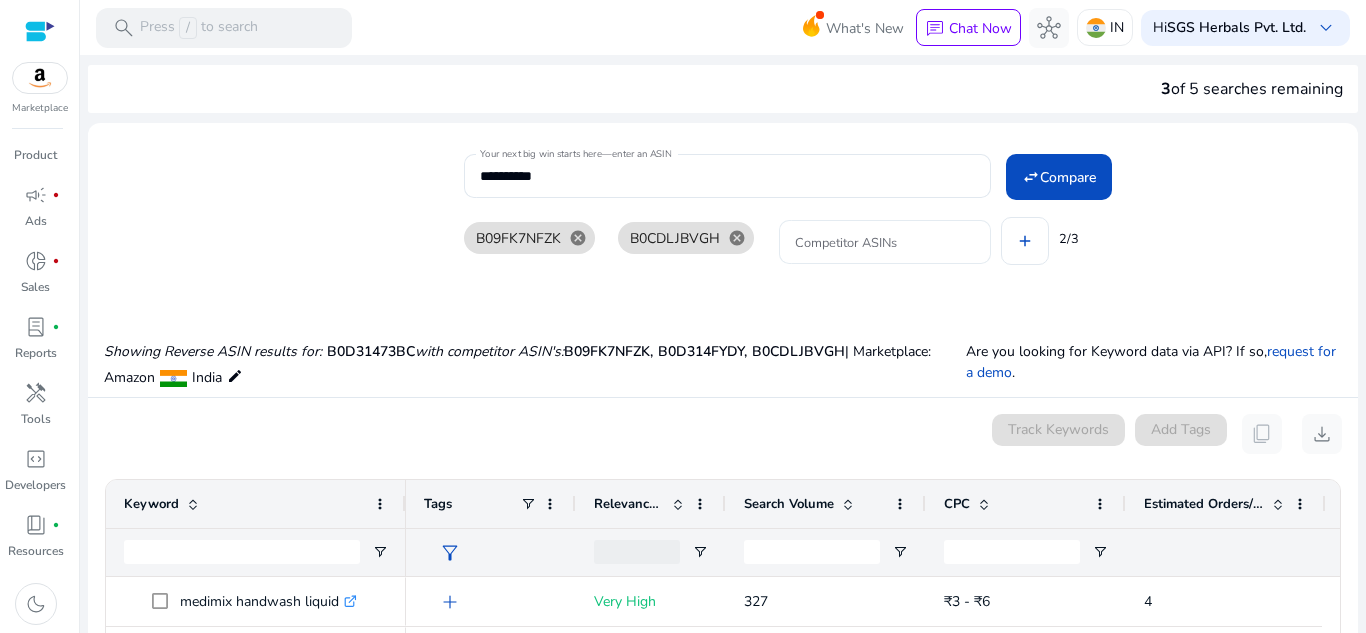 click 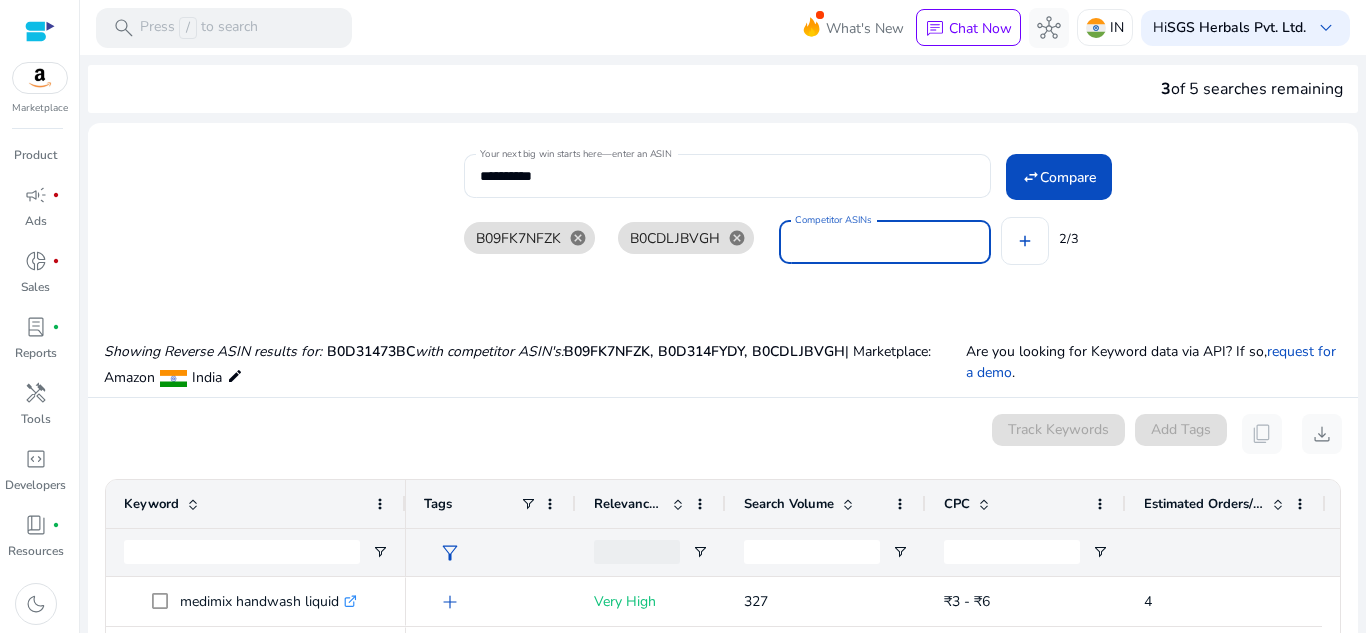 paste on "**********" 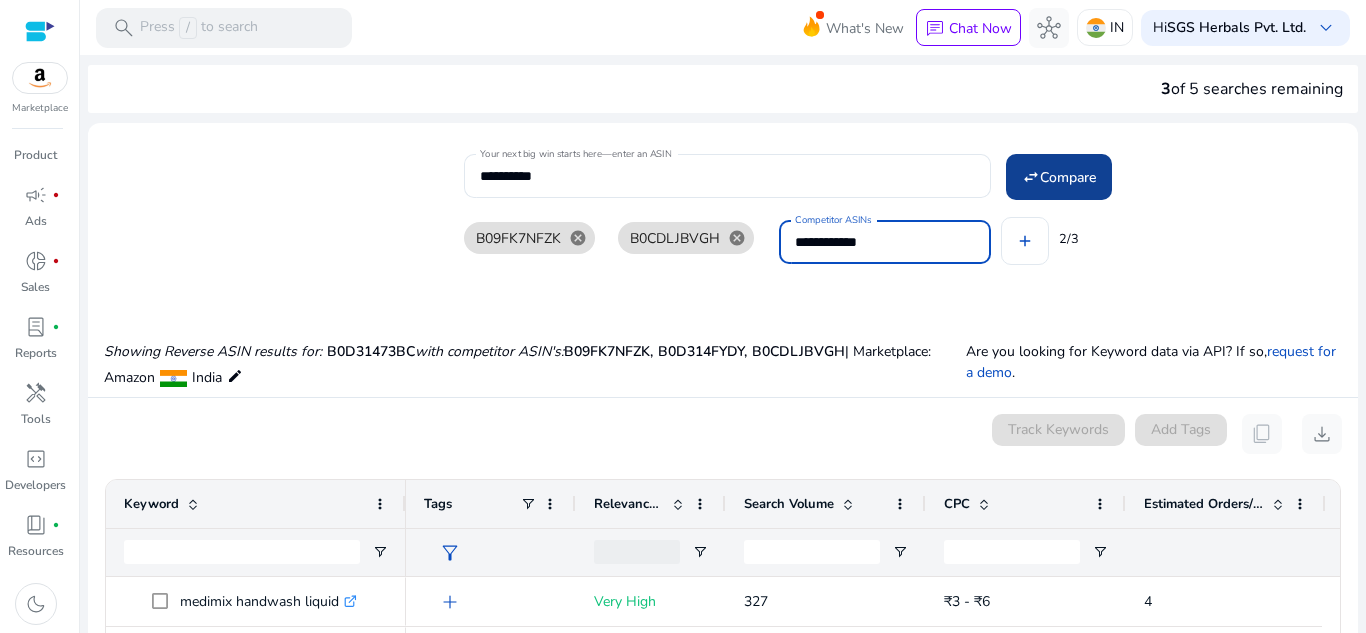 type on "**********" 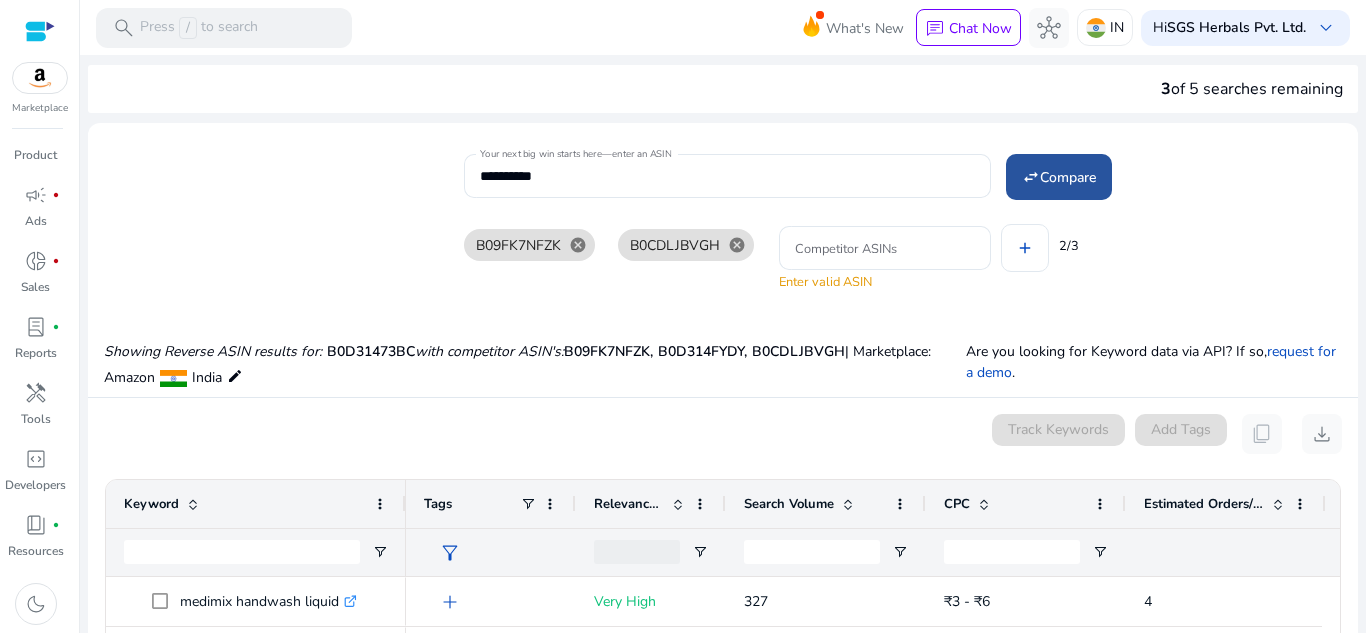 click on "Compare" 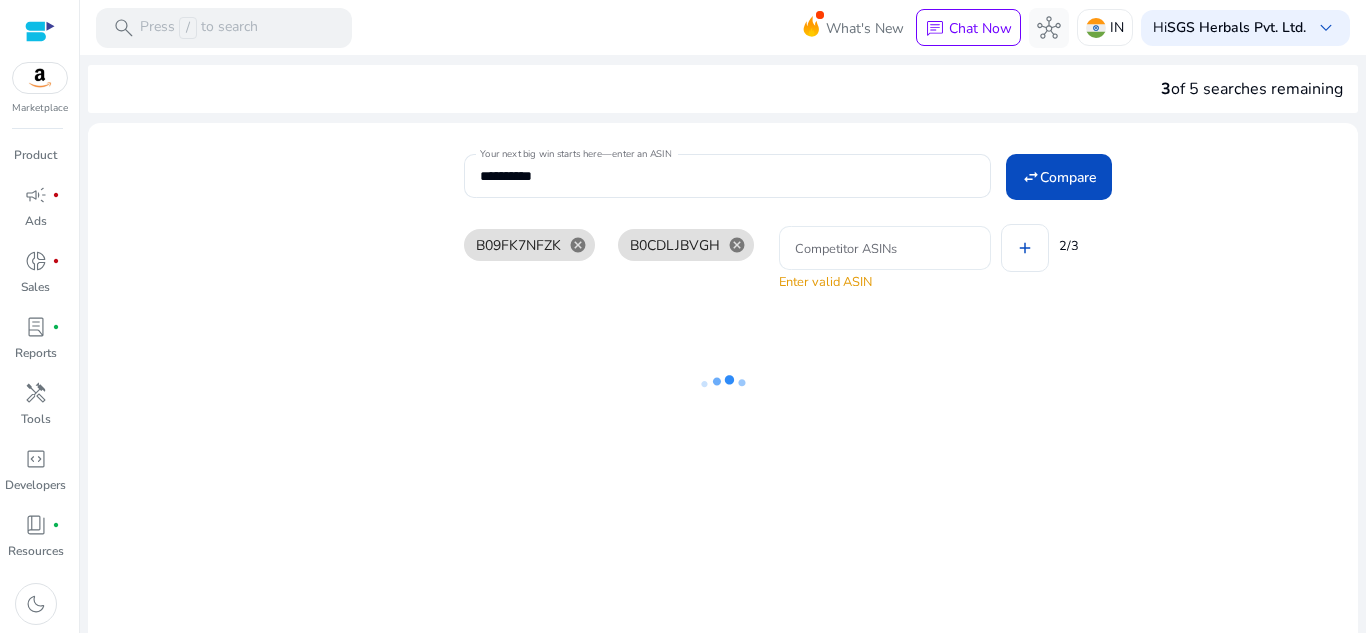 click 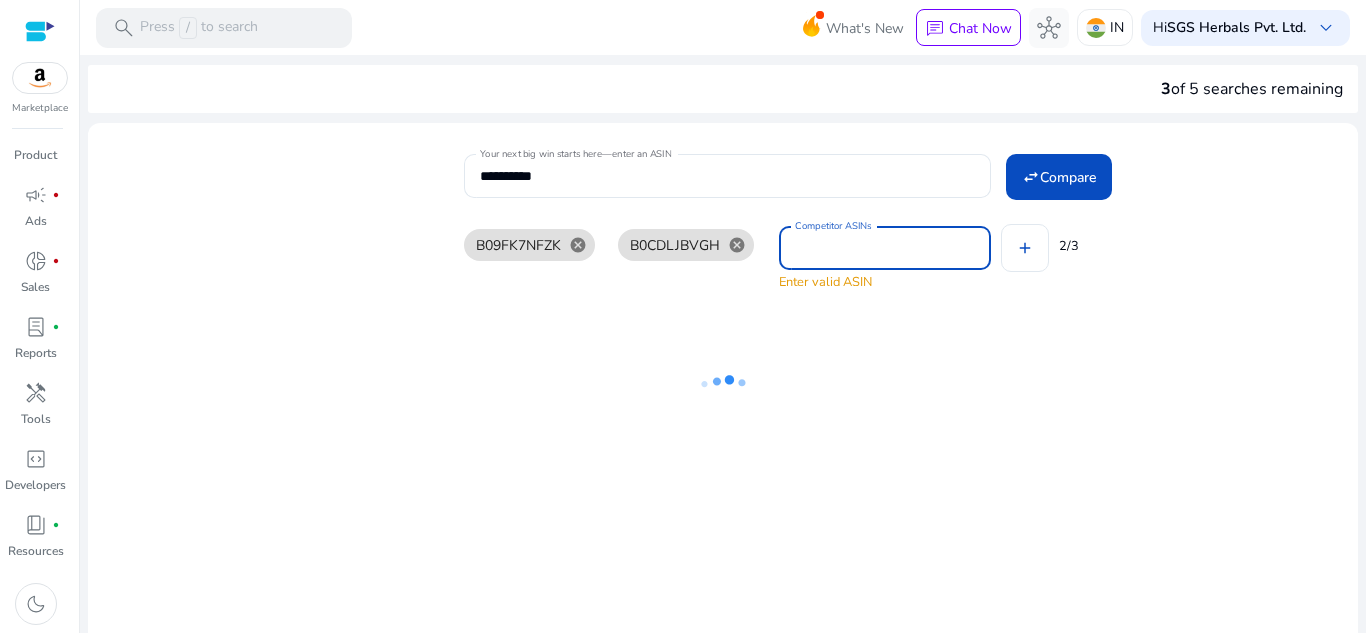 paste on "**********" 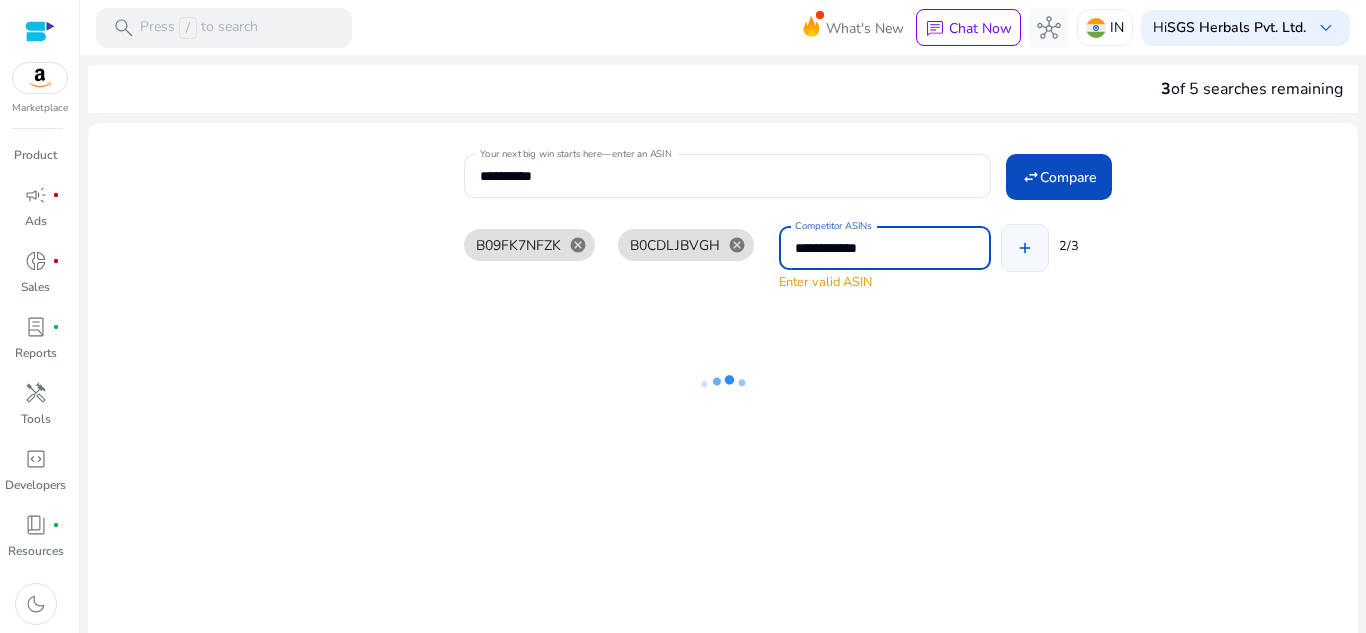 type on "**********" 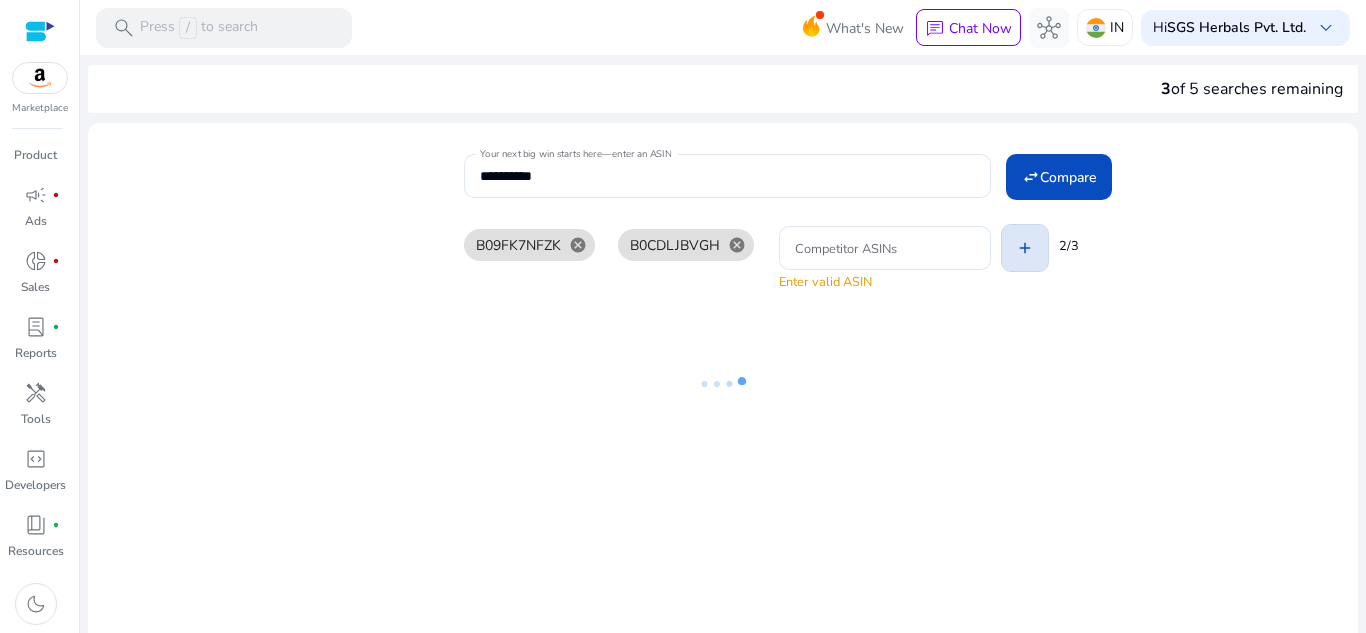 click on "add" 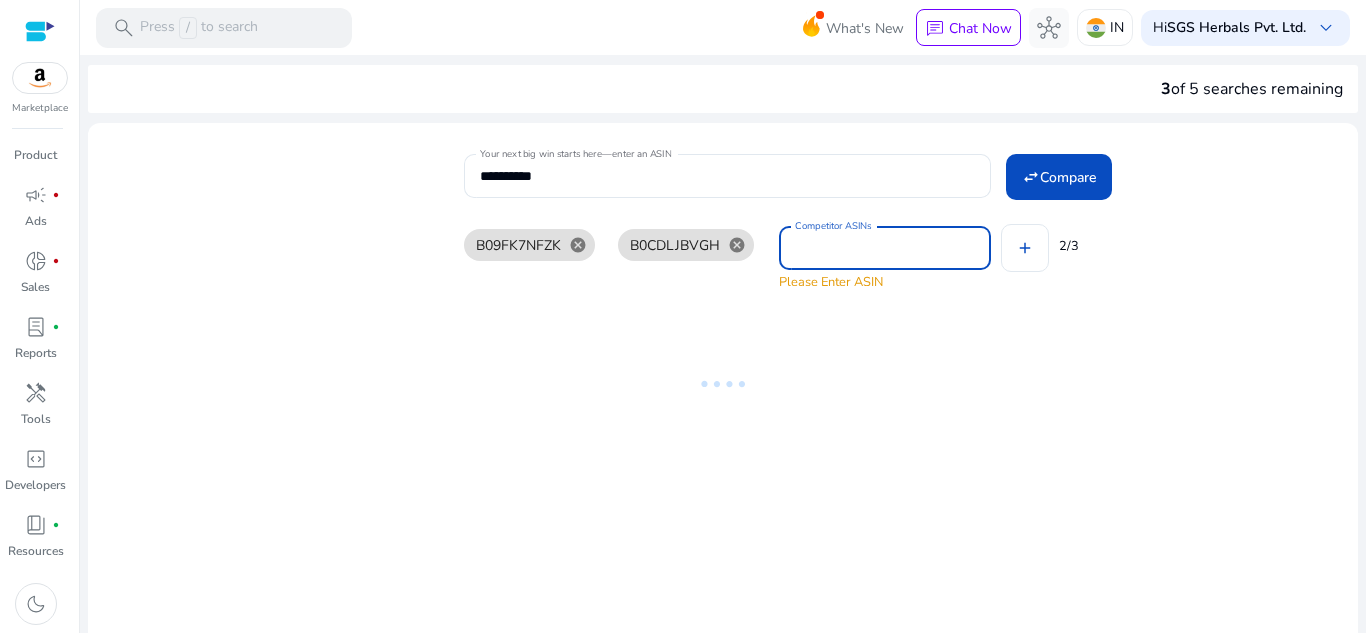 click on "Competitor ASINs" at bounding box center (885, 248) 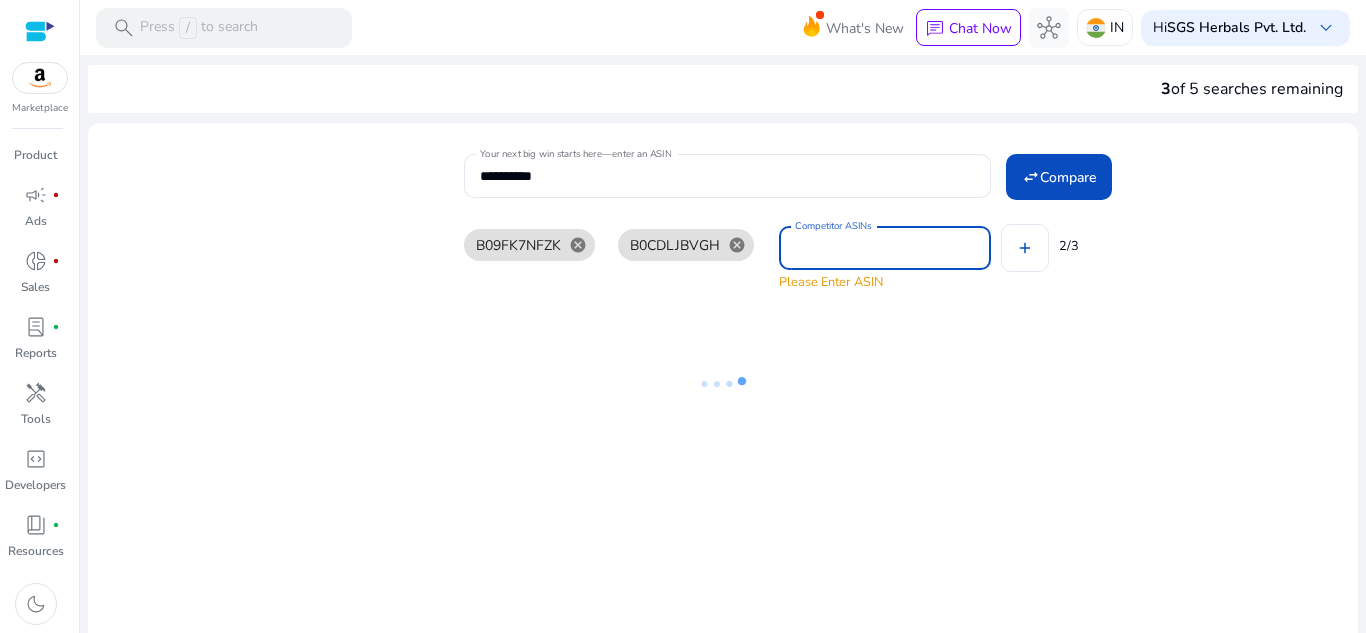 paste on "**********" 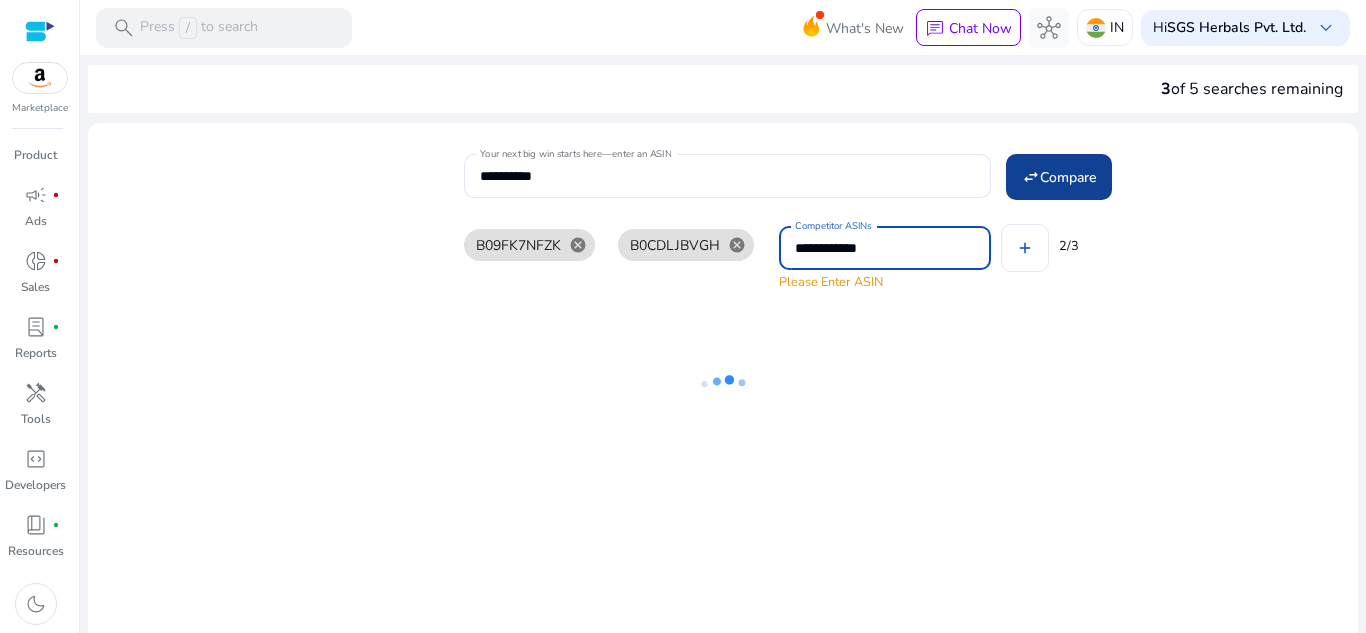 type on "**********" 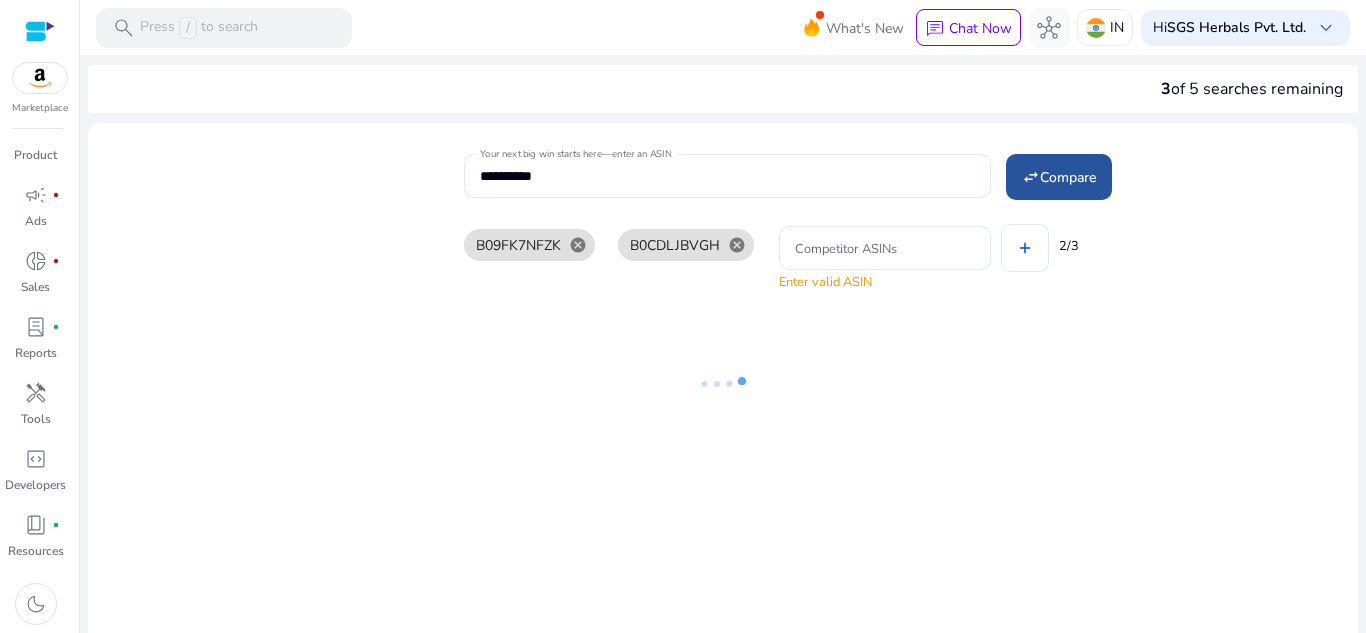 click on "swap_horiz" 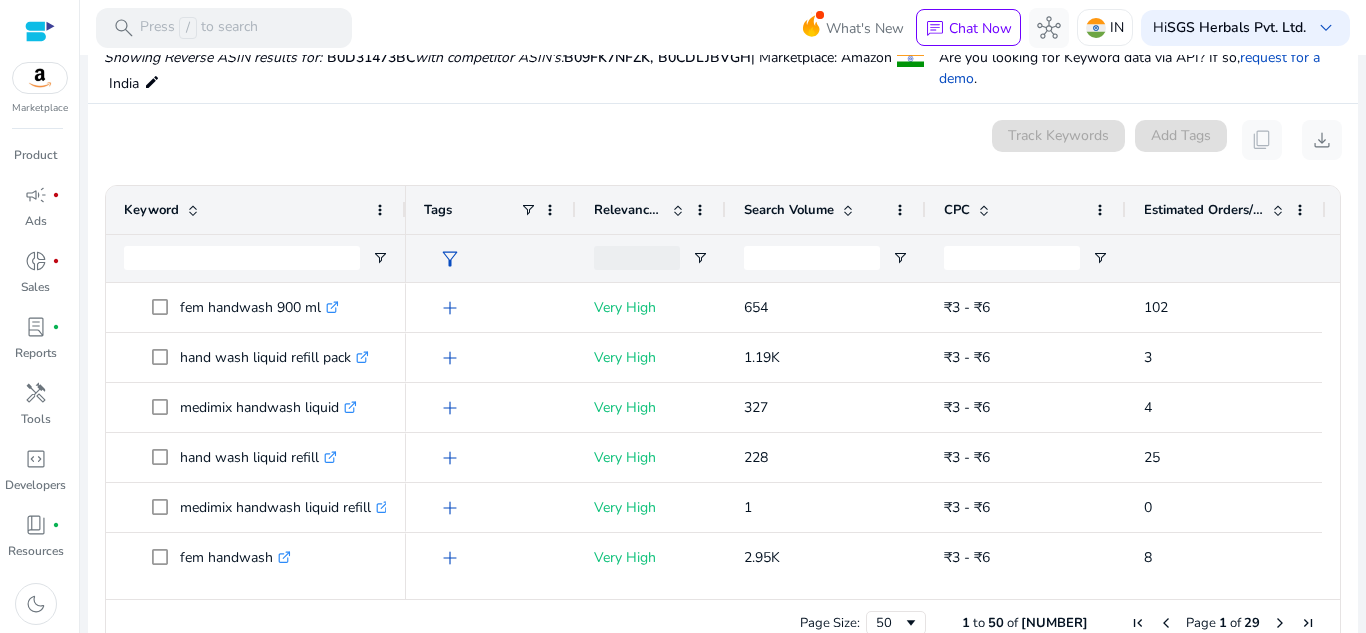 scroll, scrollTop: 0, scrollLeft: 0, axis: both 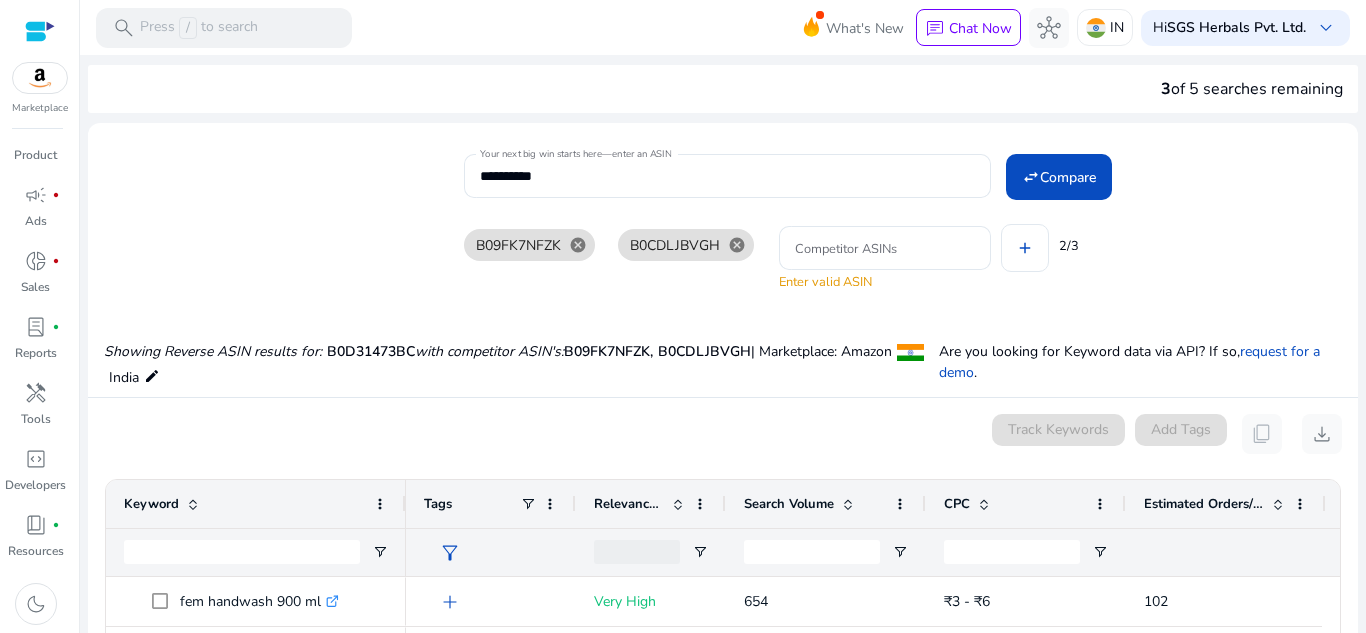 click on "Competitor ASINs Enter valid ASIN" 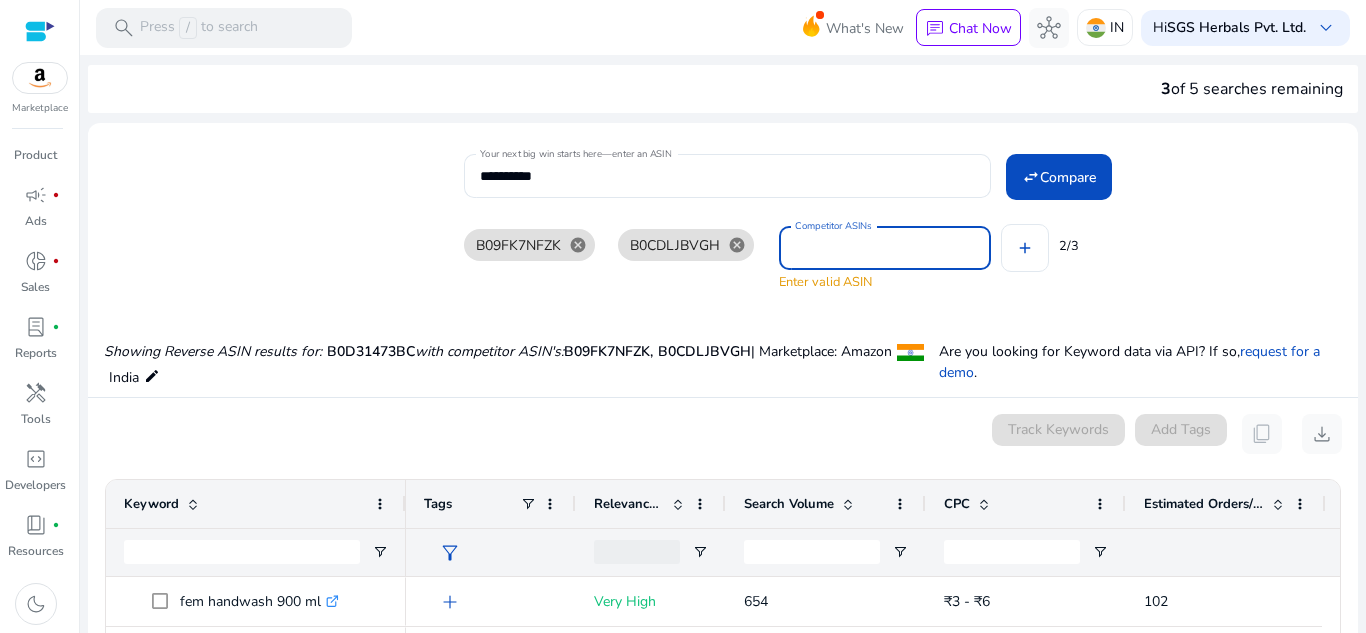 click on "Competitor ASINs" at bounding box center [885, 248] 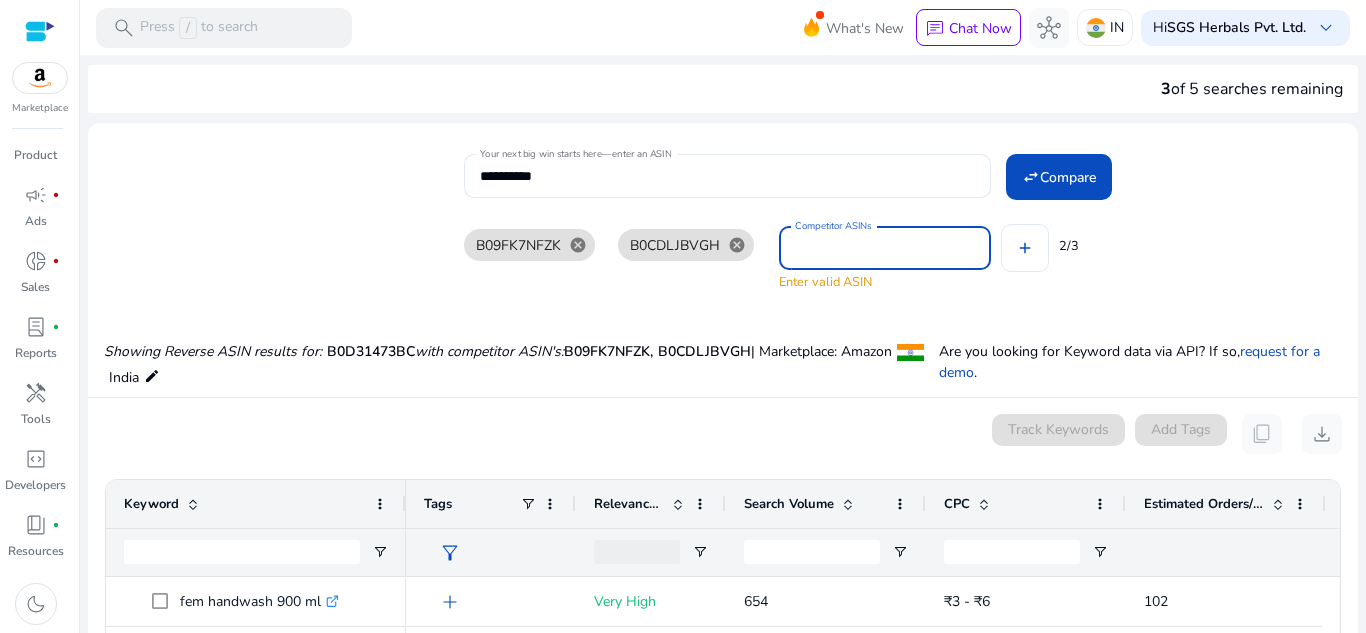 paste on "**********" 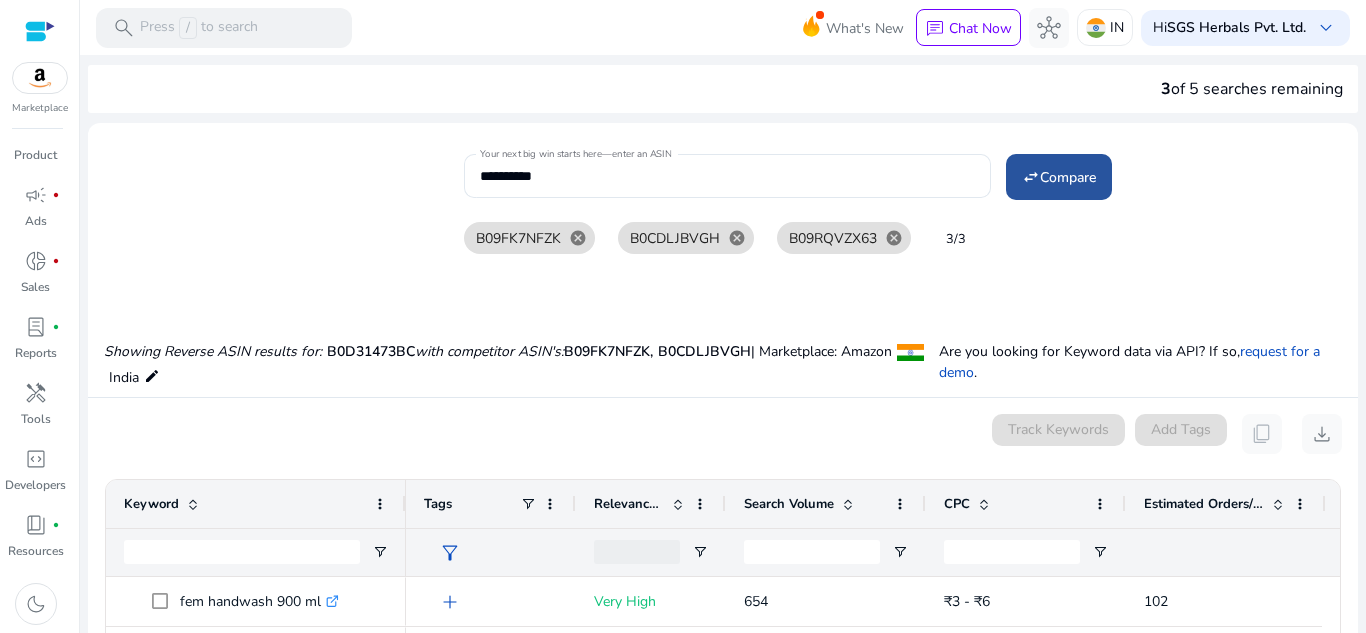 click 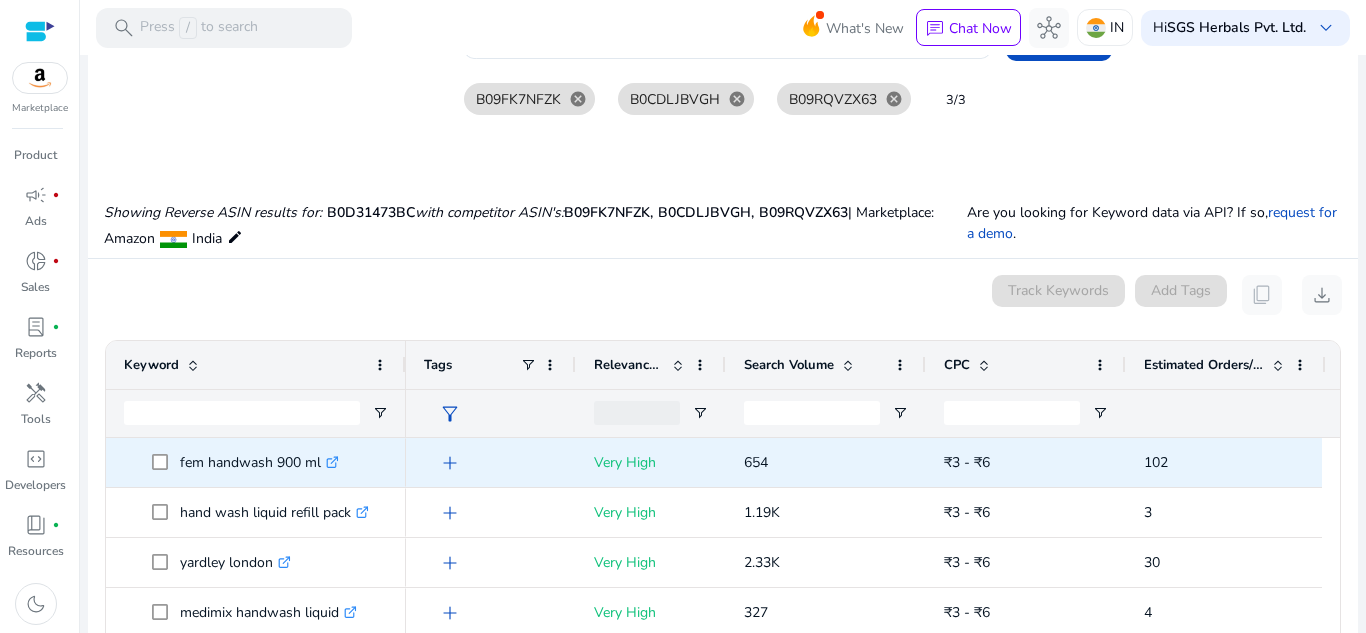 scroll, scrollTop: 294, scrollLeft: 0, axis: vertical 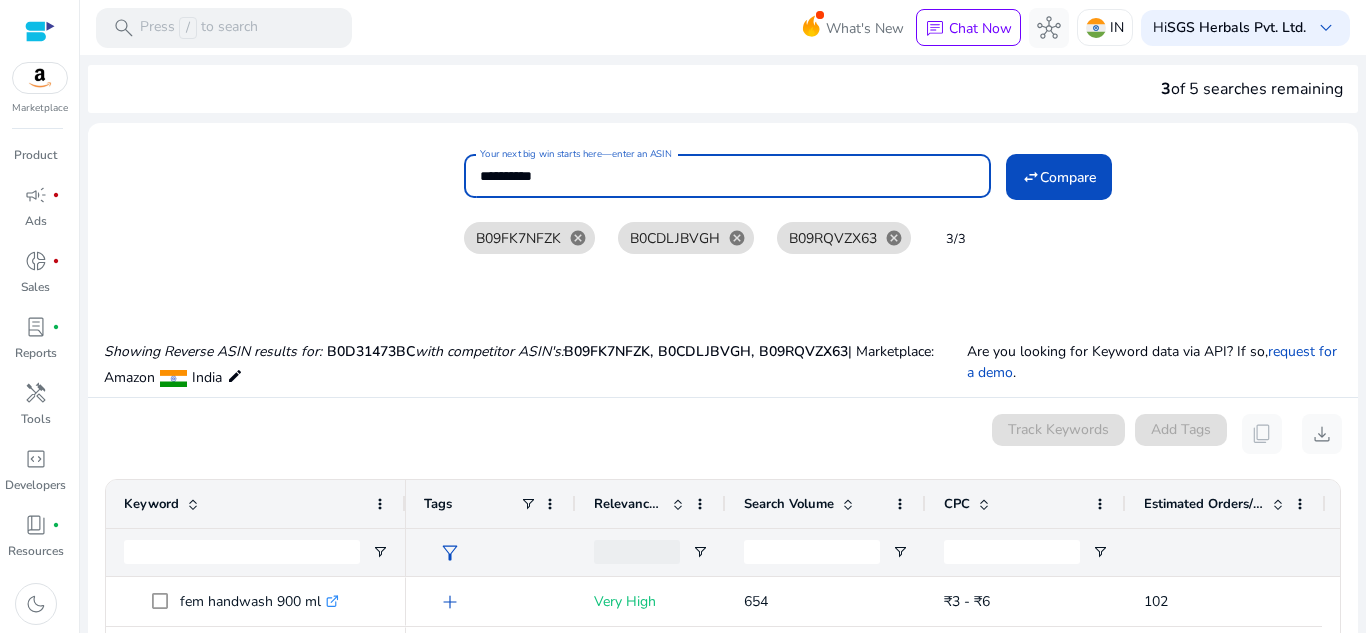 click on "**********" at bounding box center [727, 176] 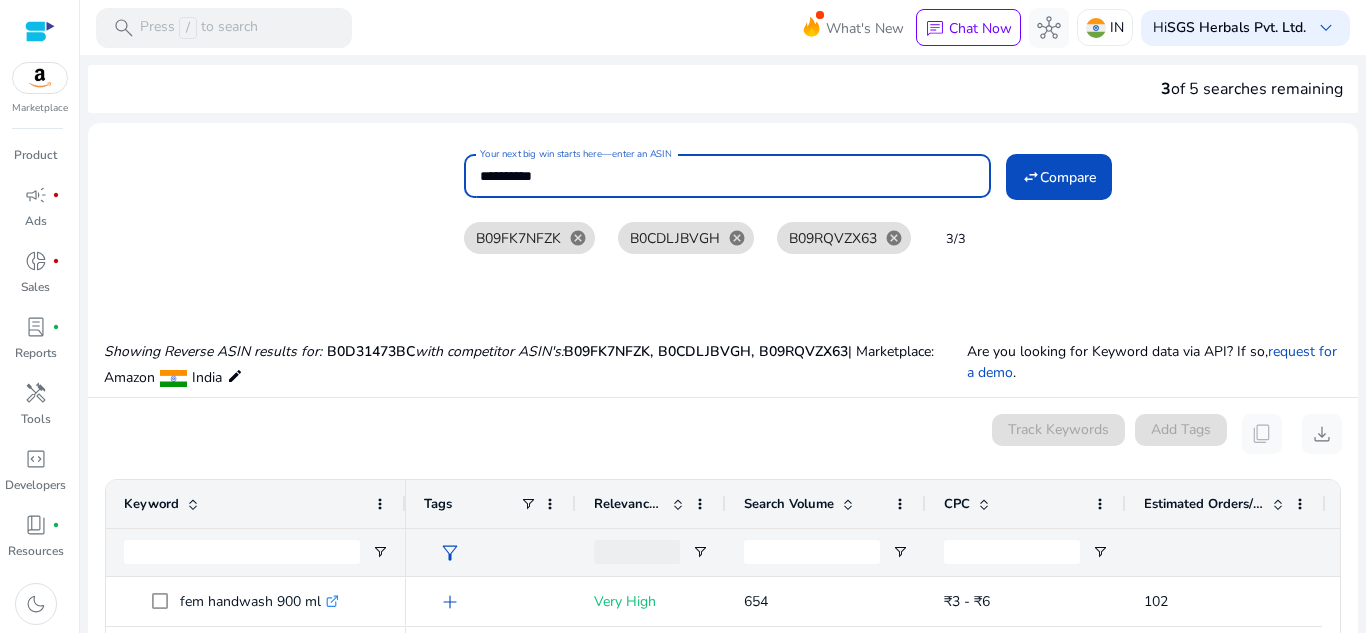 drag, startPoint x: 609, startPoint y: 168, endPoint x: 502, endPoint y: 186, distance: 108.503456 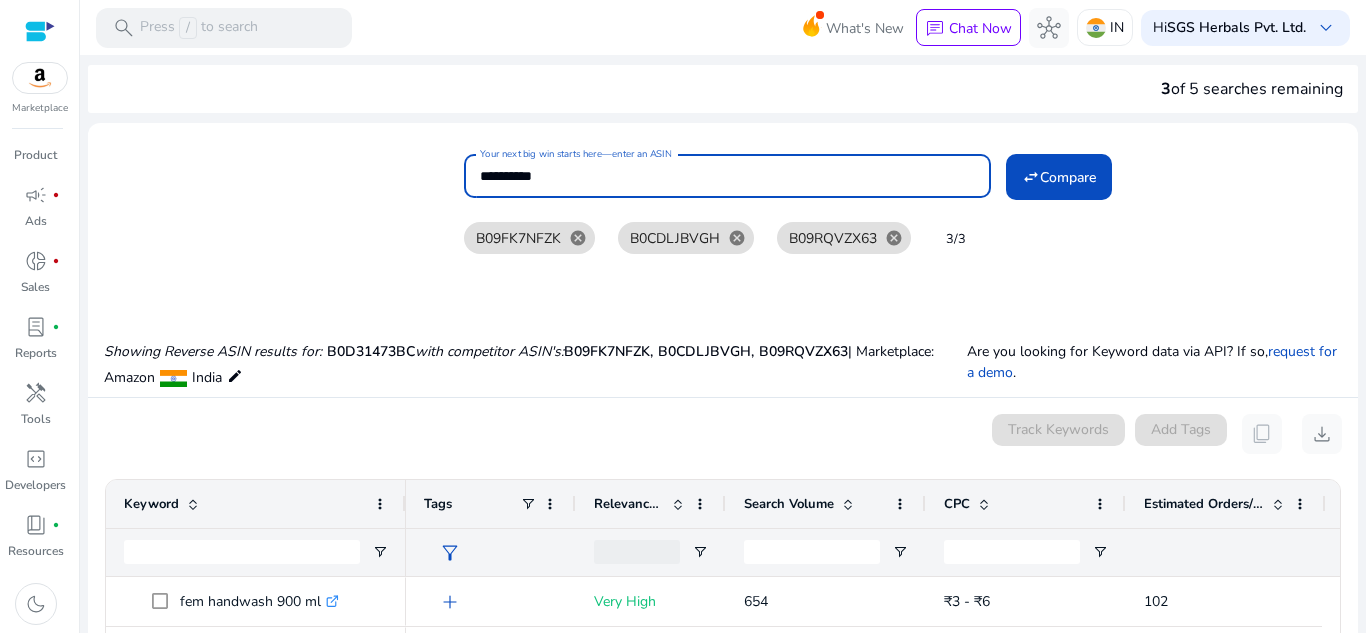 paste 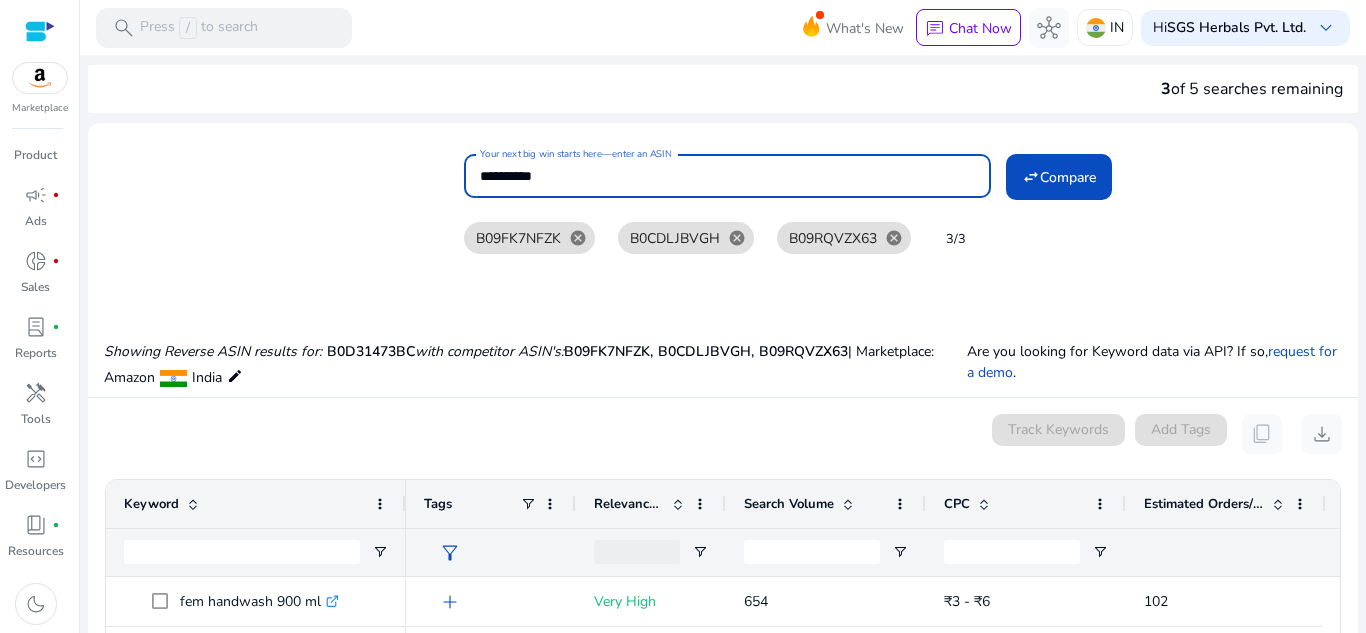type on "**********" 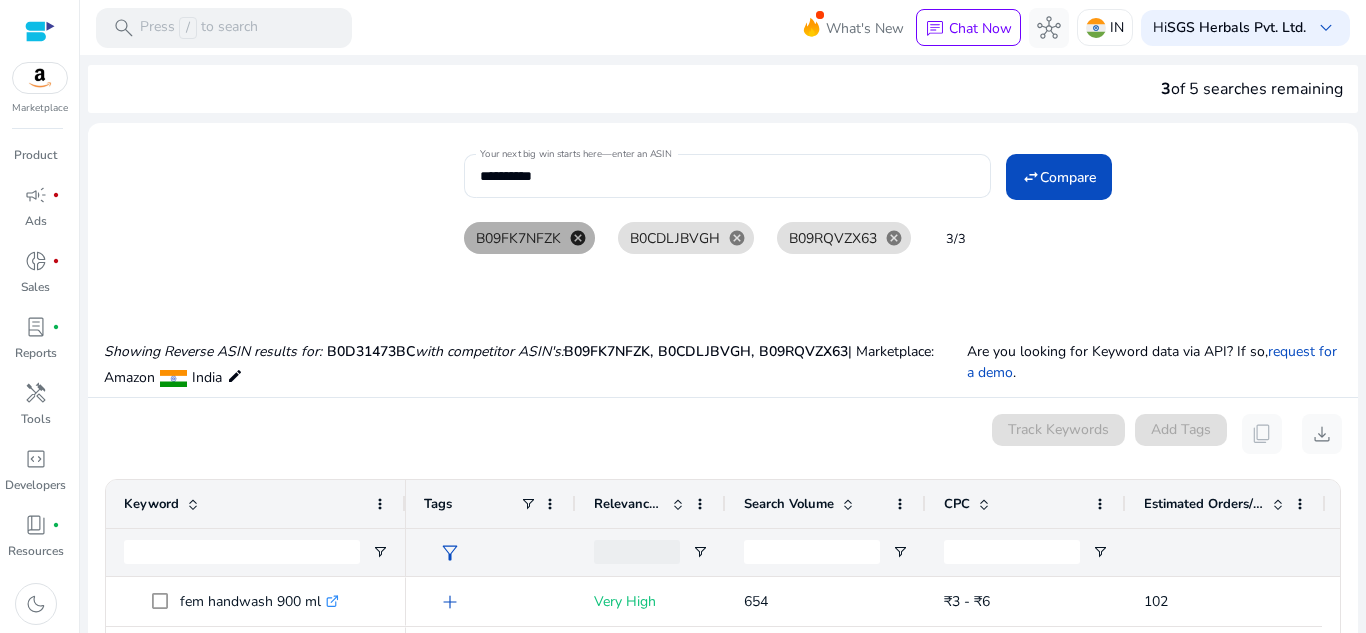 click on "cancel" at bounding box center [578, 238] 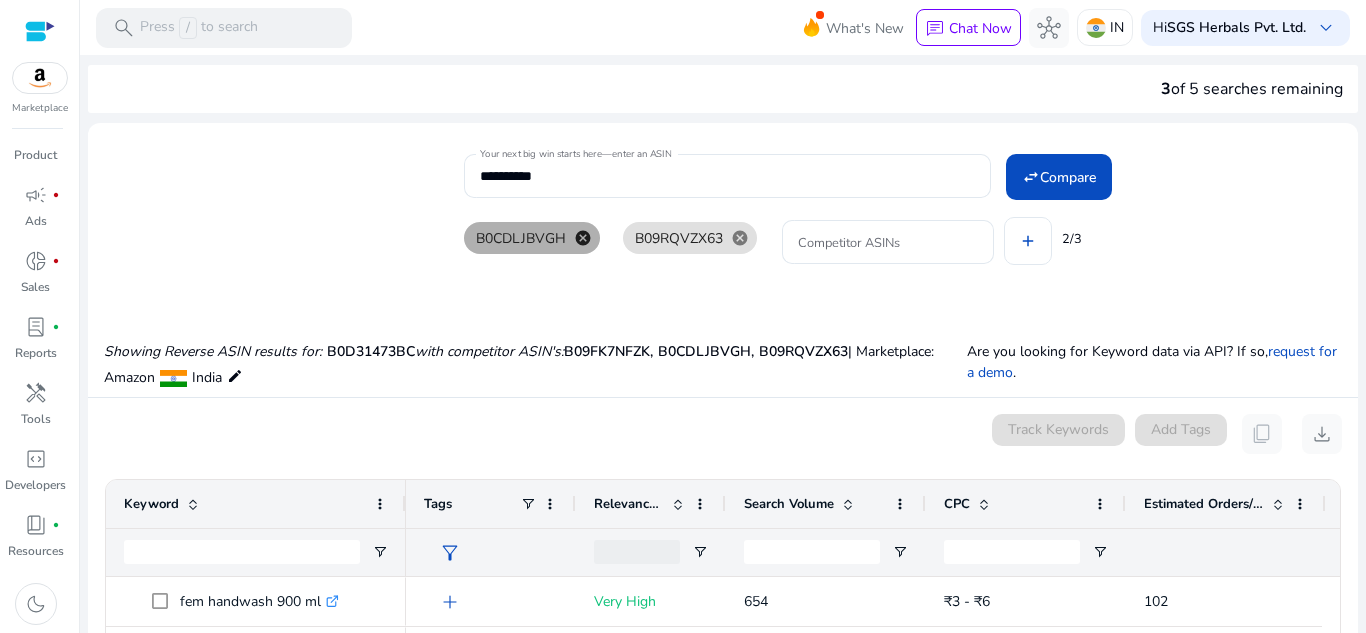 click on "cancel" at bounding box center (583, 238) 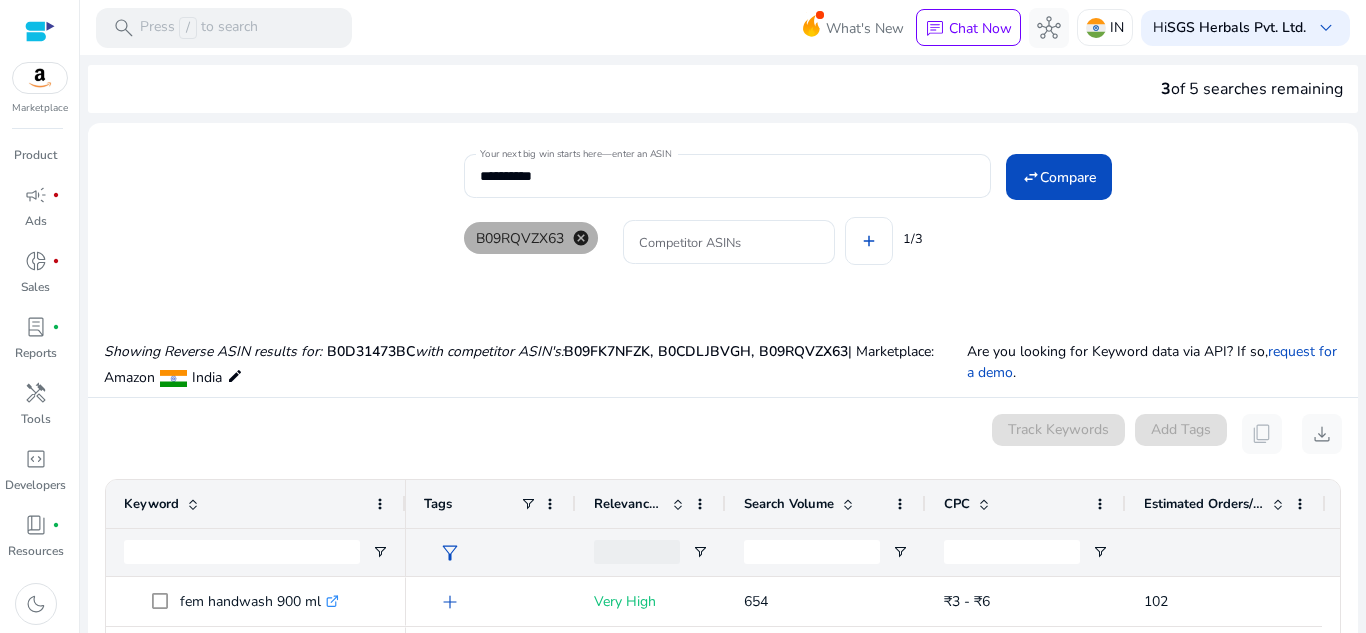 click on "cancel" at bounding box center [581, 238] 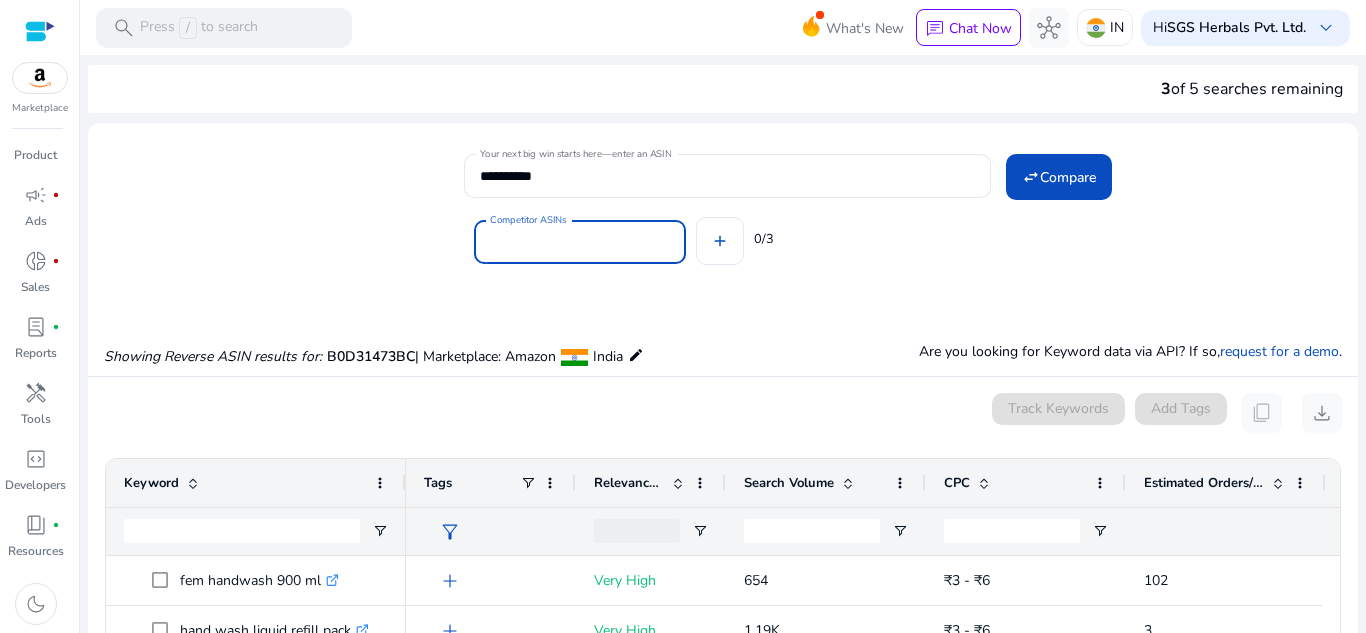 click on "Competitor ASINs" at bounding box center (580, 242) 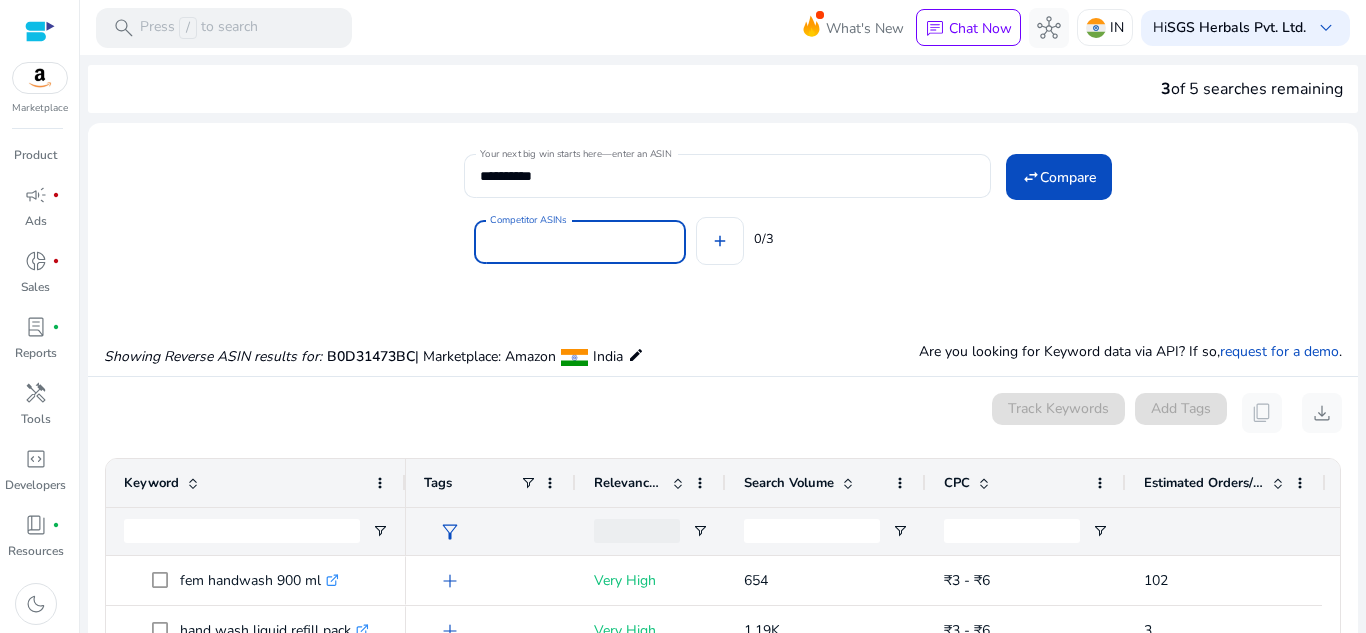 paste on "**********" 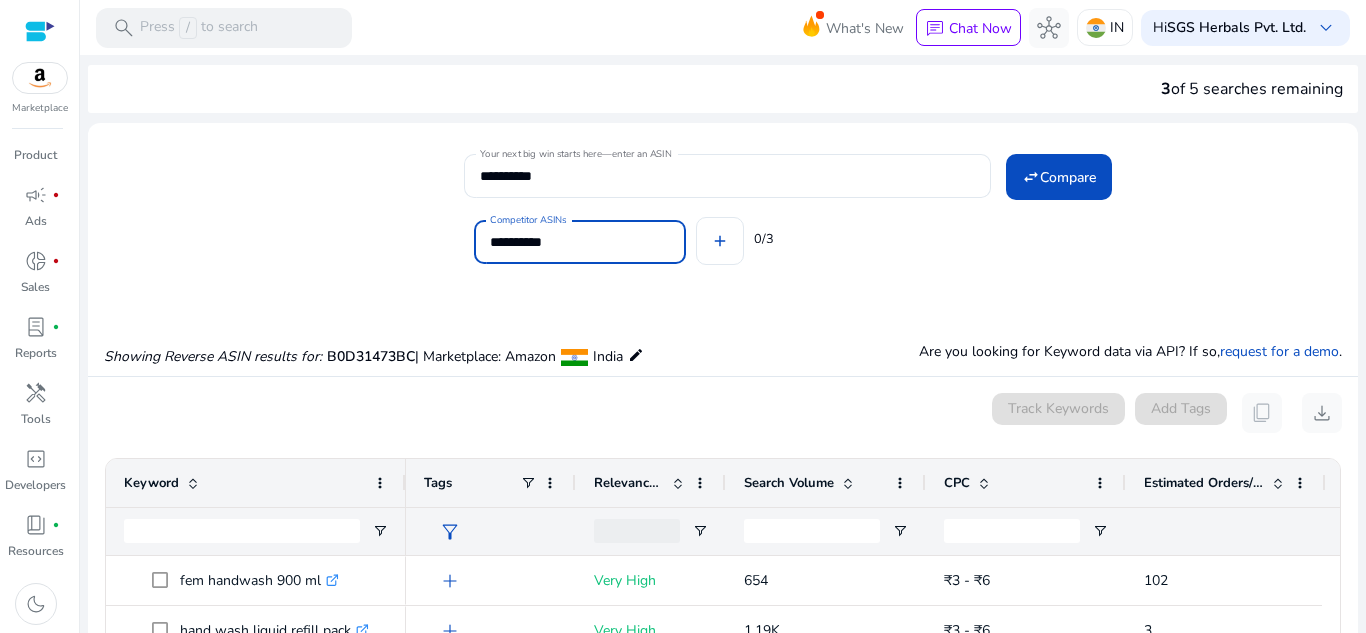 type on "**********" 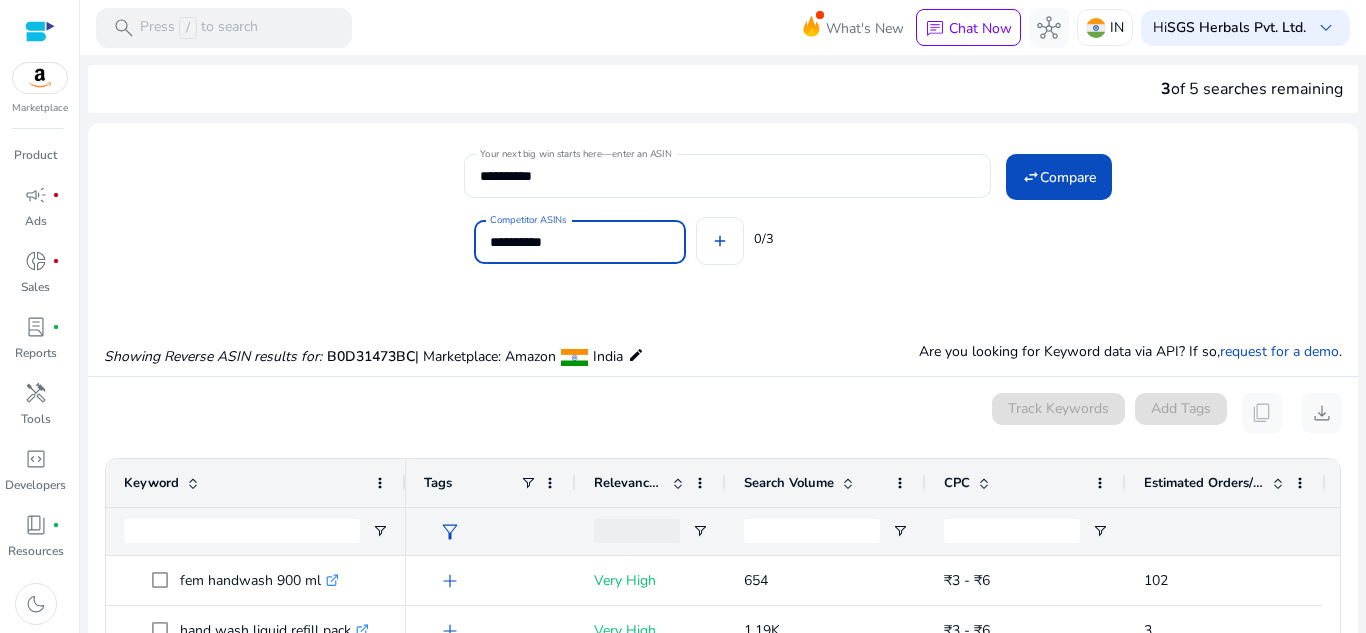 type 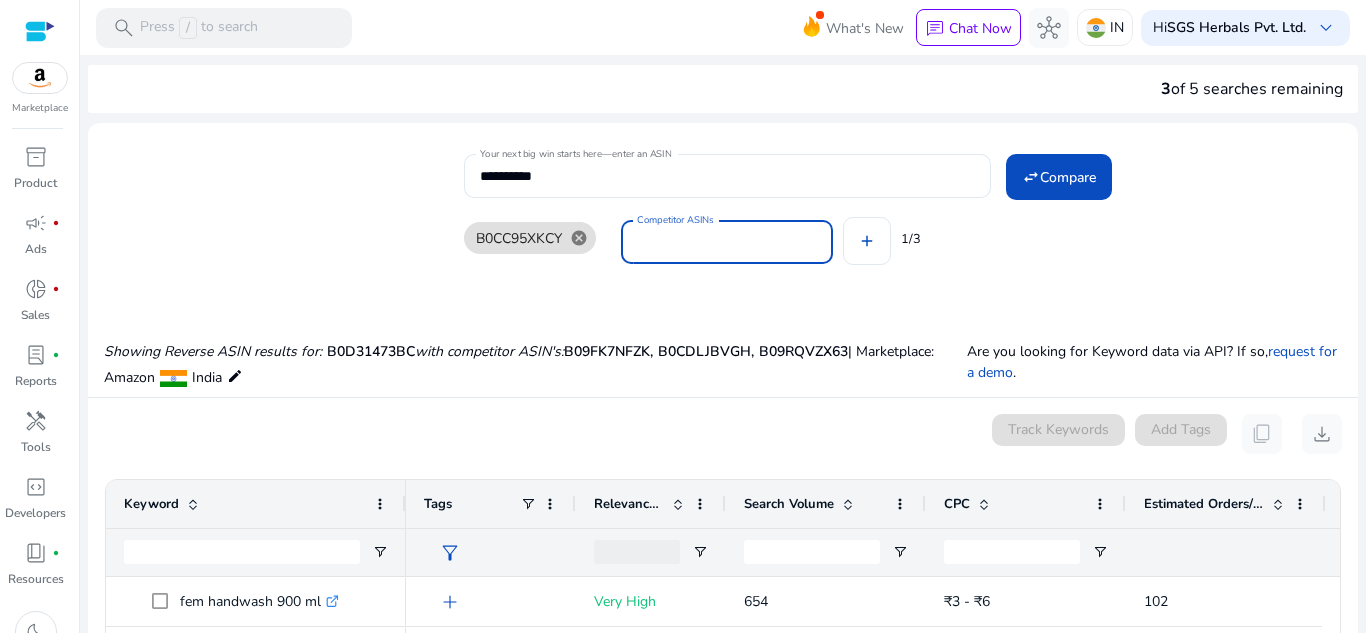 scroll, scrollTop: 0, scrollLeft: 0, axis: both 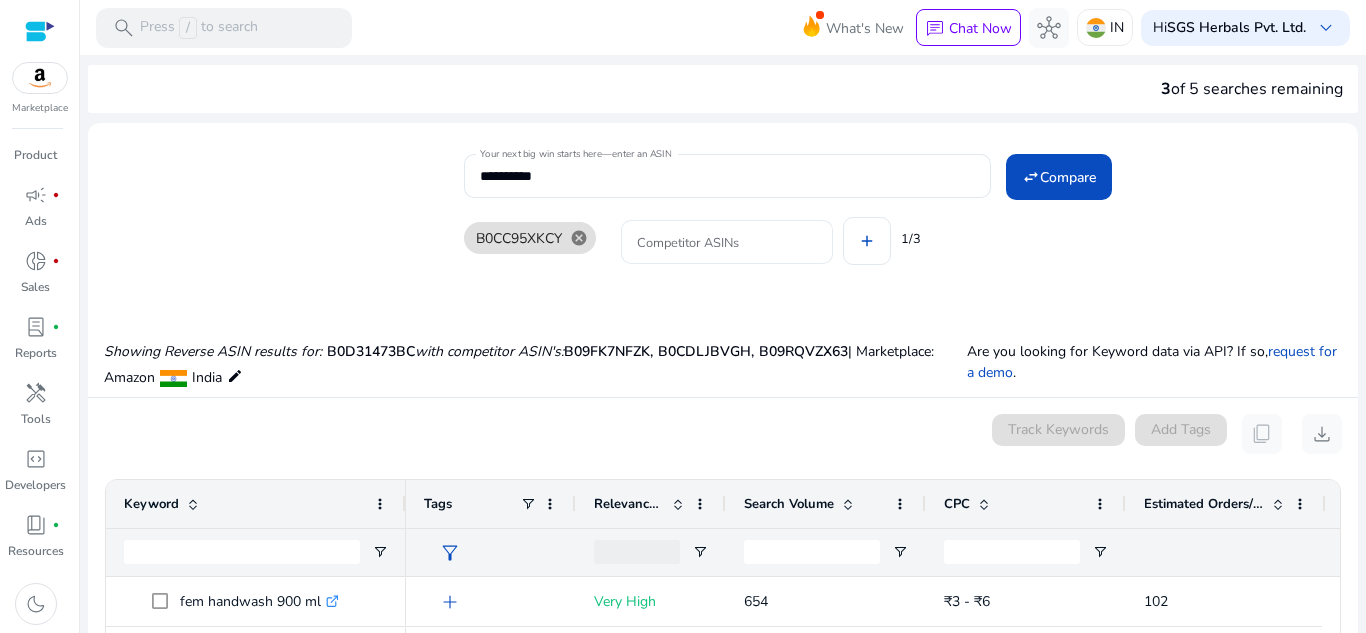 click on "Competitor ASINs" 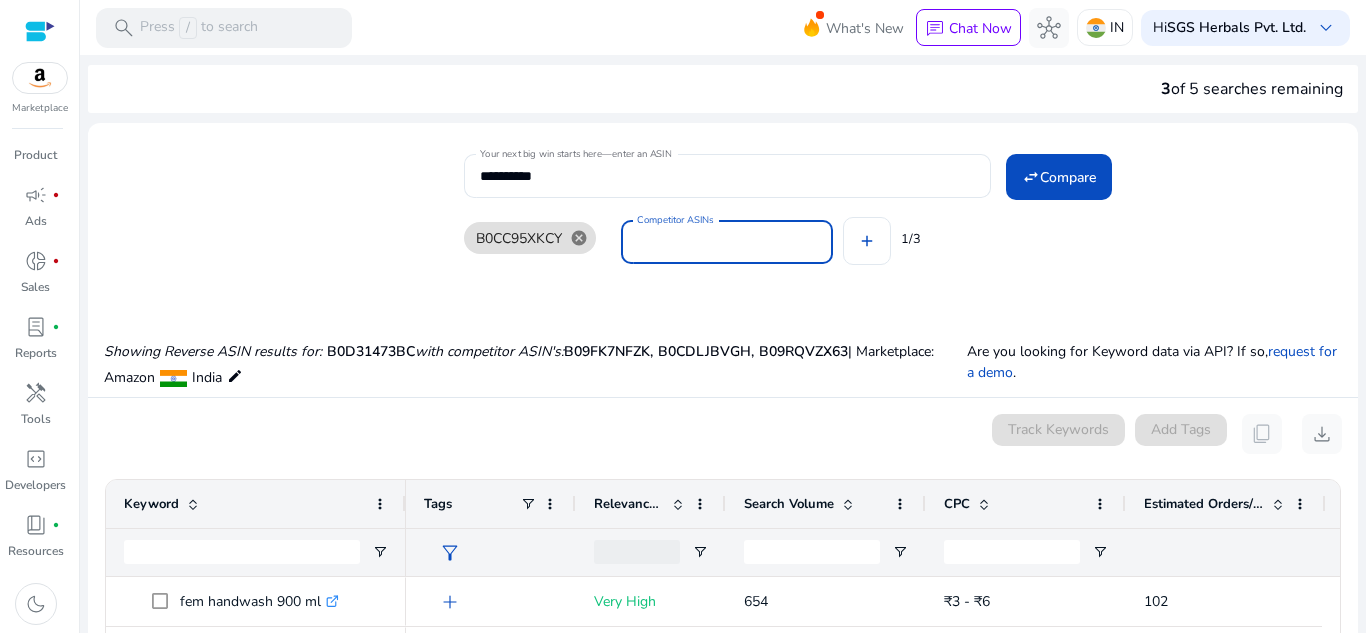 paste on "**********" 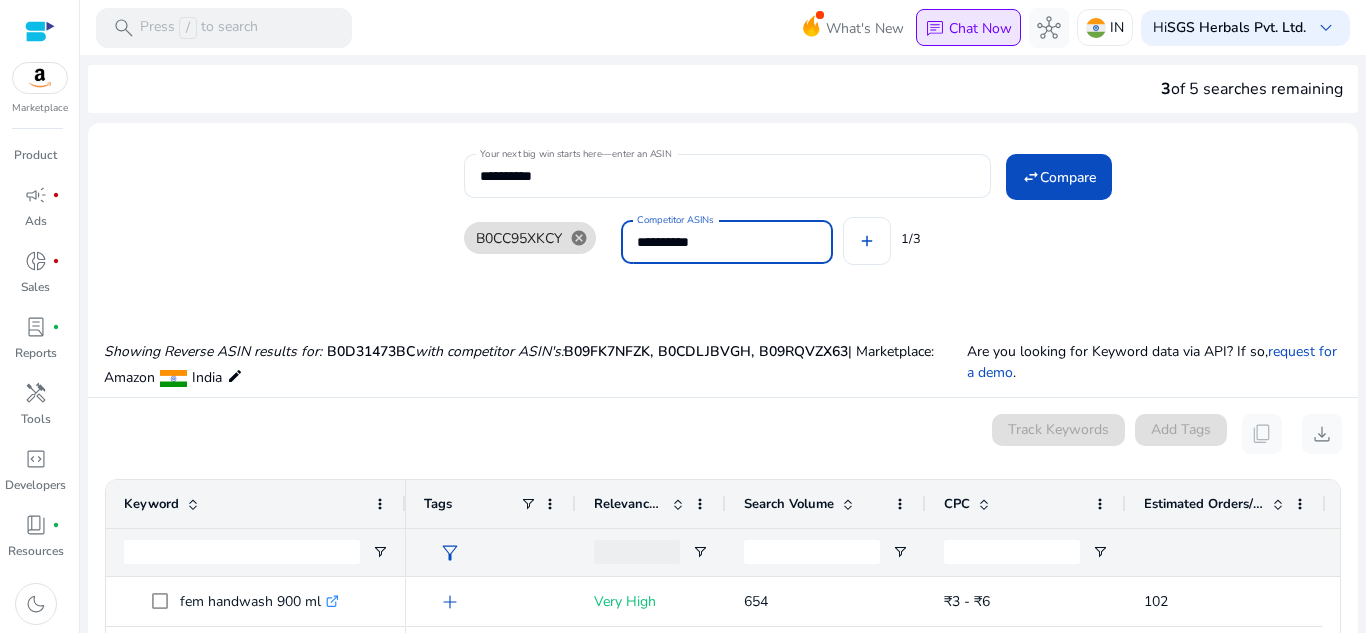 type on "**********" 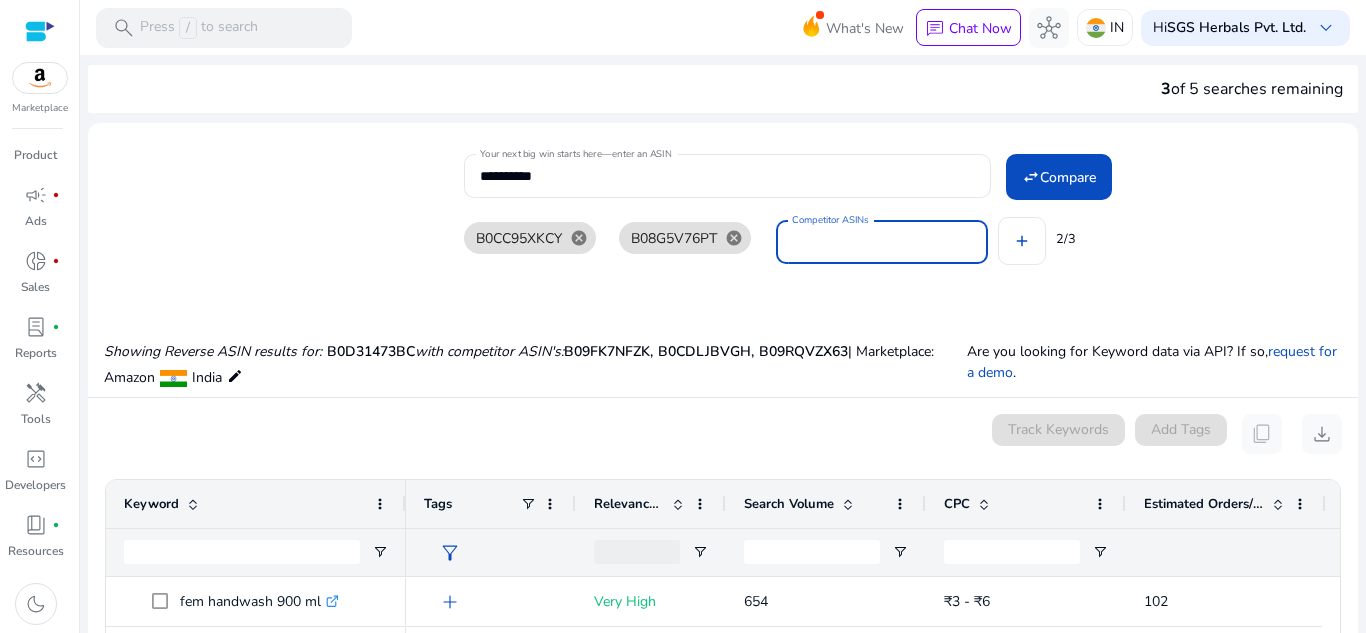 click on "Competitor ASINs" at bounding box center (882, 242) 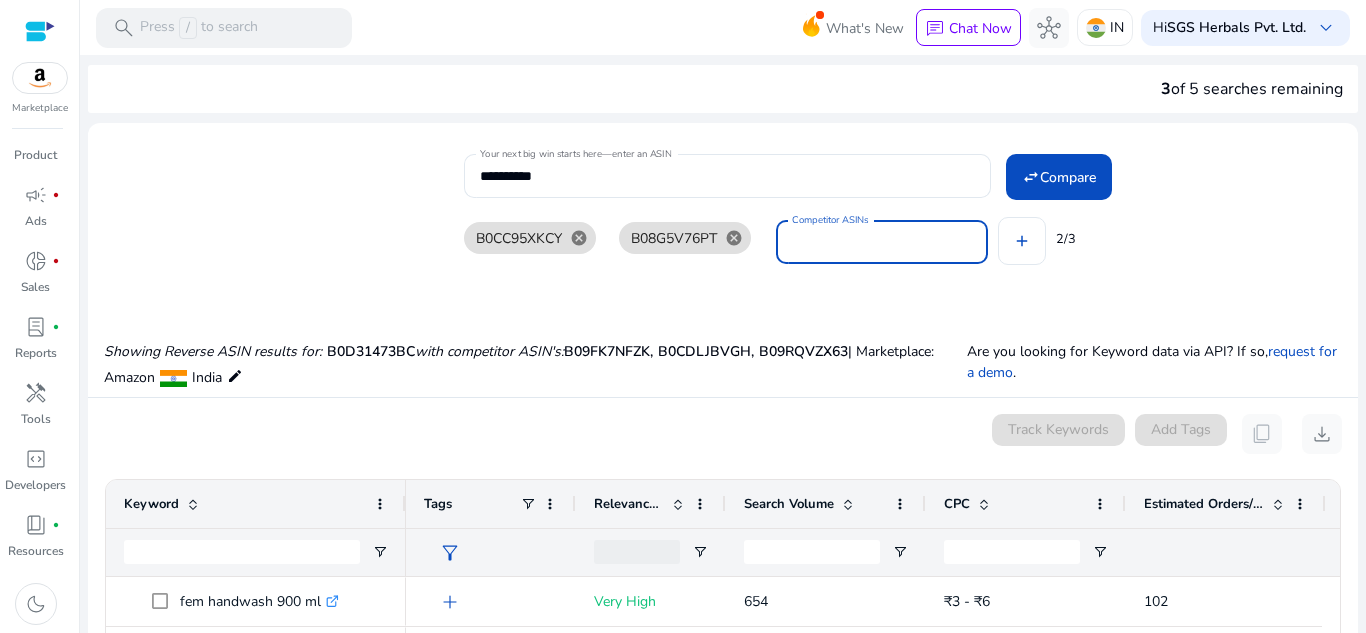 paste on "**********" 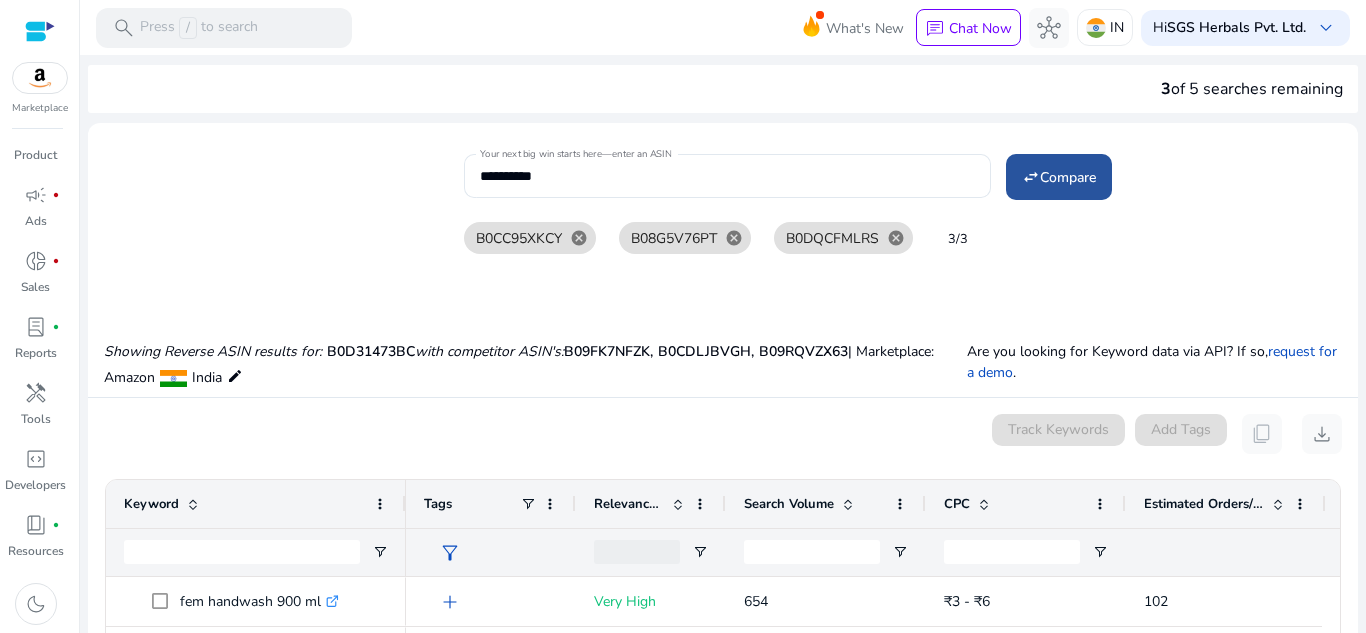 click on "Compare" 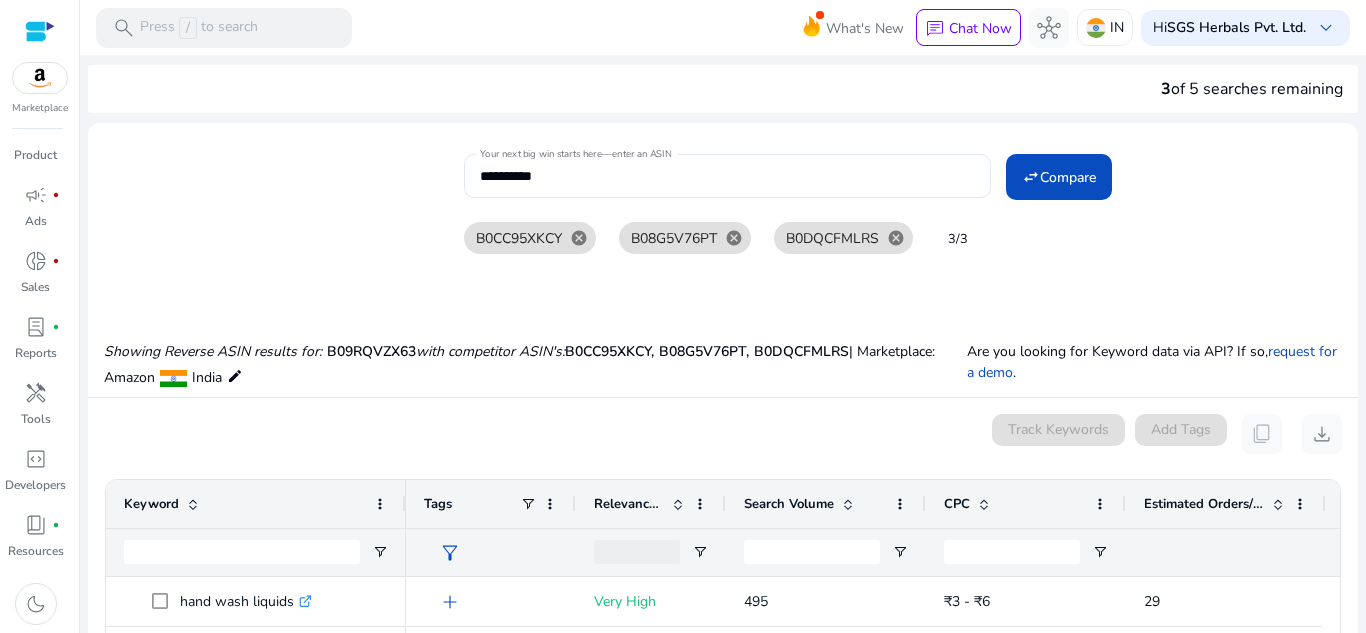 scroll, scrollTop: 294, scrollLeft: 0, axis: vertical 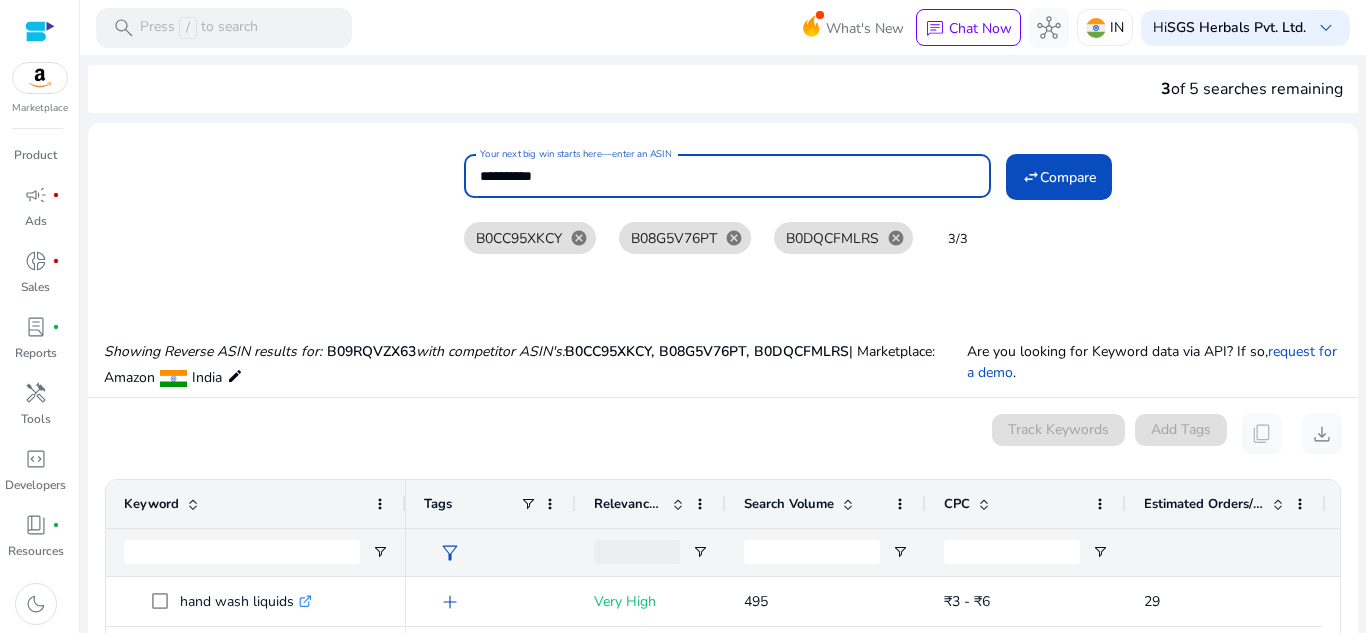click on "**********" at bounding box center (727, 176) 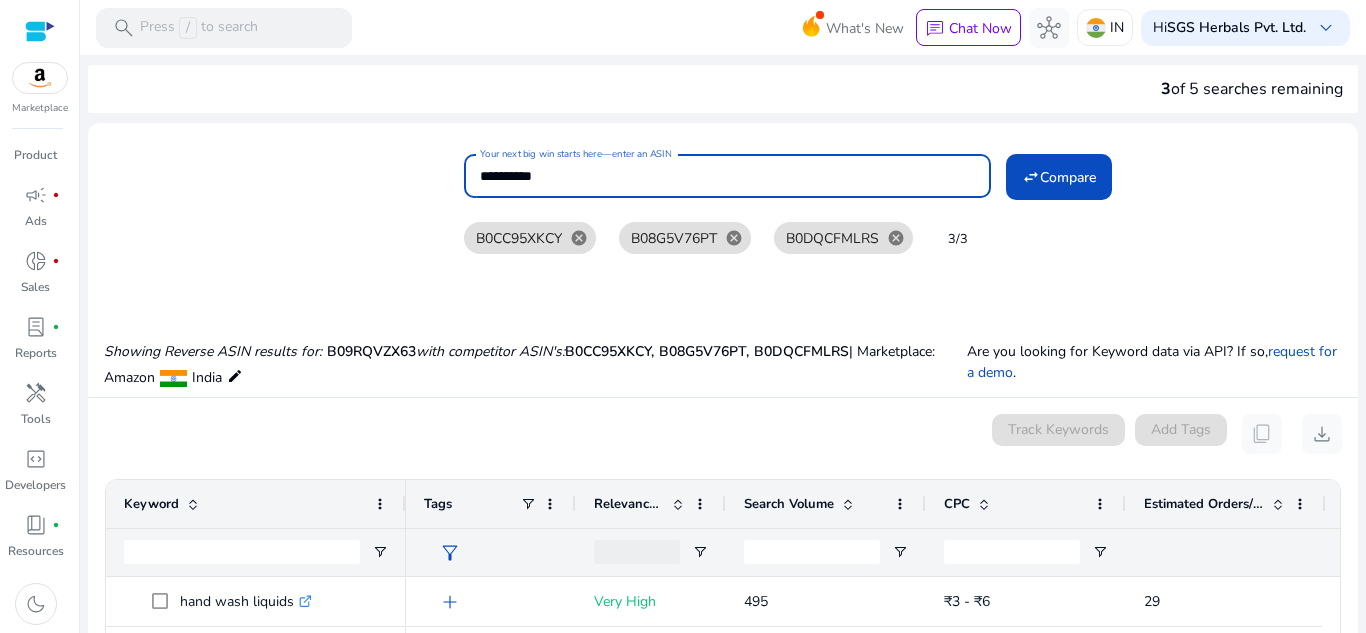 paste on "**********" 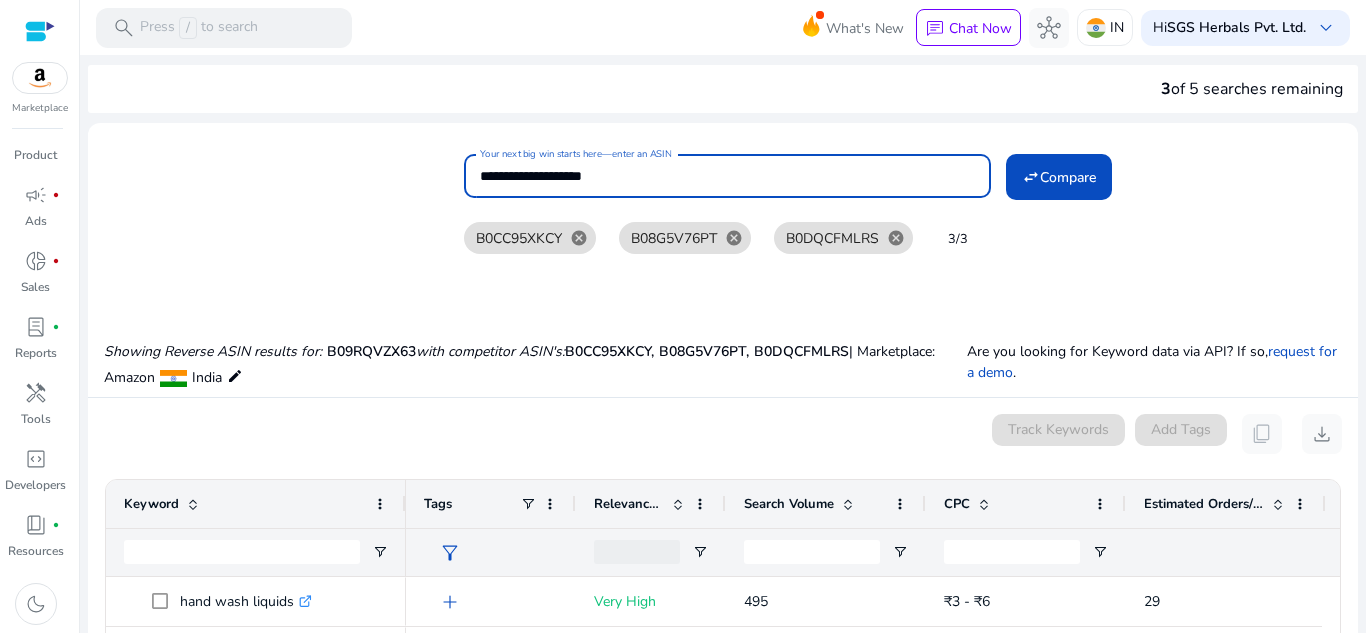 drag, startPoint x: 661, startPoint y: 170, endPoint x: 479, endPoint y: 164, distance: 182.09888 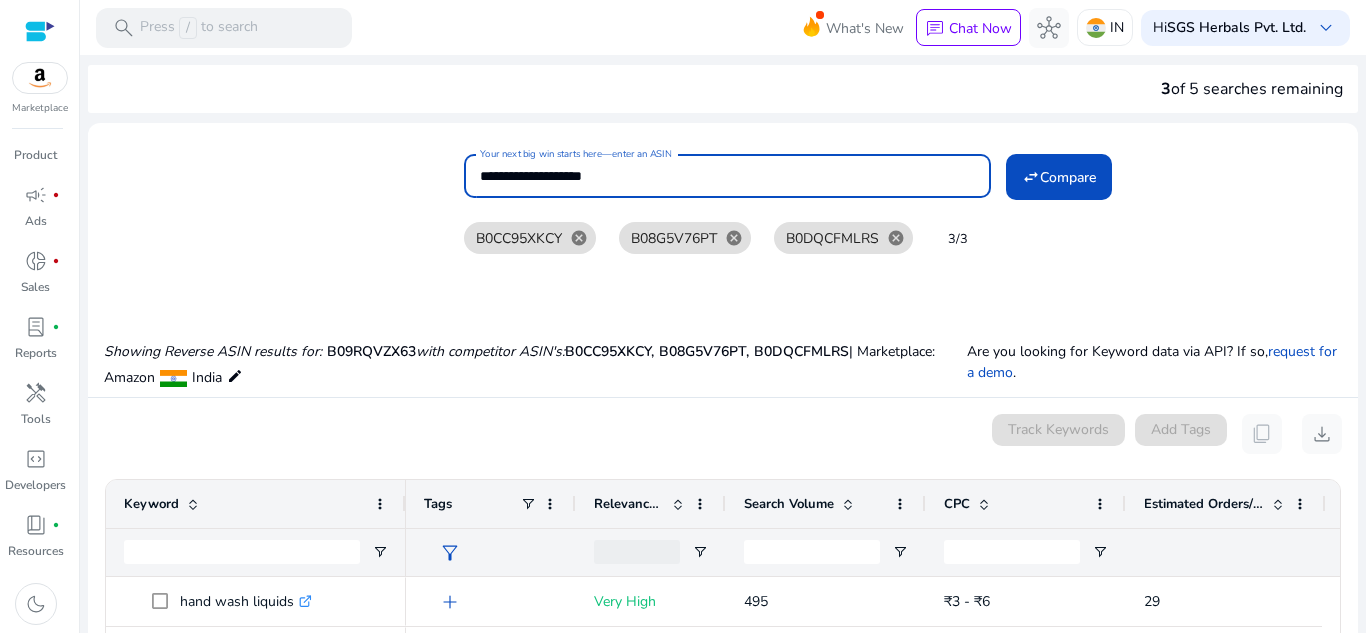 paste 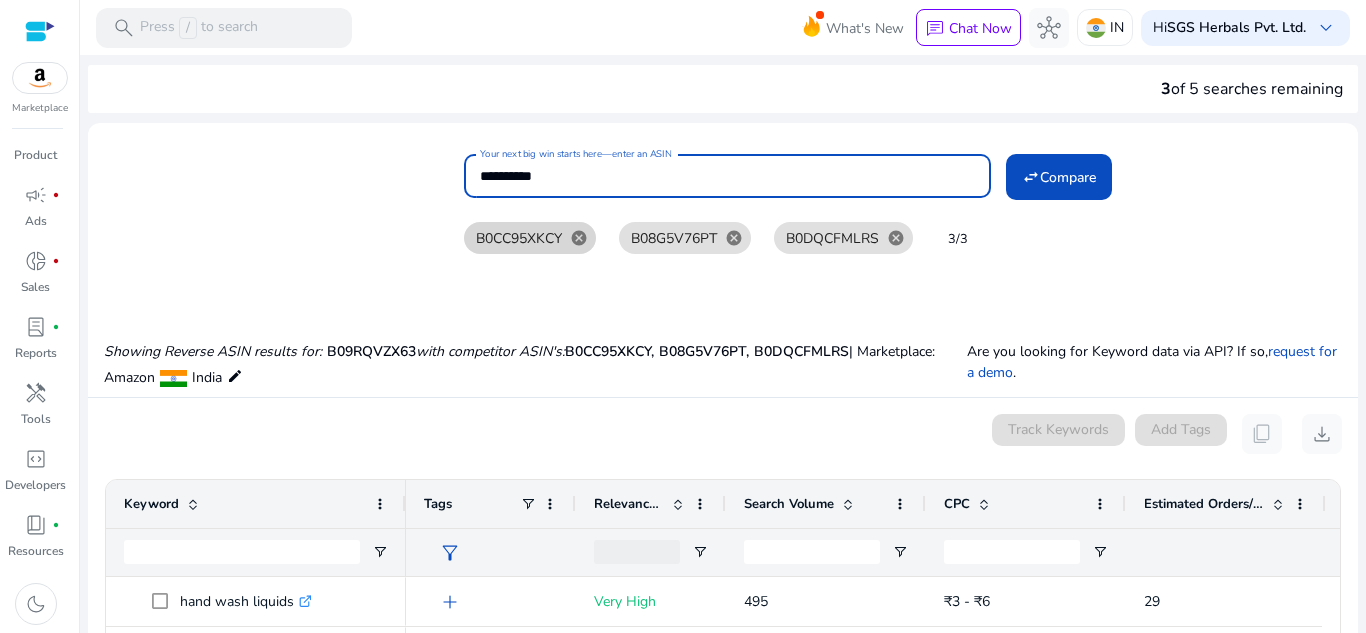 type on "**********" 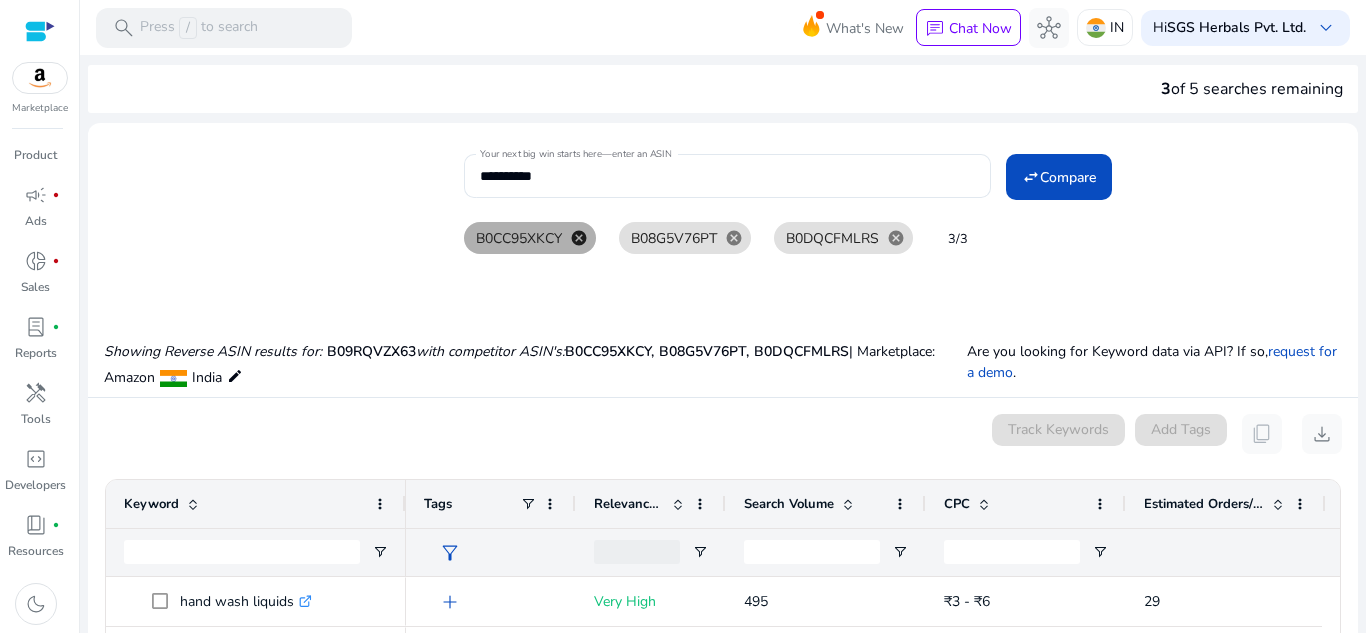 click on "cancel" at bounding box center [579, 238] 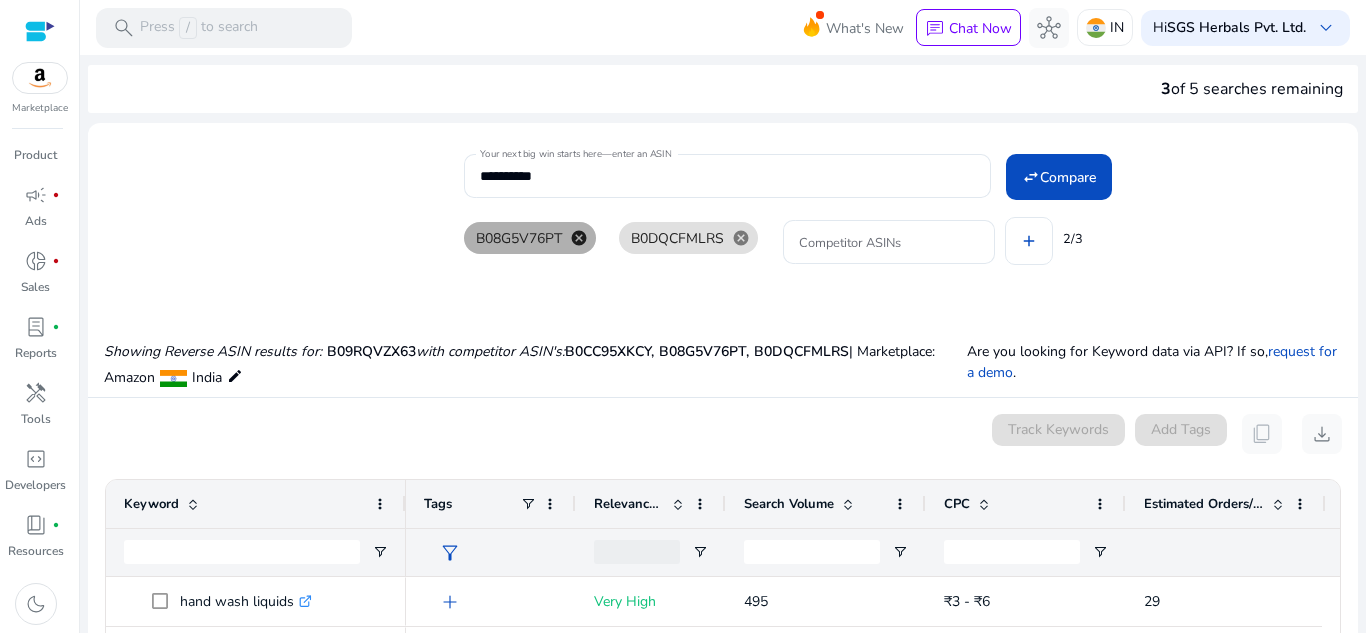 click on "cancel" at bounding box center [579, 238] 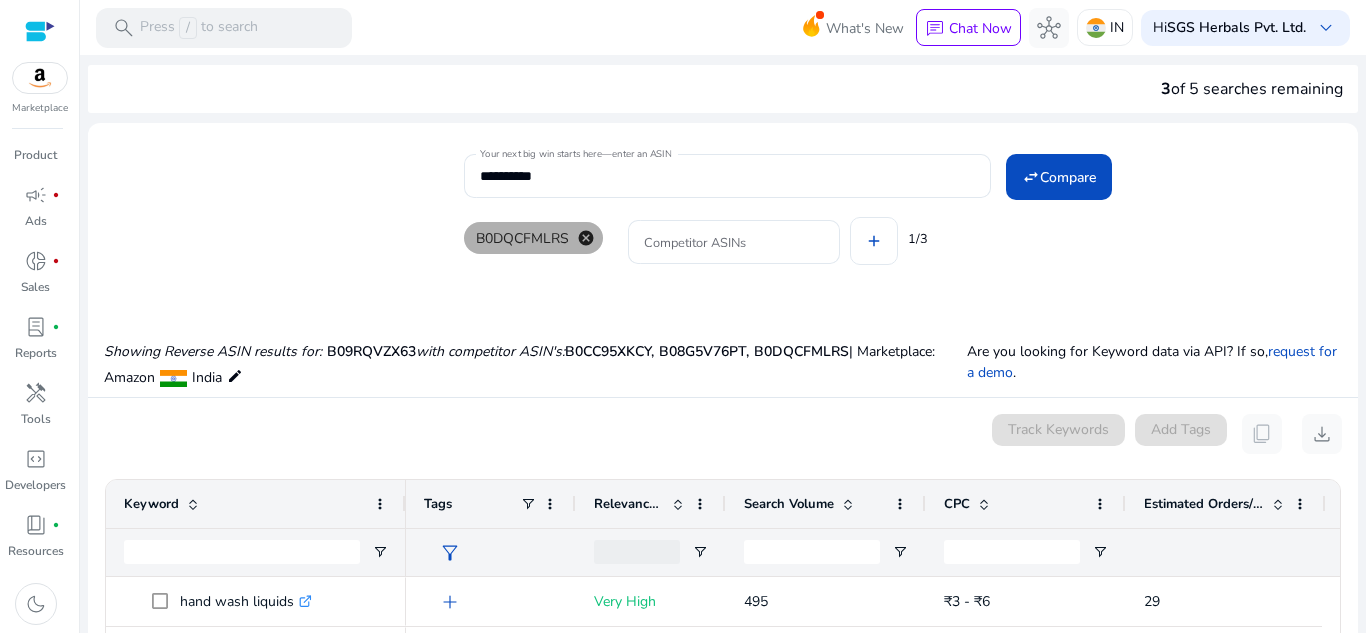 click on "cancel" at bounding box center (586, 238) 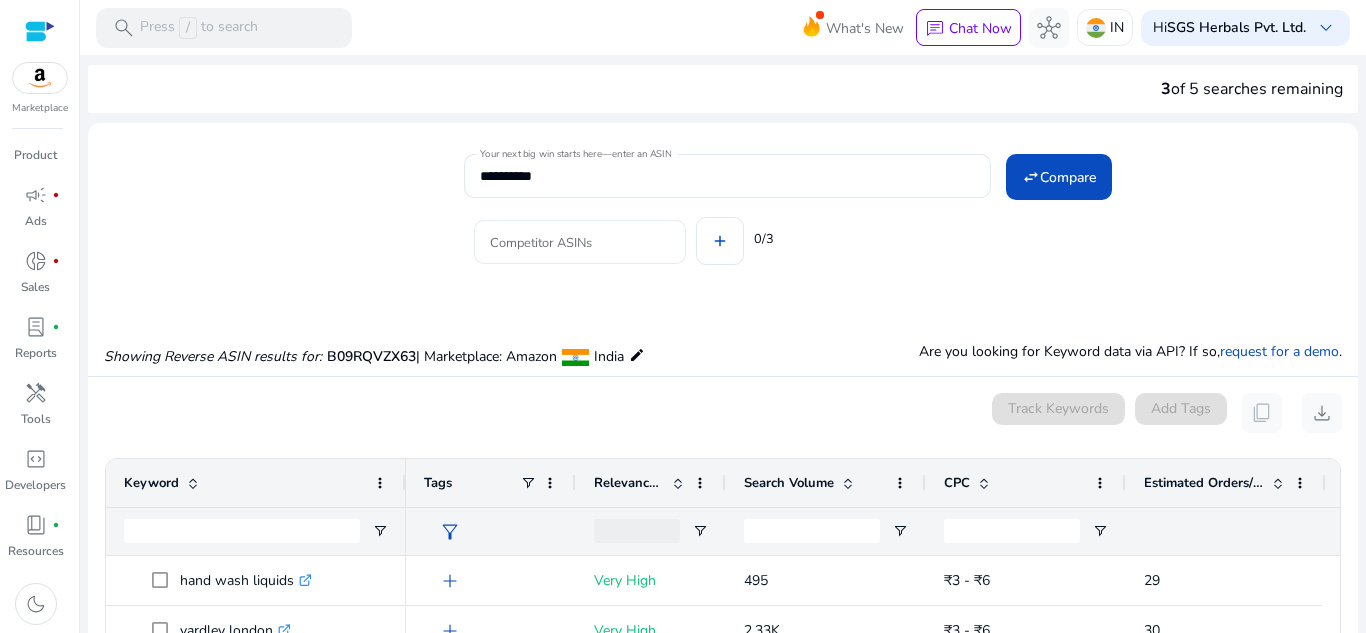 click 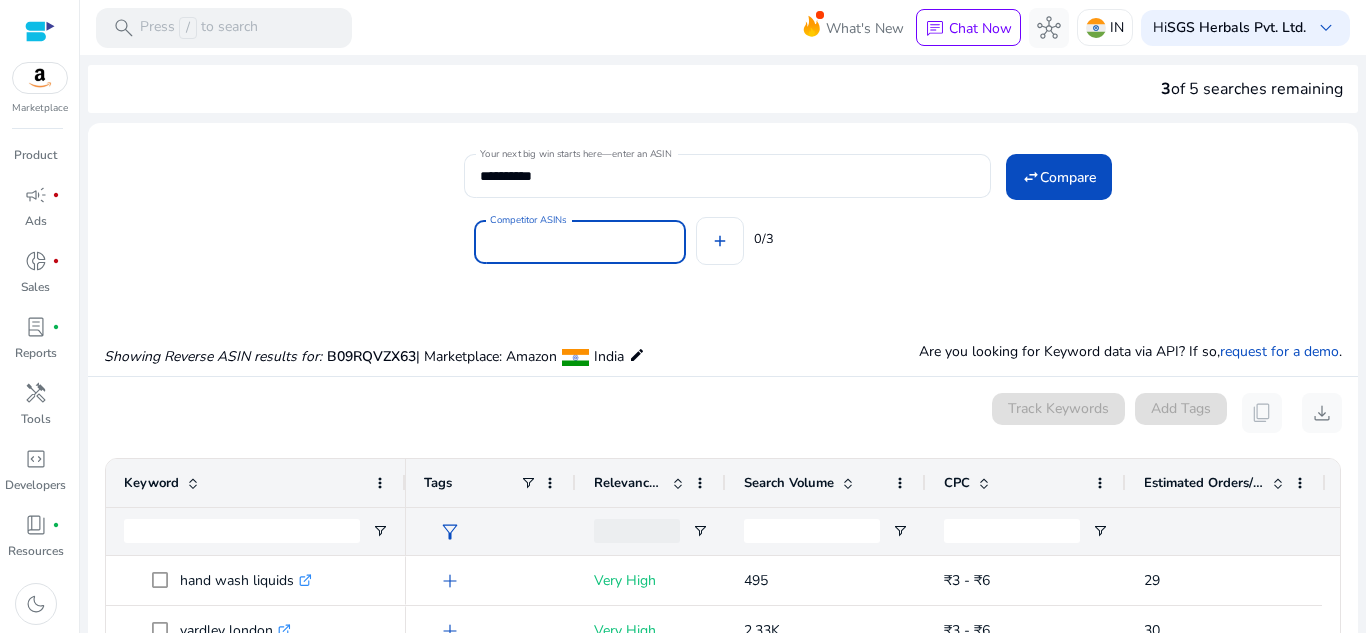 paste on "**********" 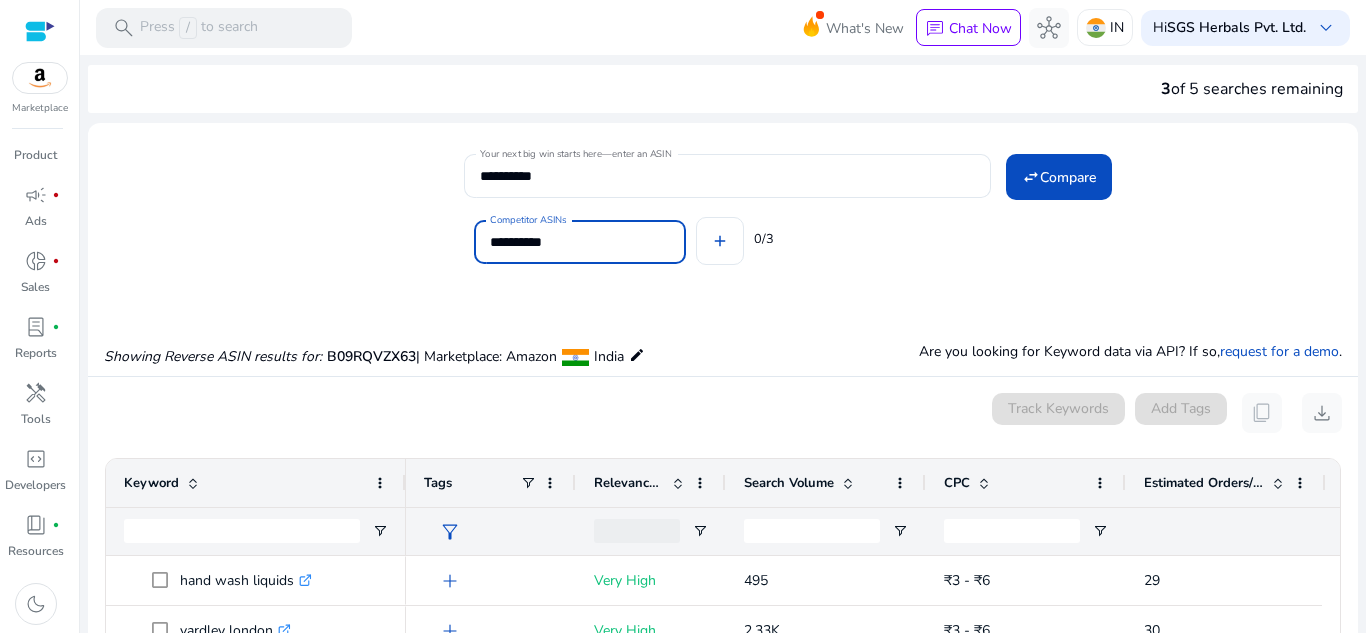 type on "**********" 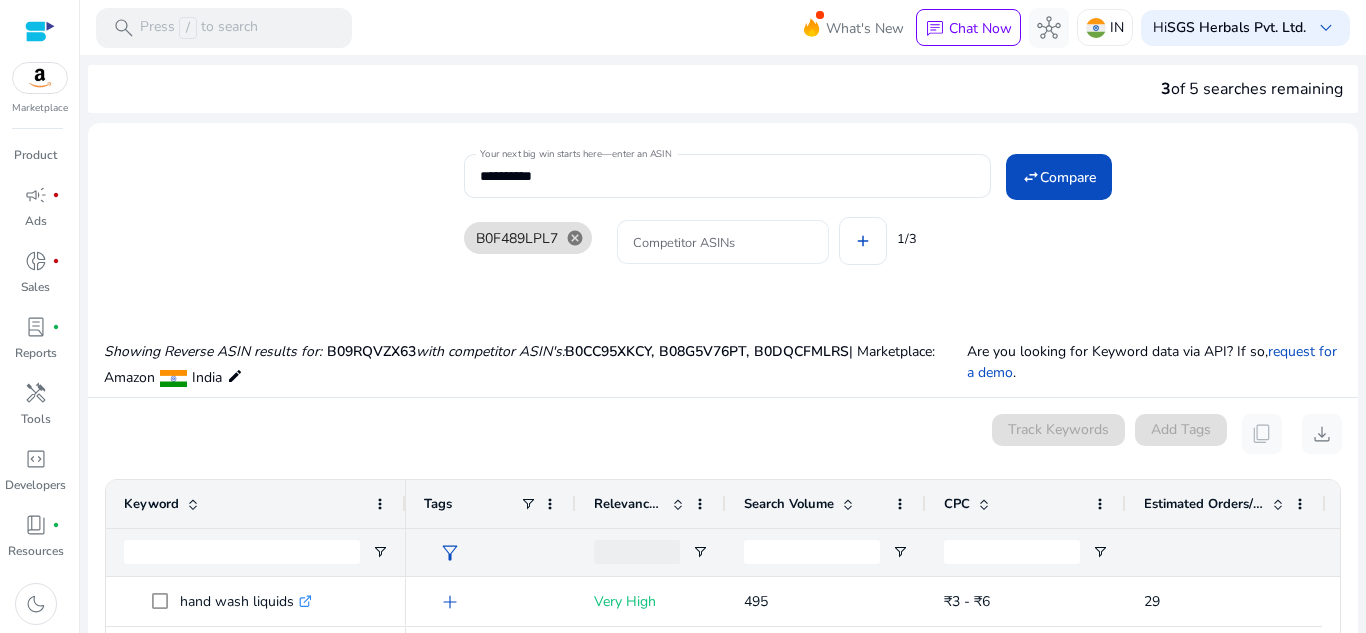 click on "Competitor ASINs" 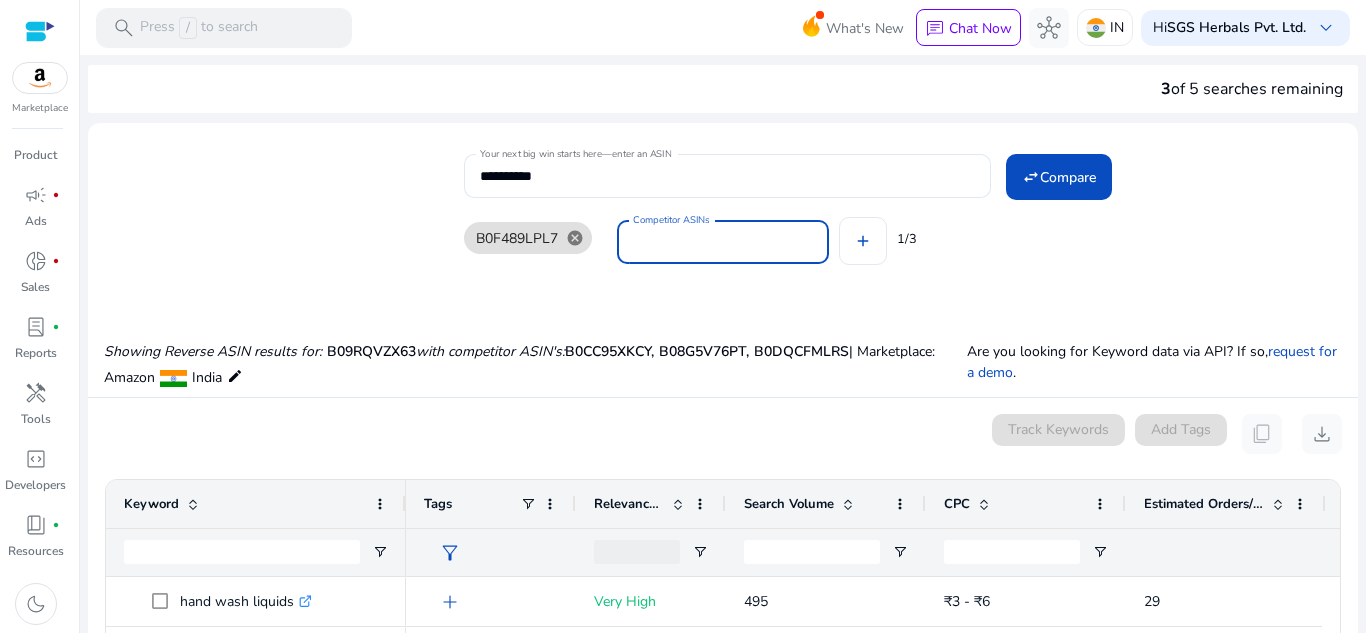 paste on "**********" 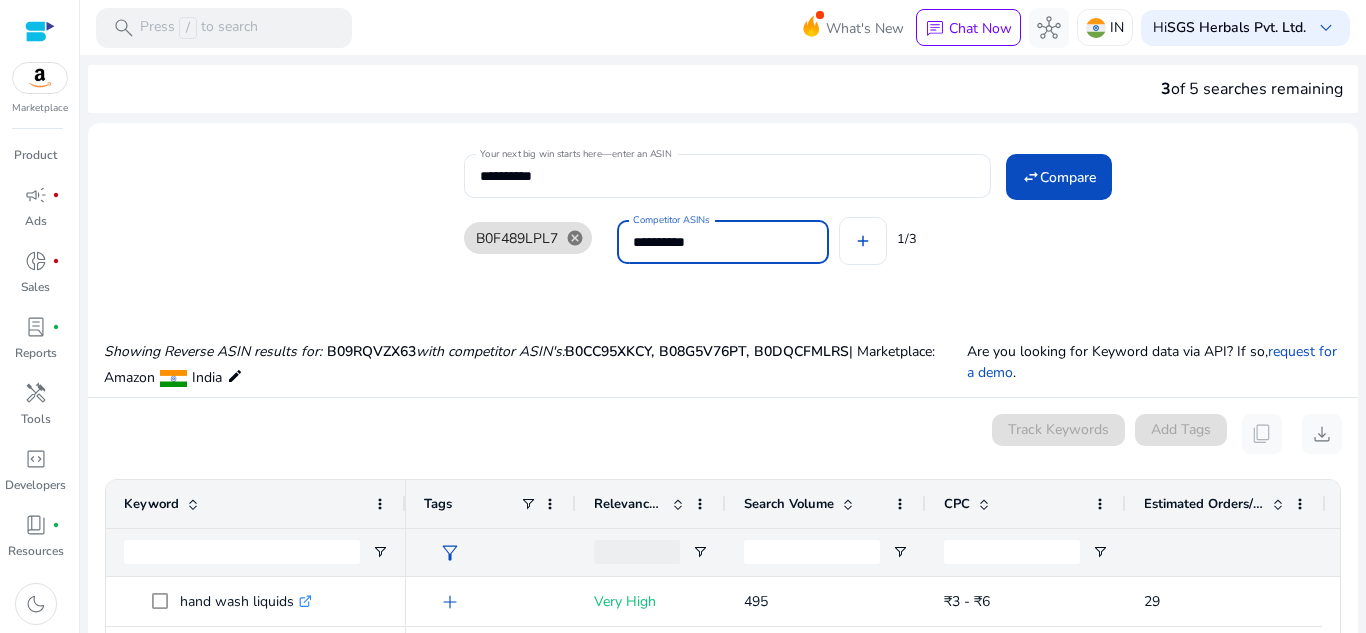 type on "**********" 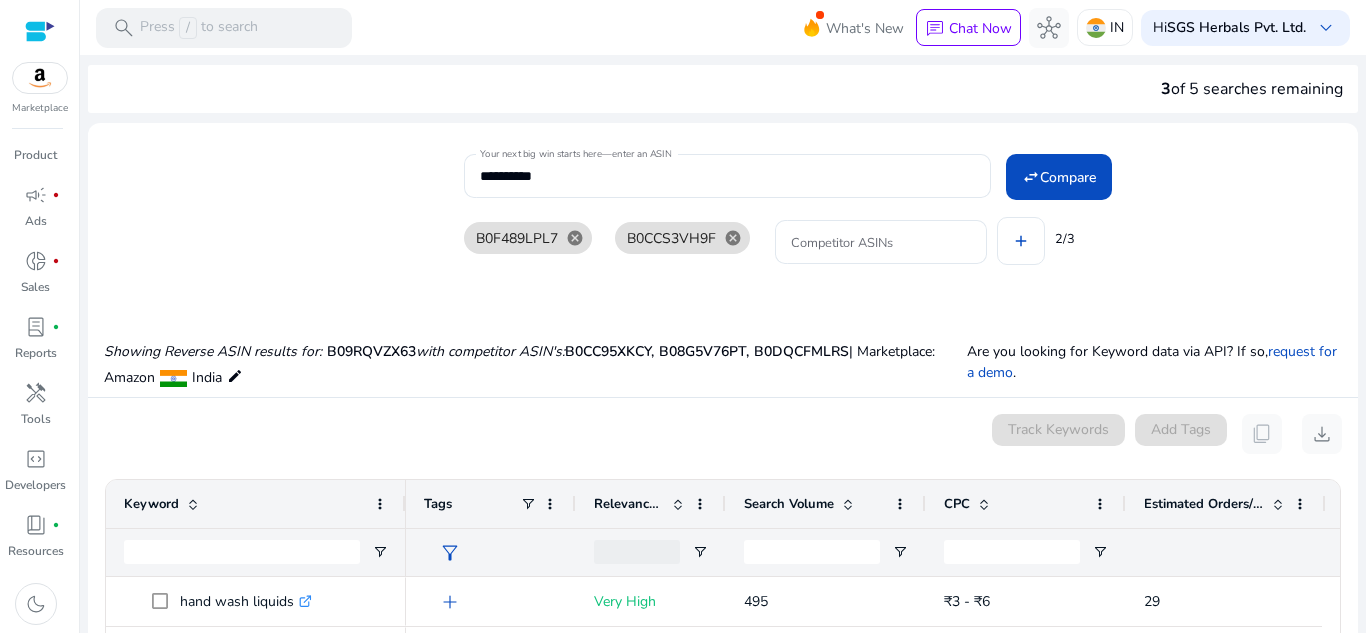 click on "B0F489LPL7  cancel  B0CCS3VH9F  cancel Competitor ASINs add 2/3" 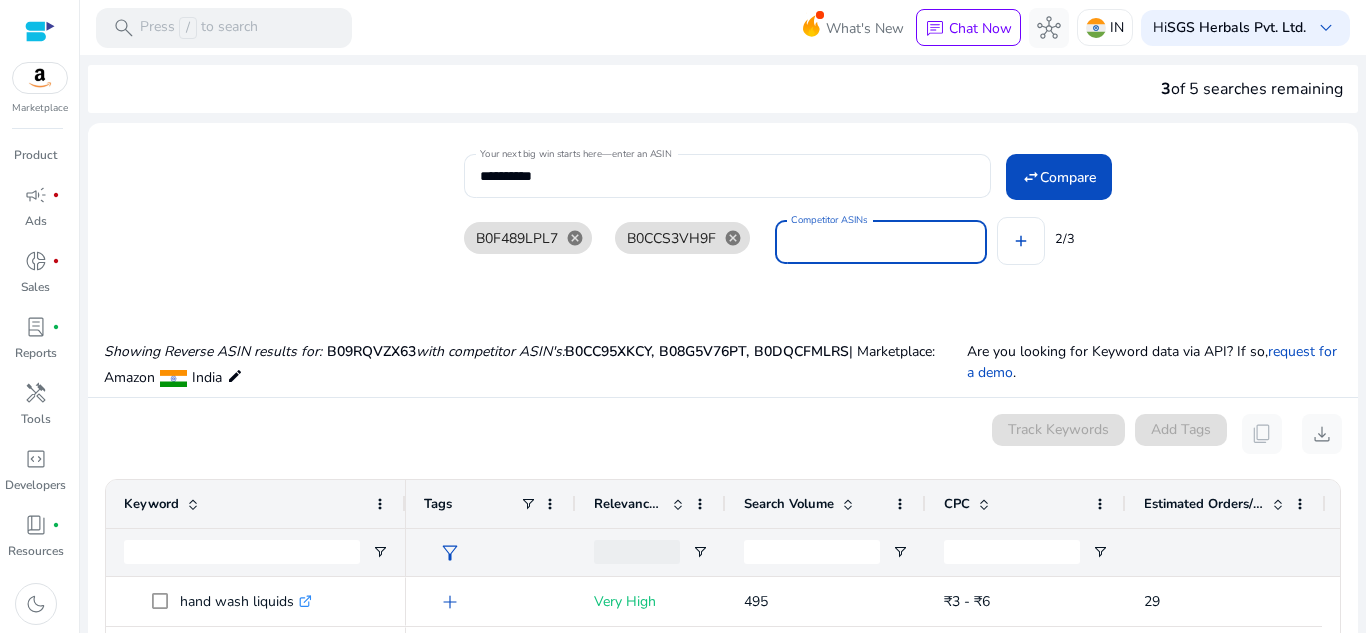 click on "Competitor ASINs" at bounding box center [881, 242] 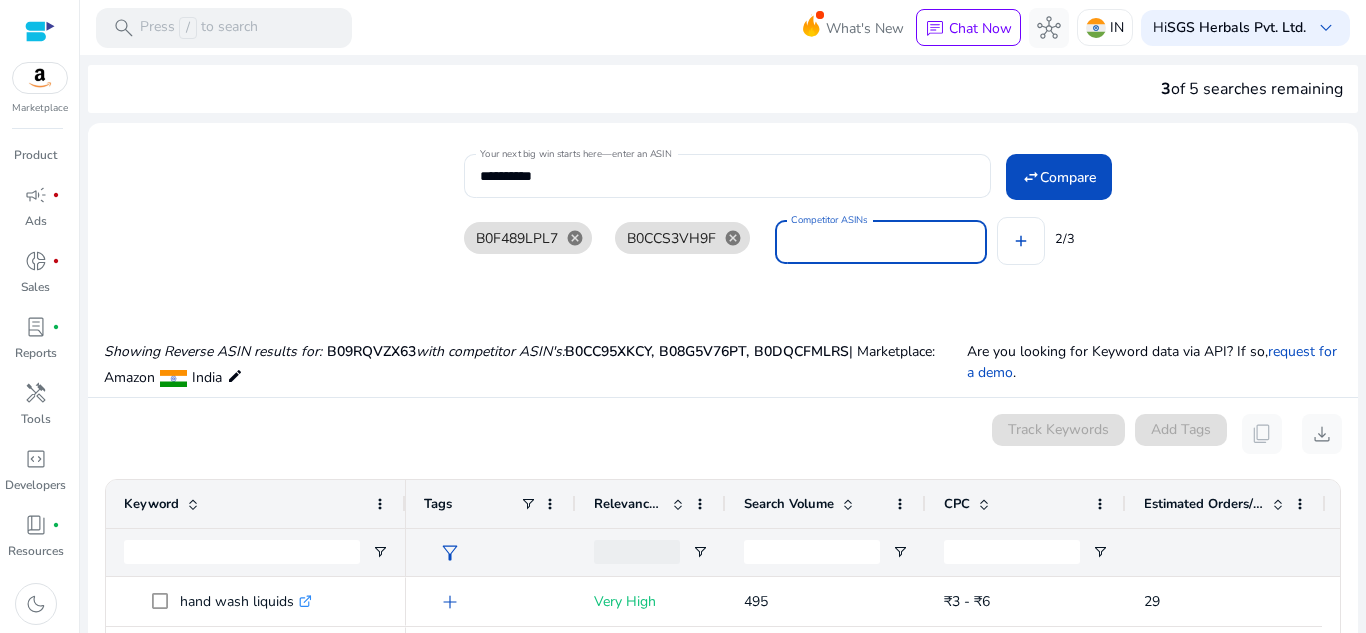 paste on "**********" 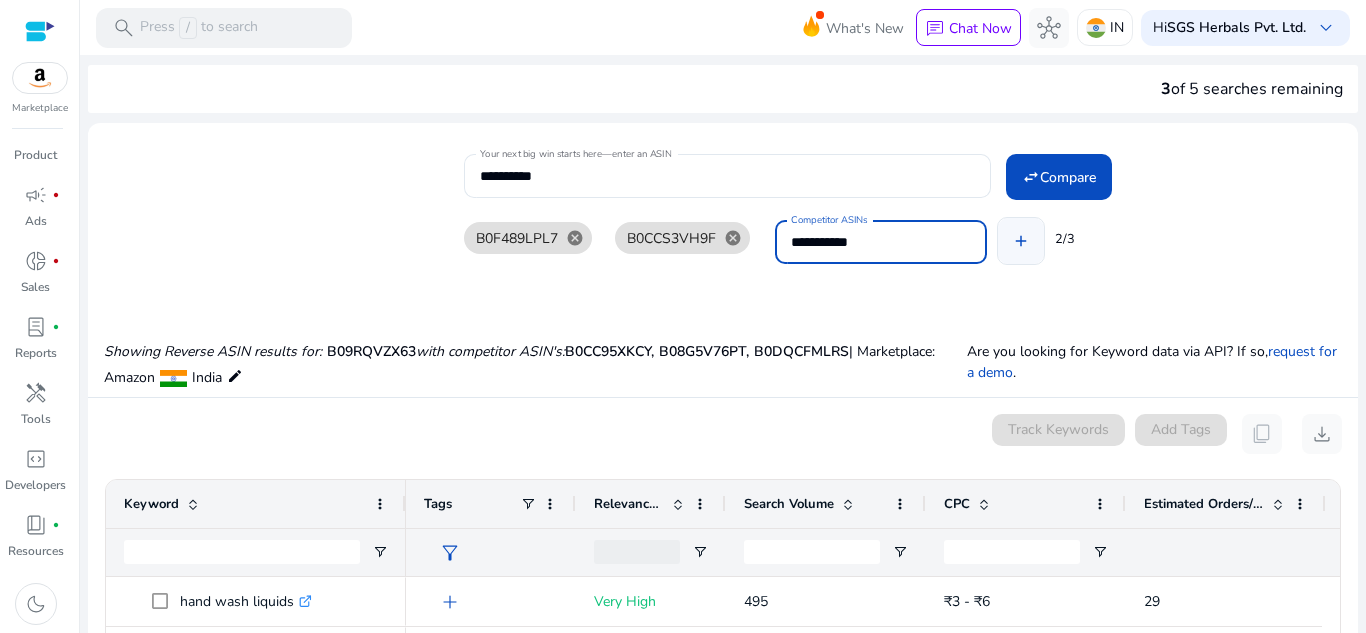 type on "**********" 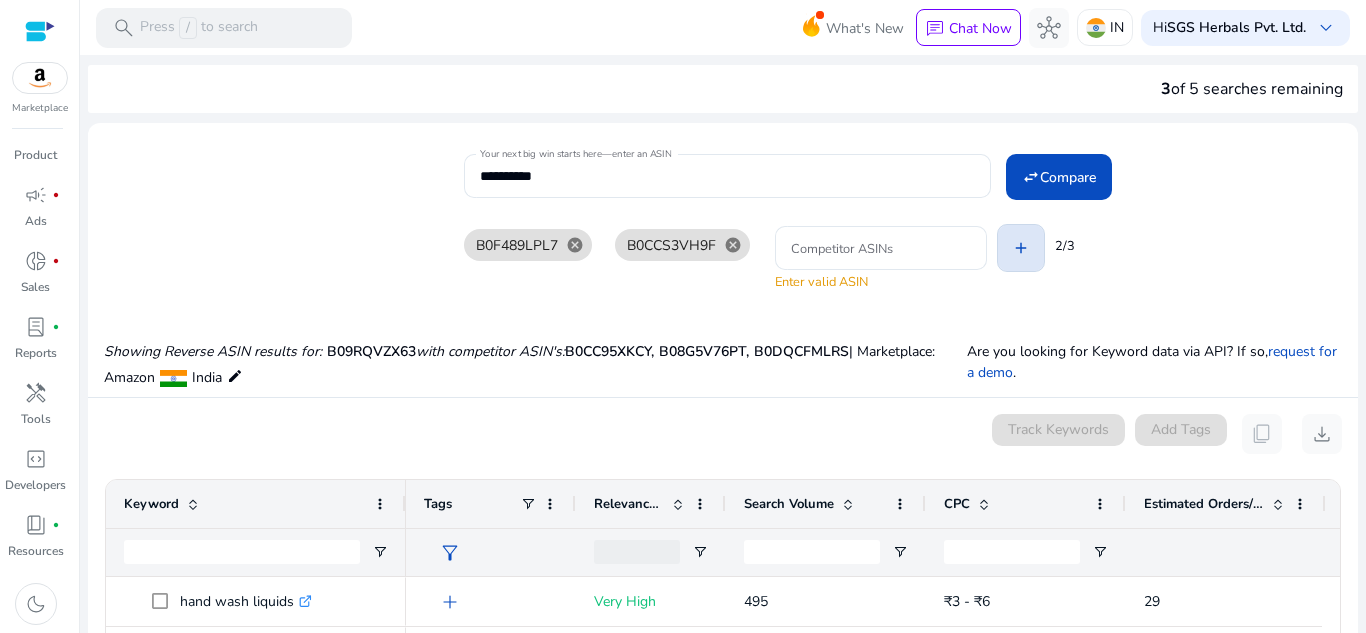 click 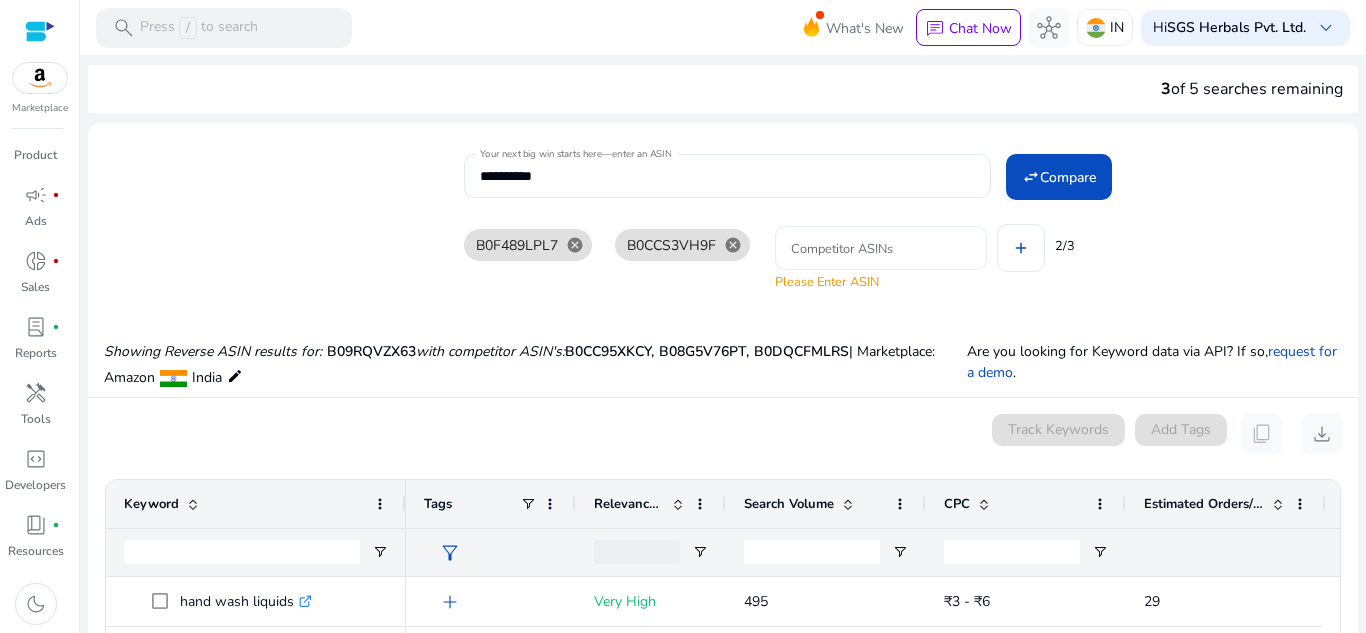 click on "Competitor ASINs" at bounding box center [881, 248] 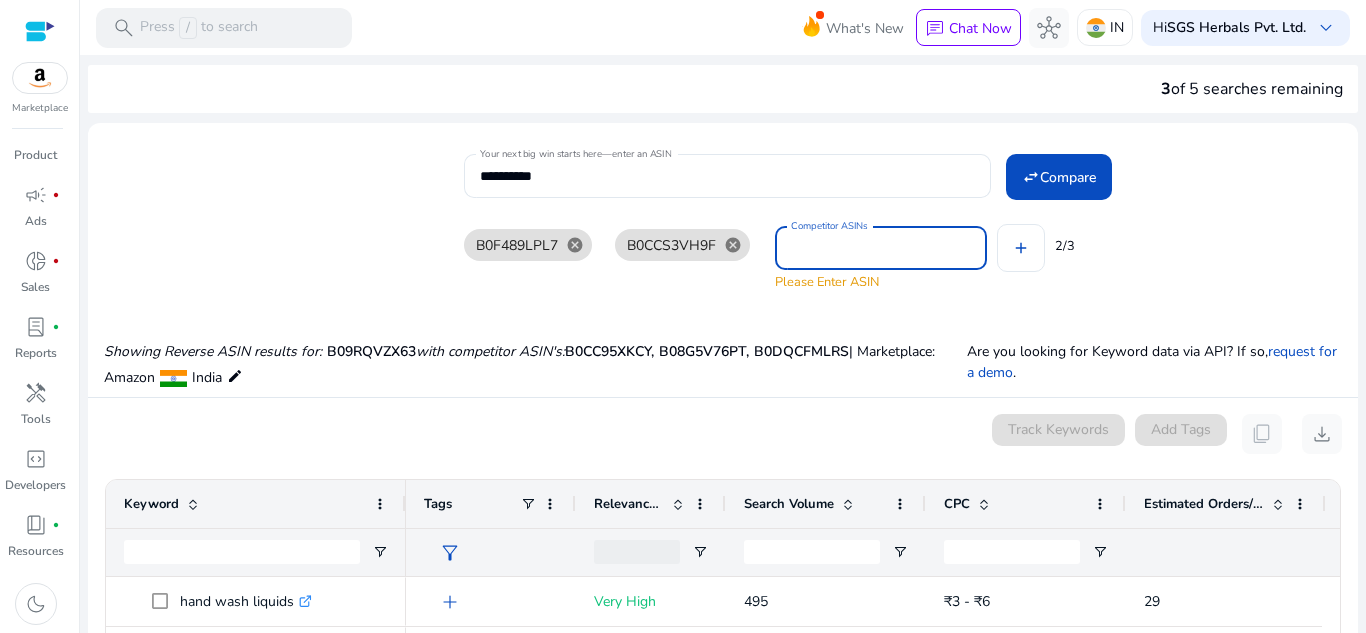 paste on "**********" 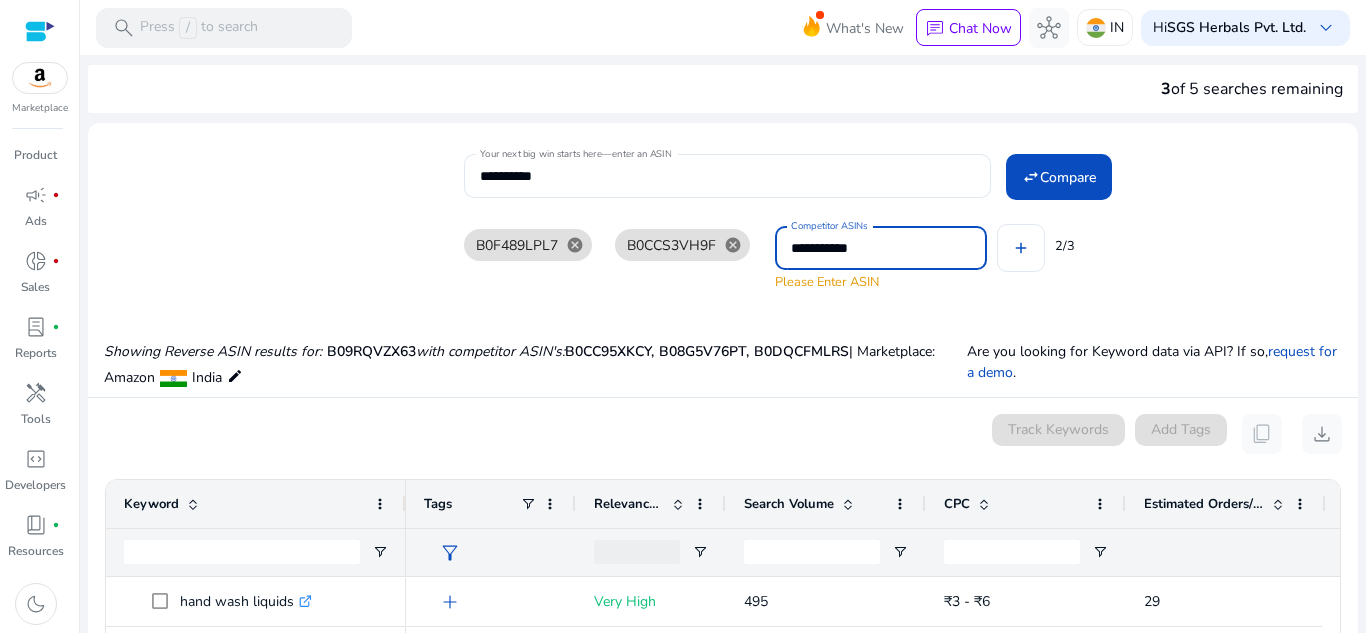 paste on "**********" 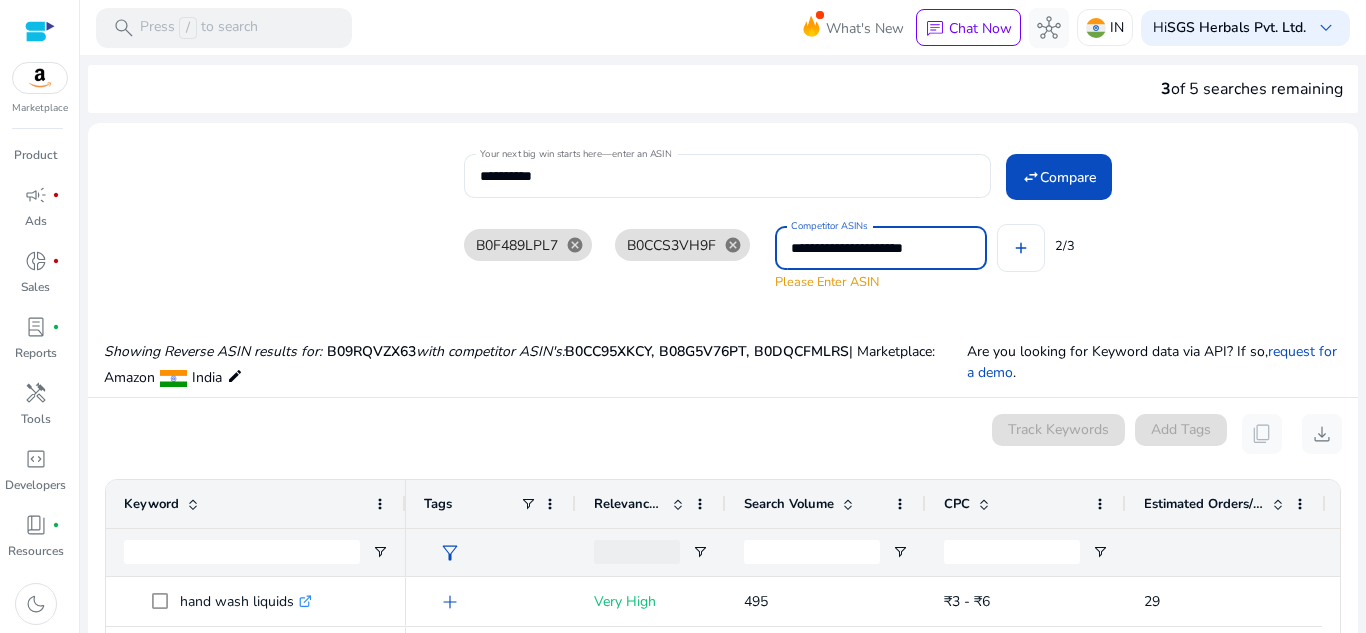scroll, scrollTop: 0, scrollLeft: 10, axis: horizontal 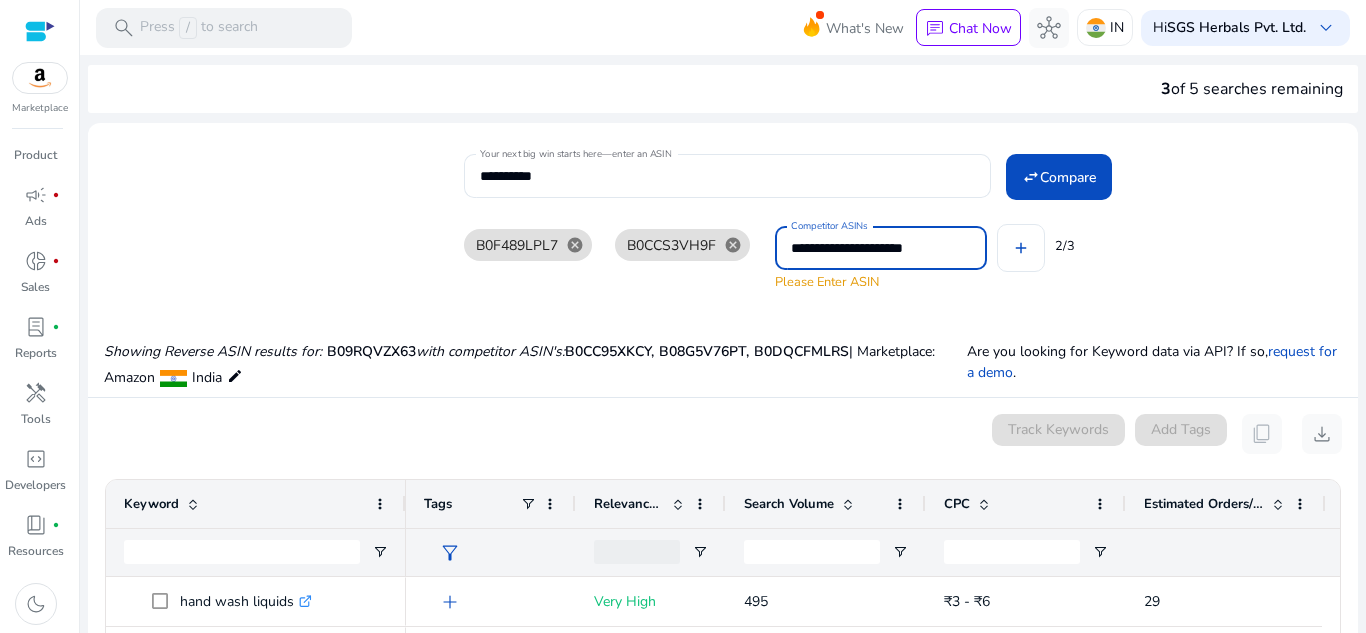 type on "**********" 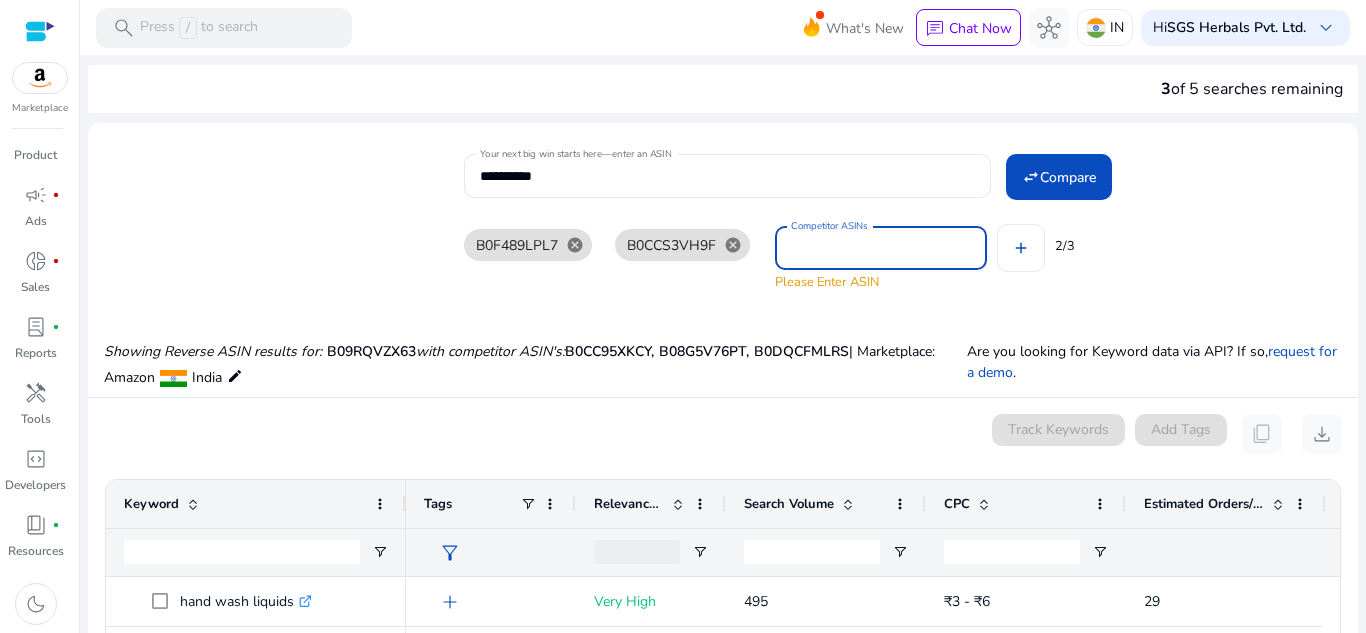 scroll, scrollTop: 0, scrollLeft: 0, axis: both 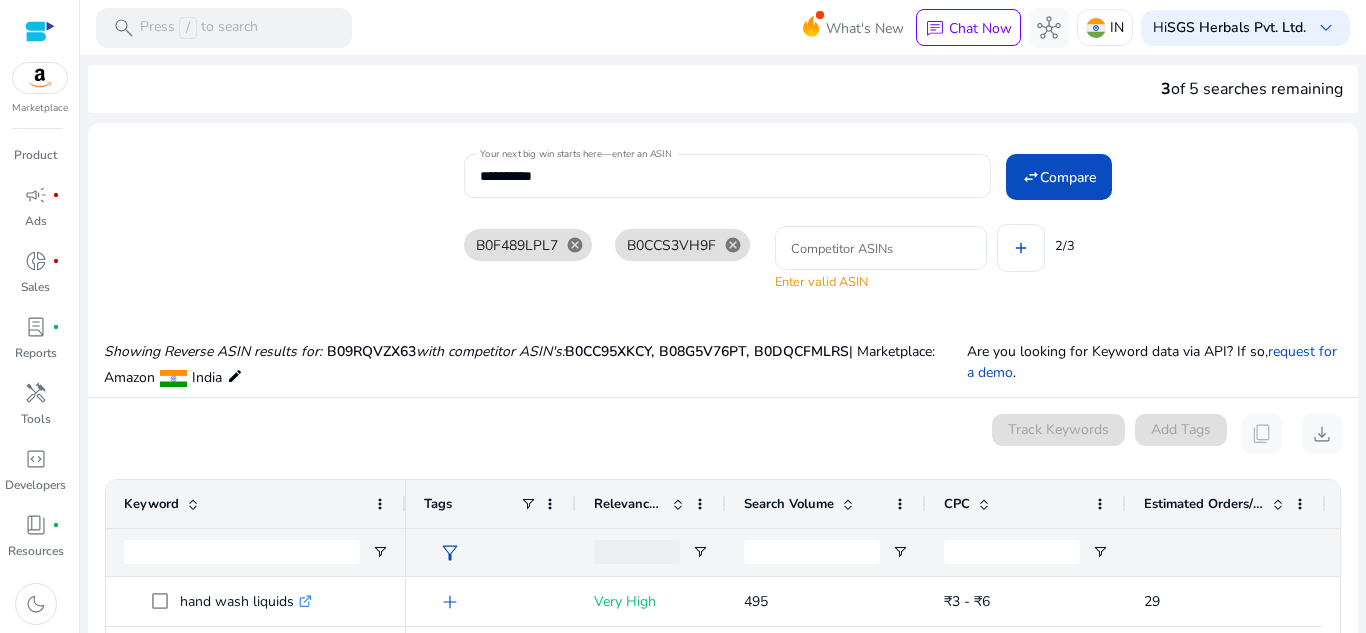 drag, startPoint x: 971, startPoint y: 255, endPoint x: 901, endPoint y: 237, distance: 72.277245 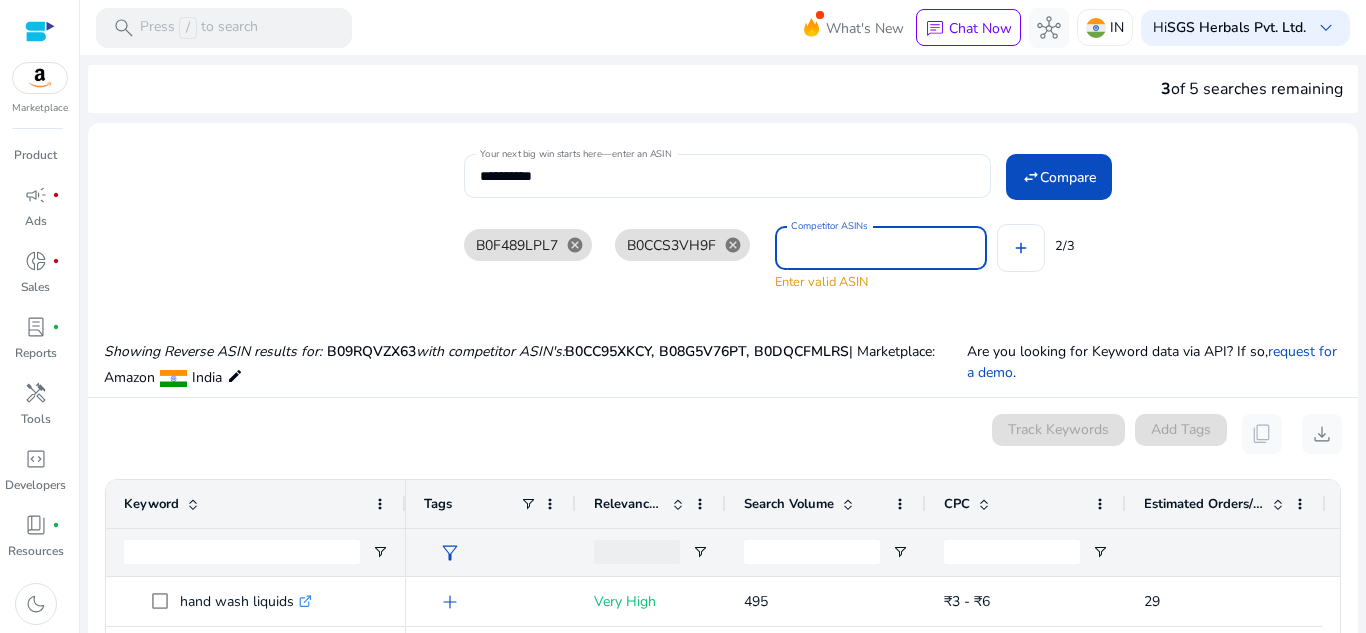click on "Competitor ASINs" at bounding box center (881, 248) 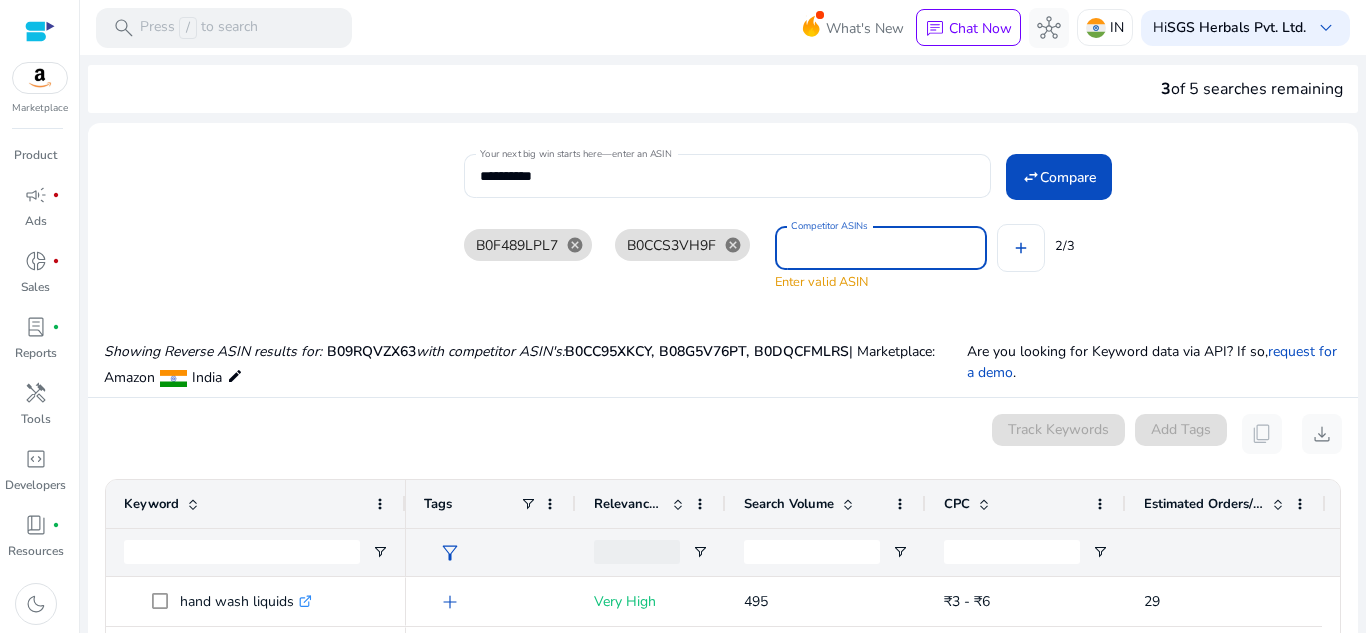 paste on "**********" 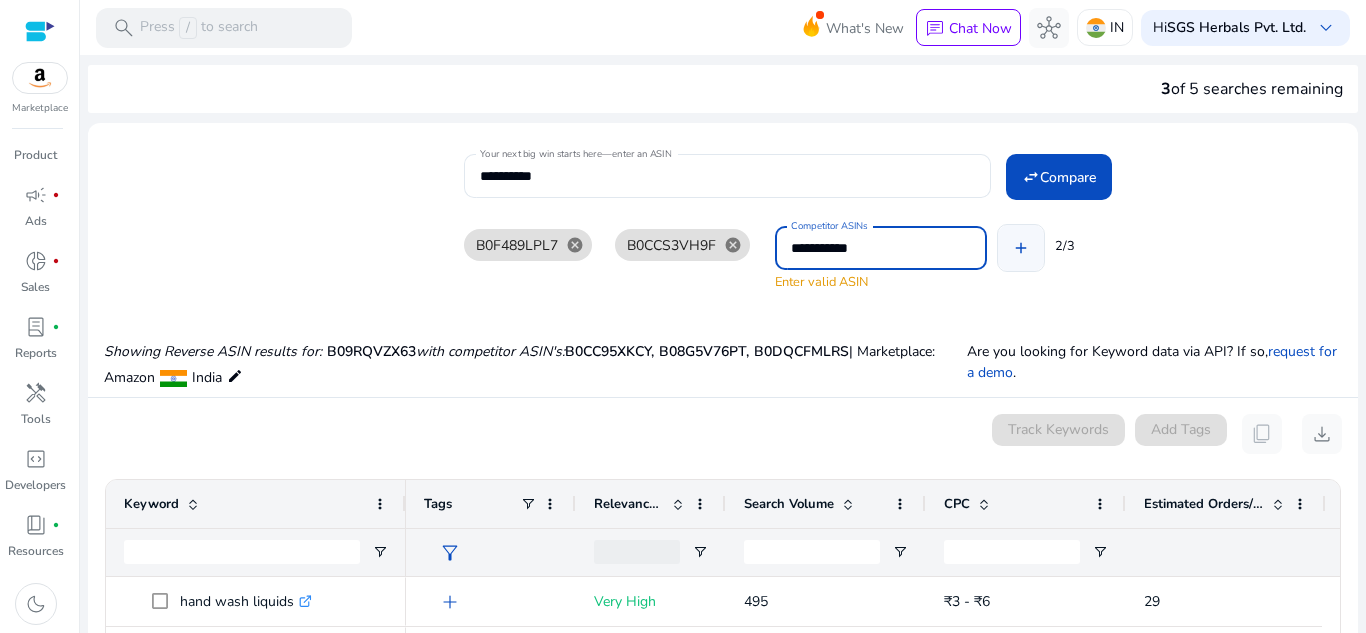 type on "**********" 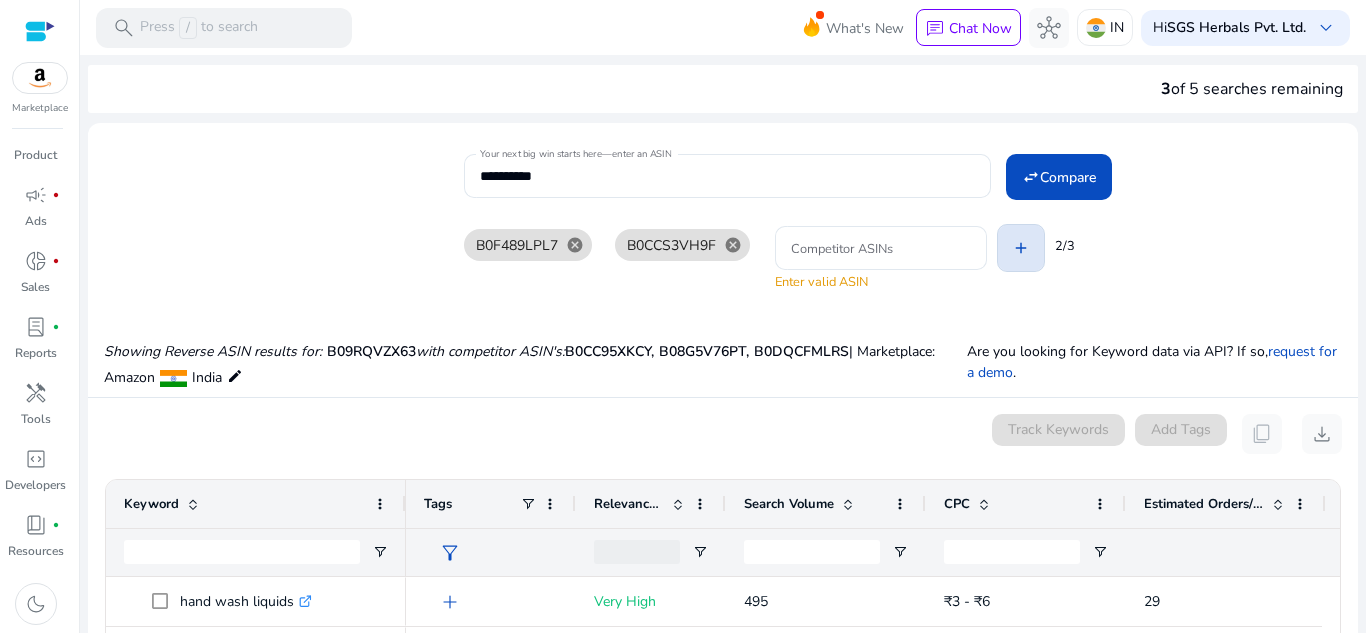 click 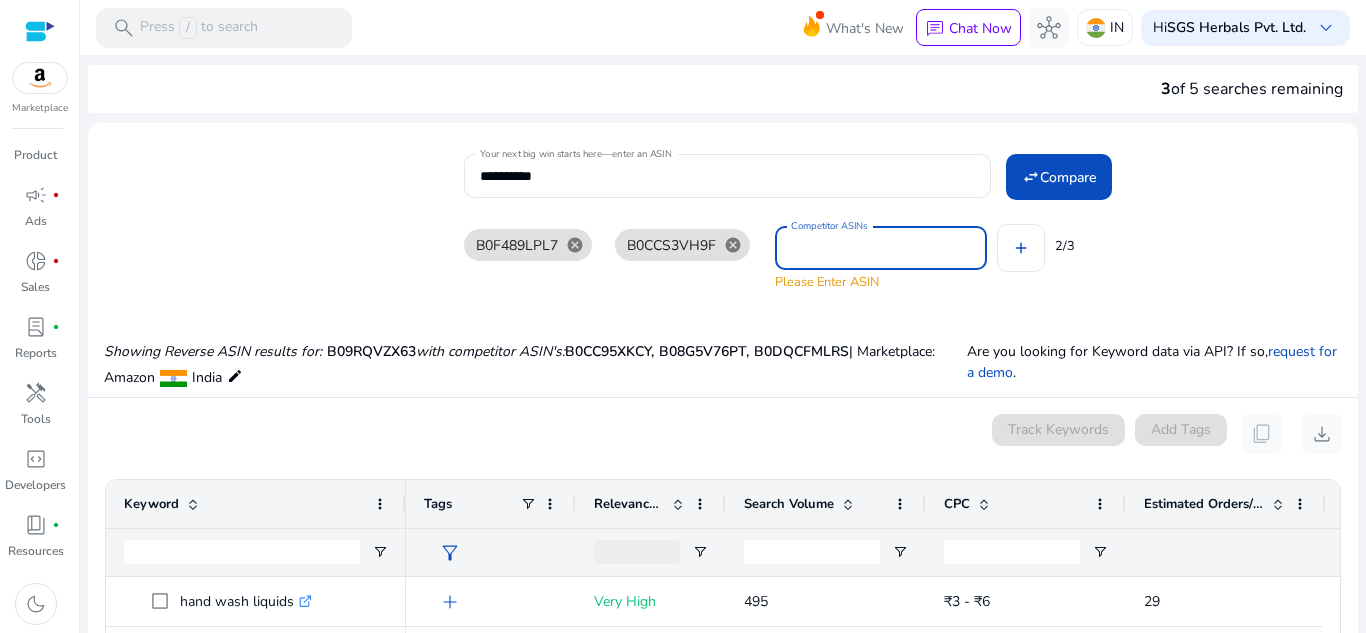click on "Competitor ASINs" at bounding box center [881, 248] 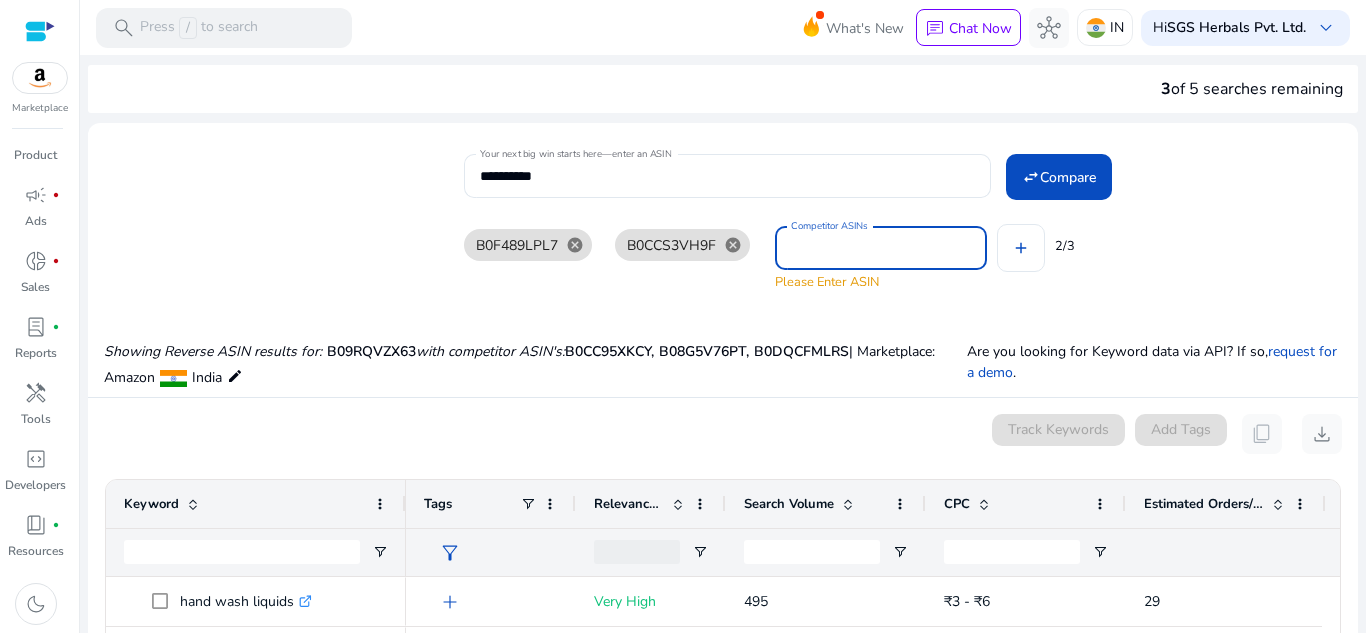paste on "**********" 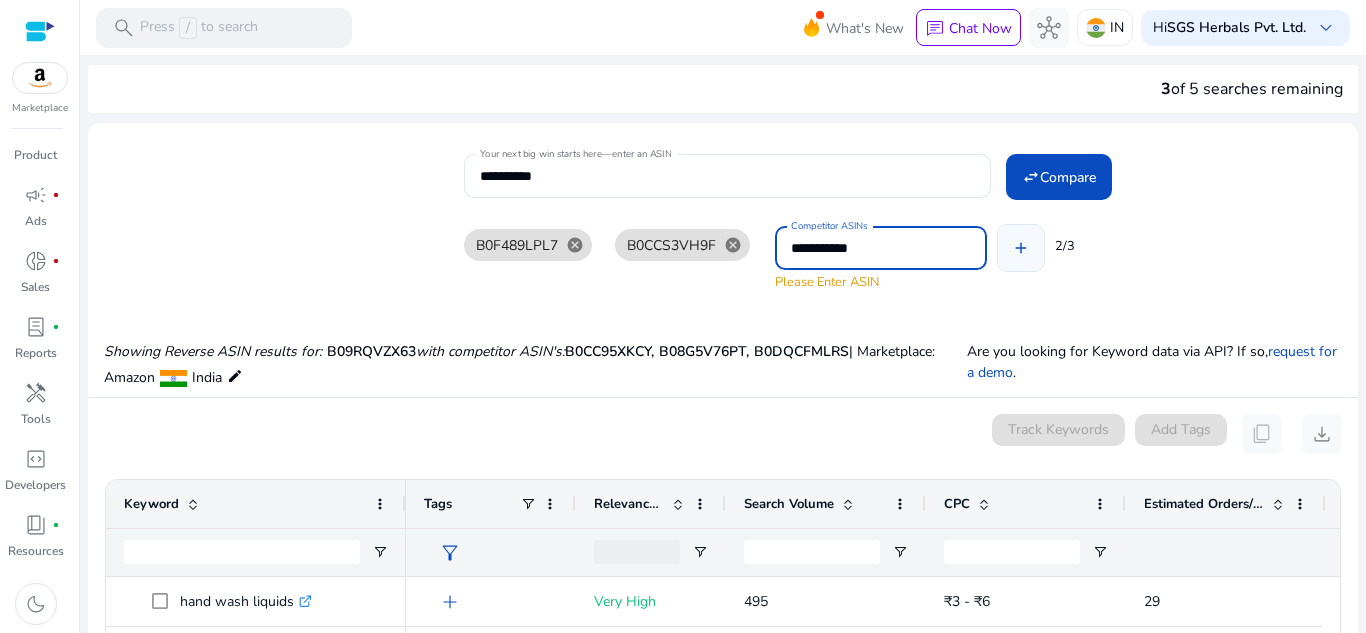 type on "**********" 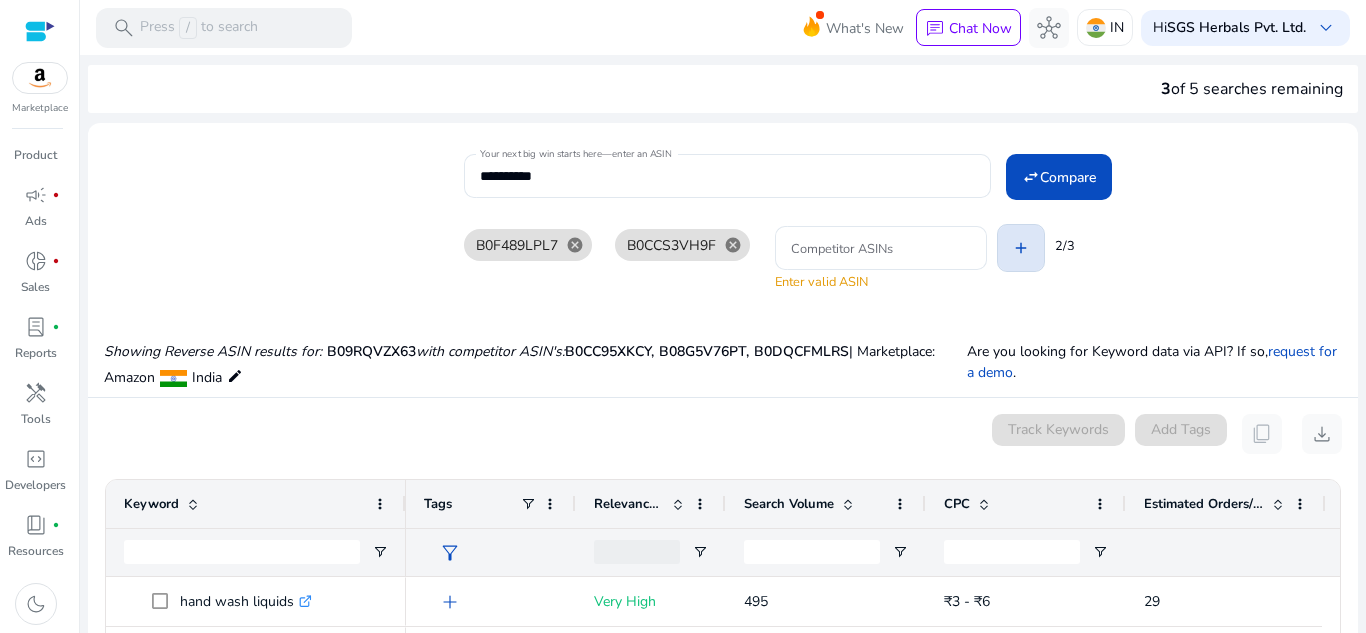 click 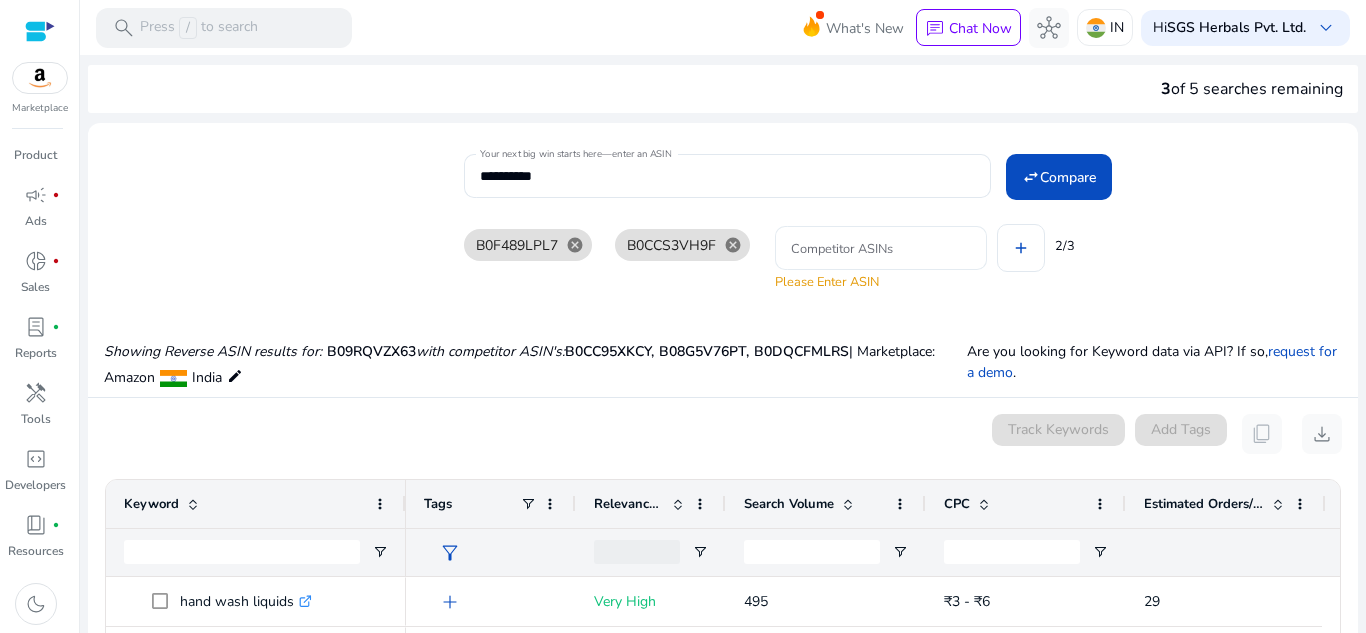 click 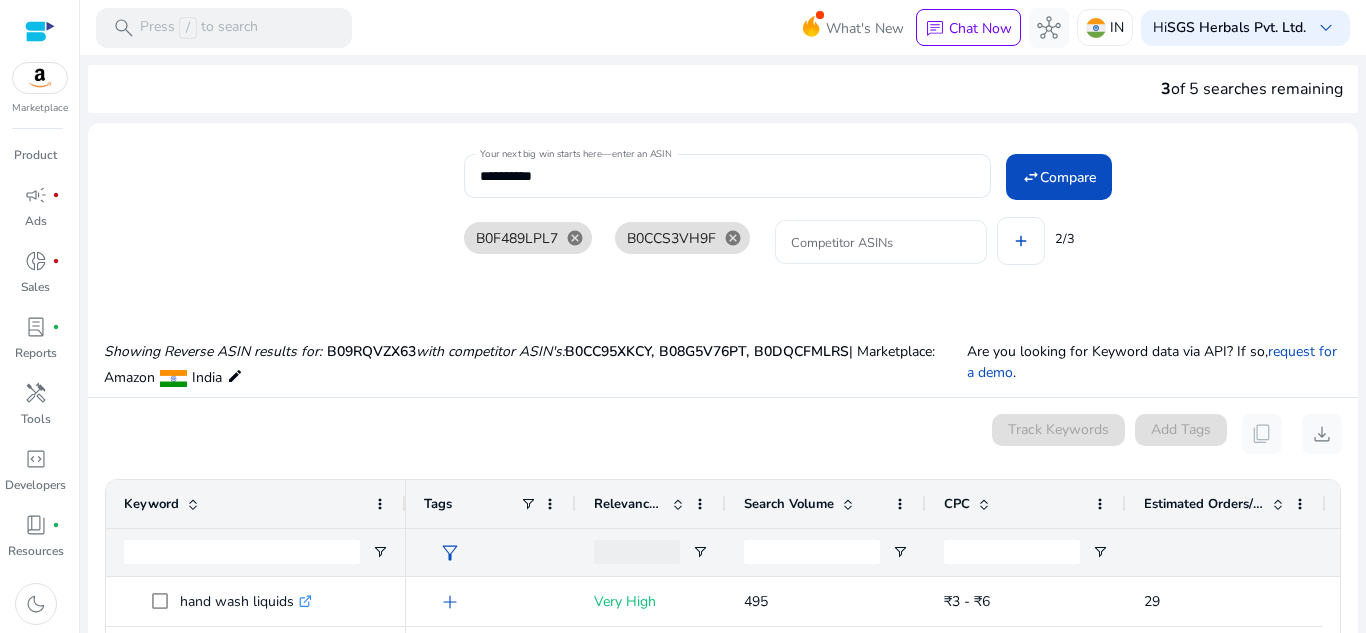 click 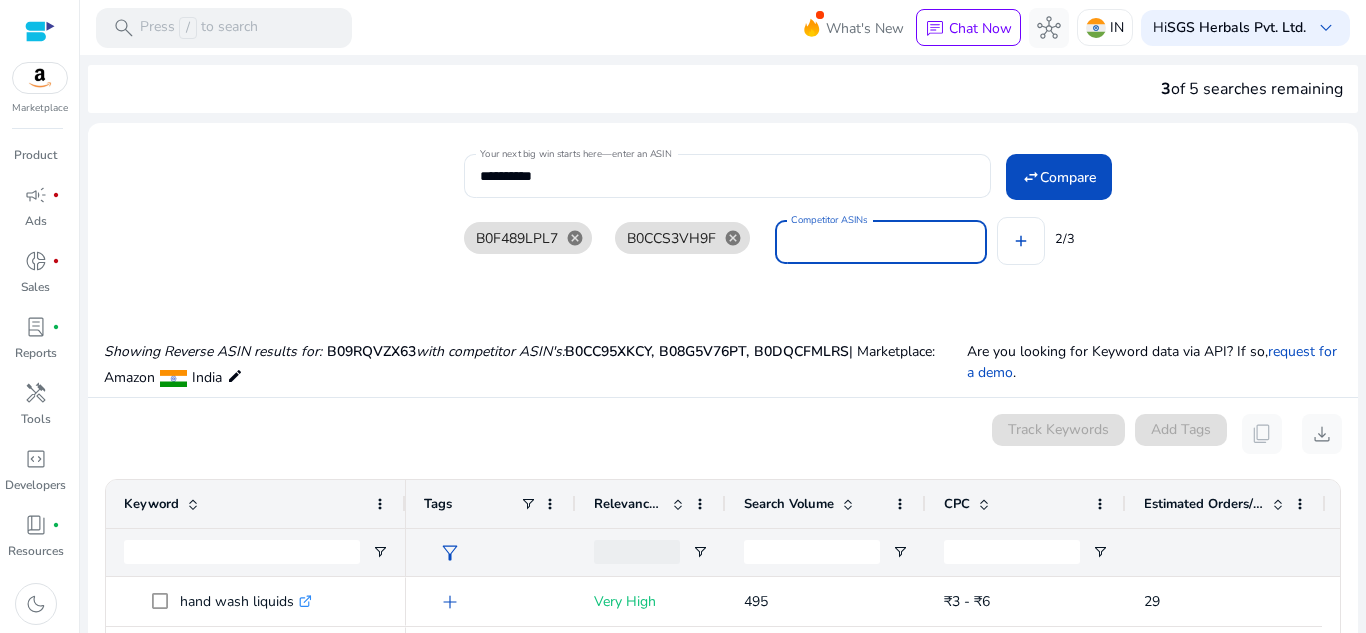 click on "Competitor ASINs" at bounding box center [881, 242] 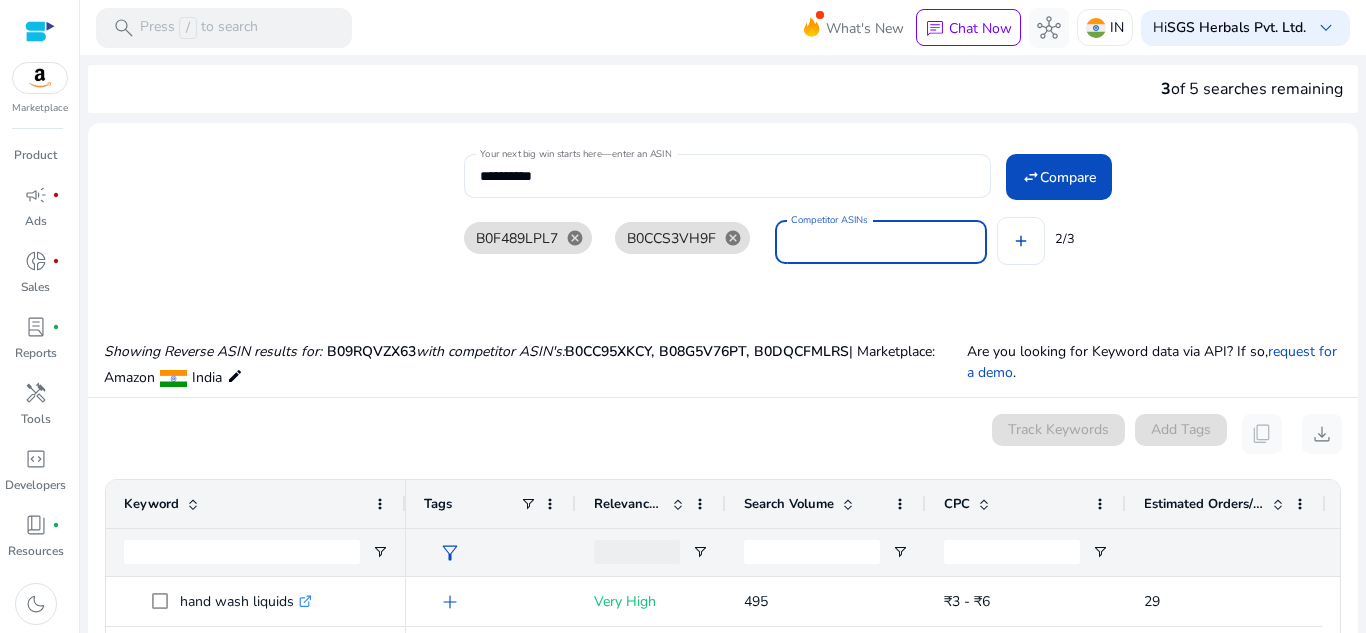 paste on "**********" 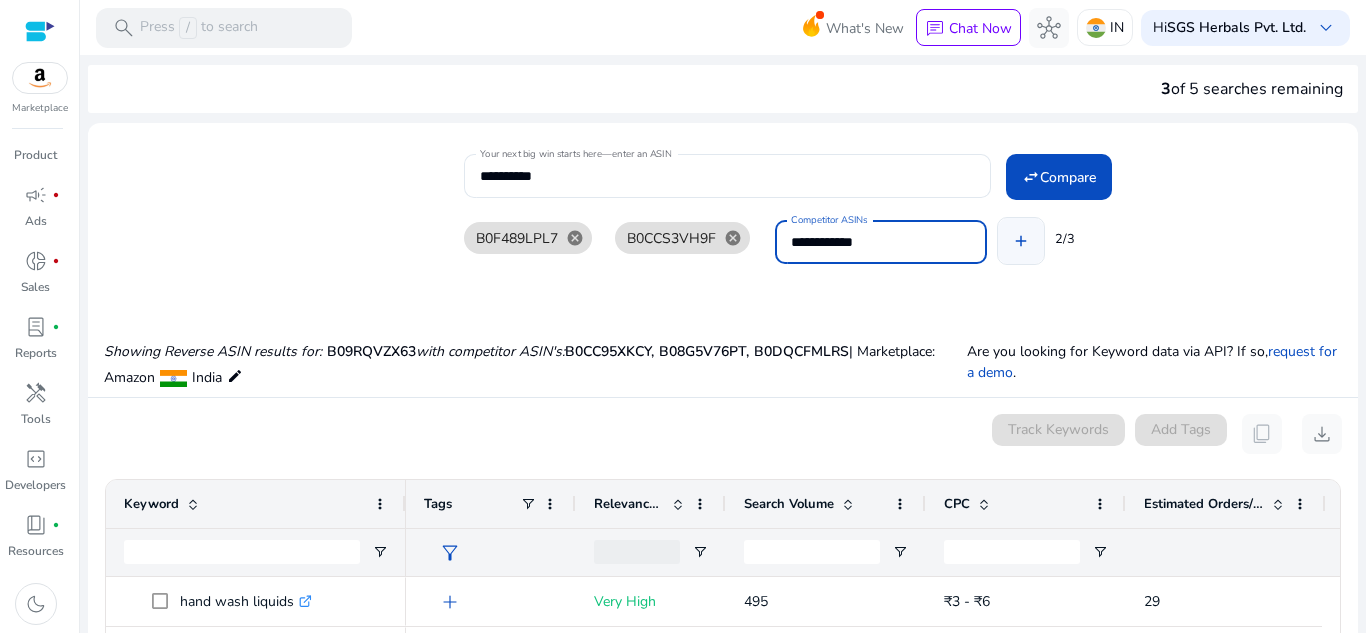 type on "**********" 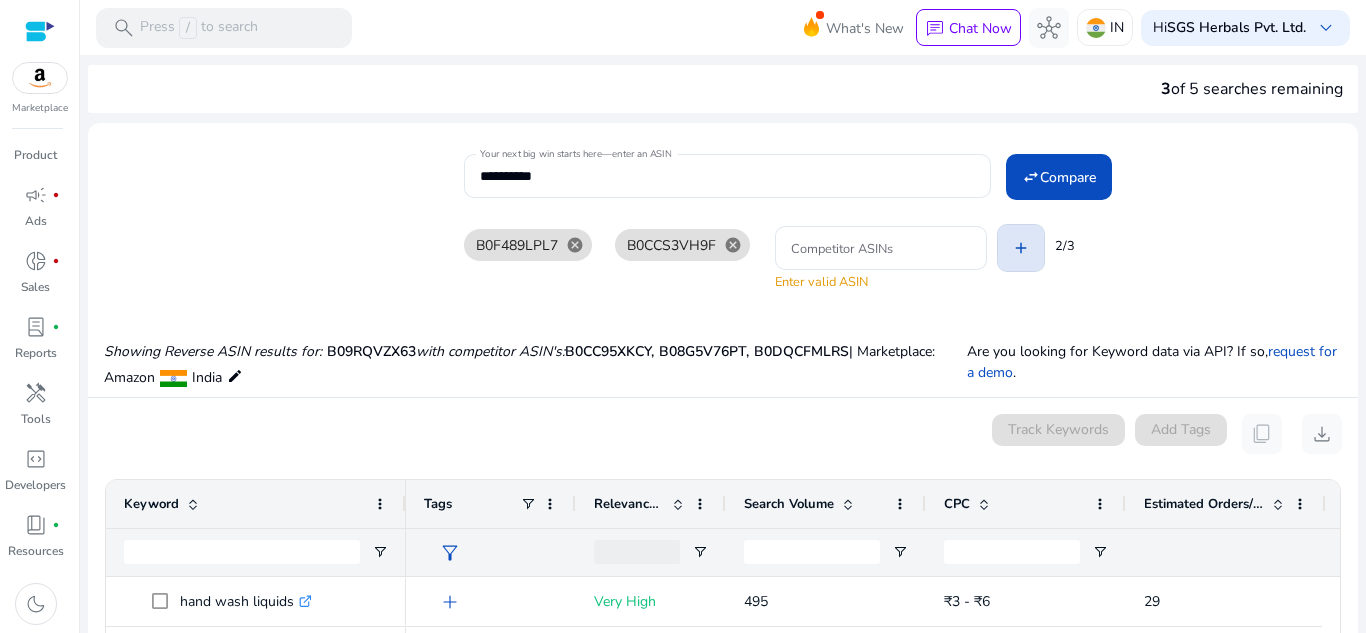 click 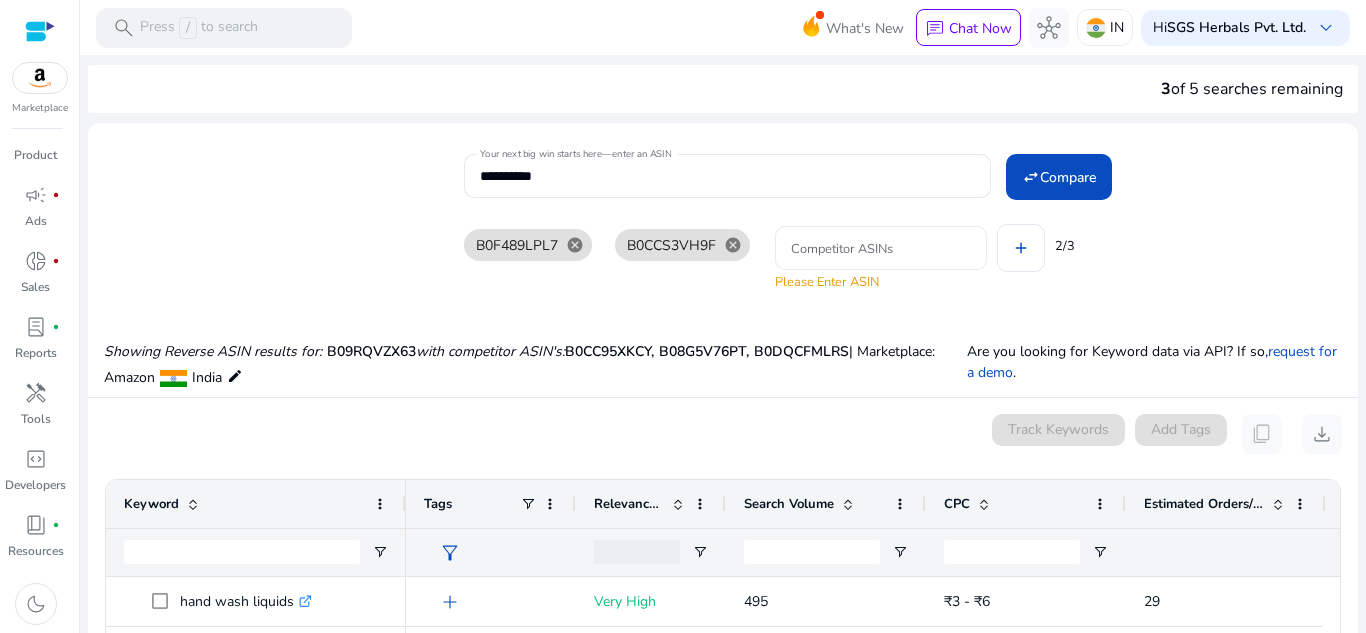 click on "Competitor ASINs" at bounding box center (881, 248) 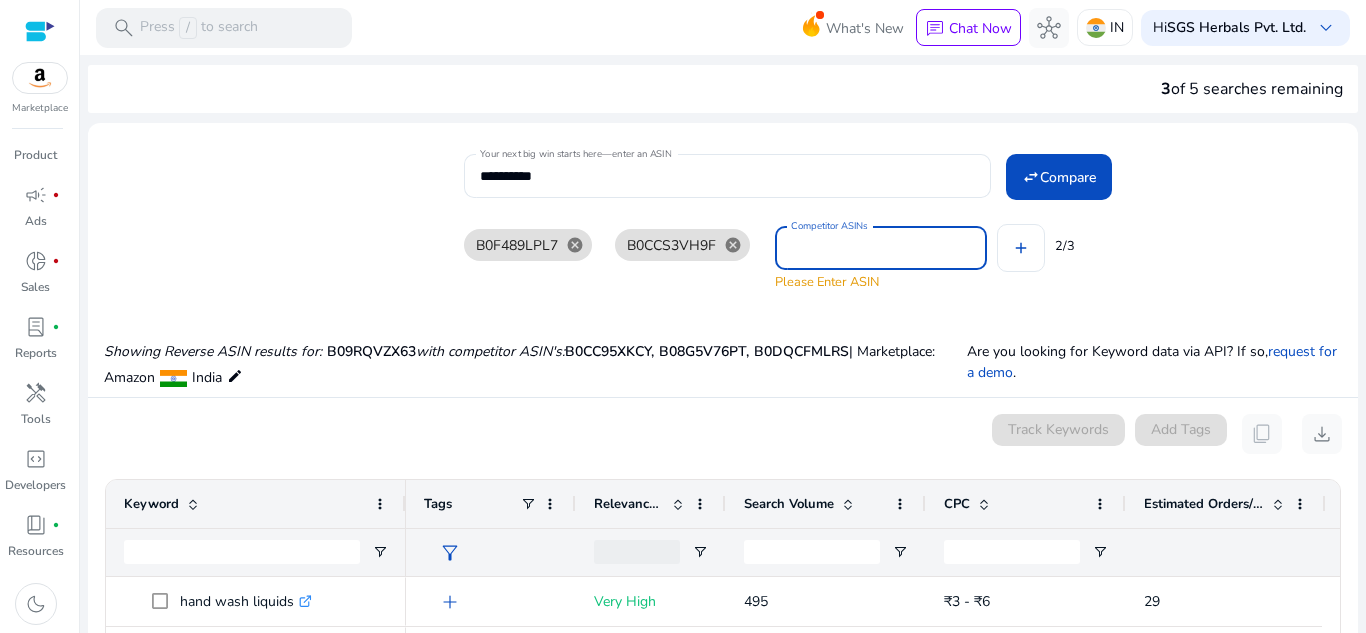 paste on "**********" 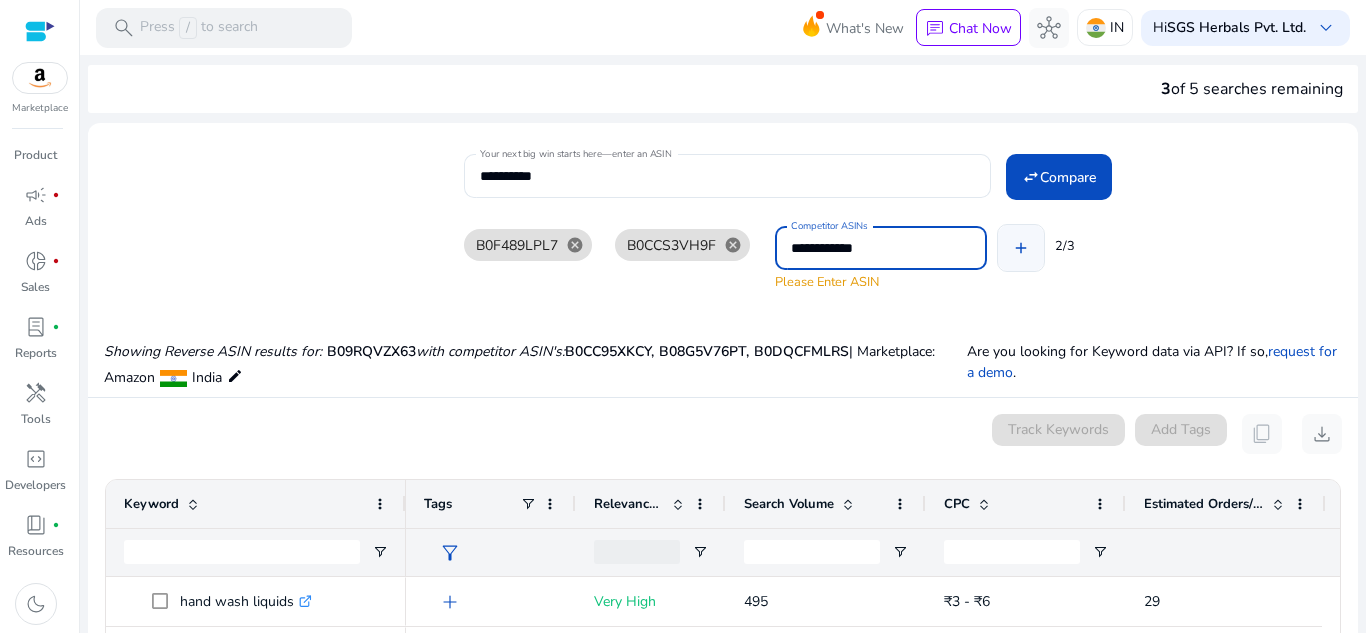 type on "**********" 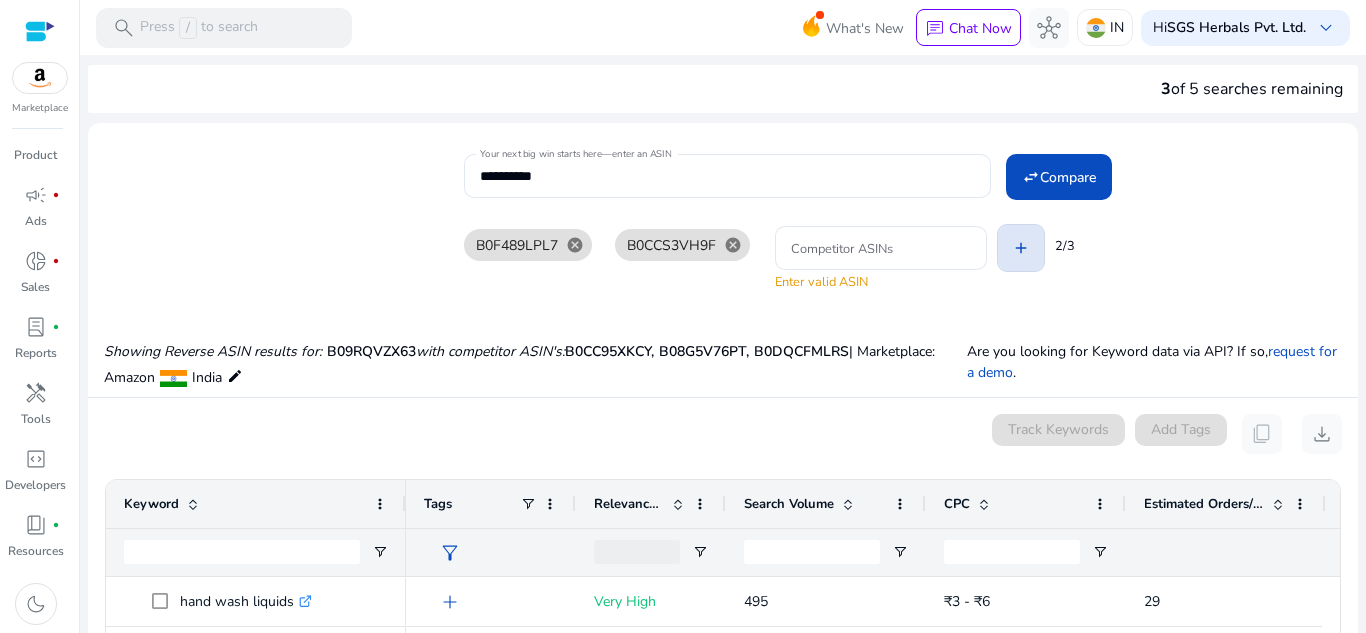 click 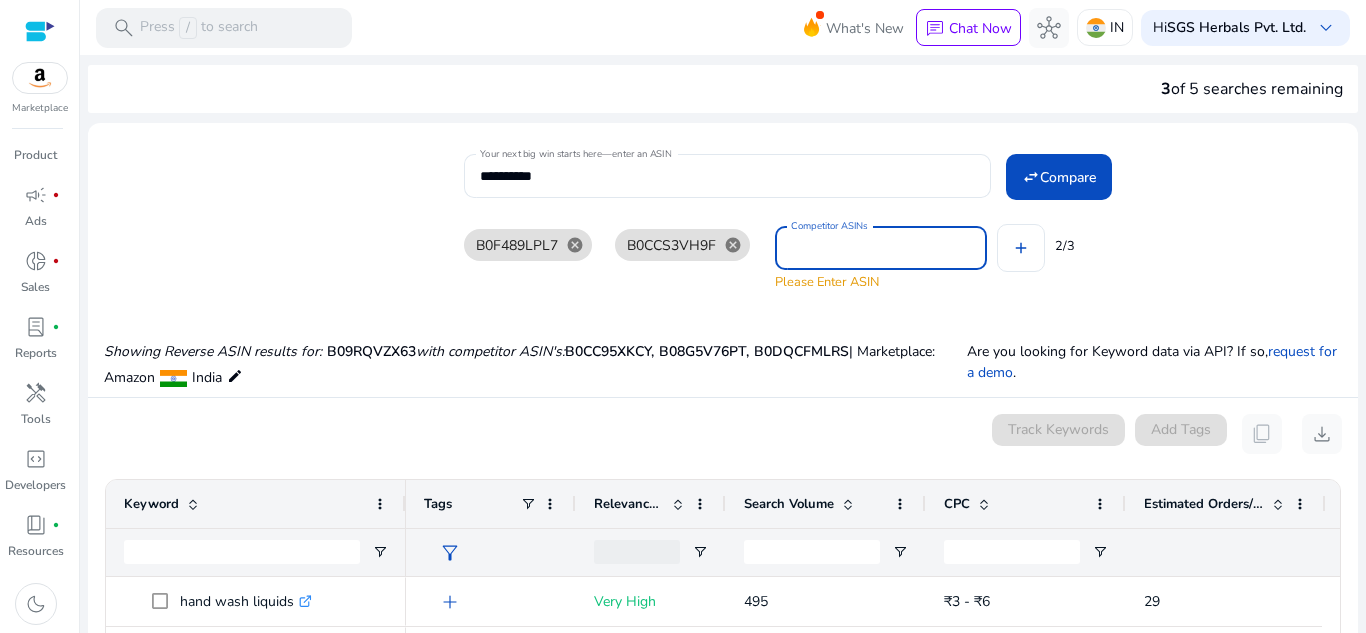 click on "Competitor ASINs" at bounding box center (881, 248) 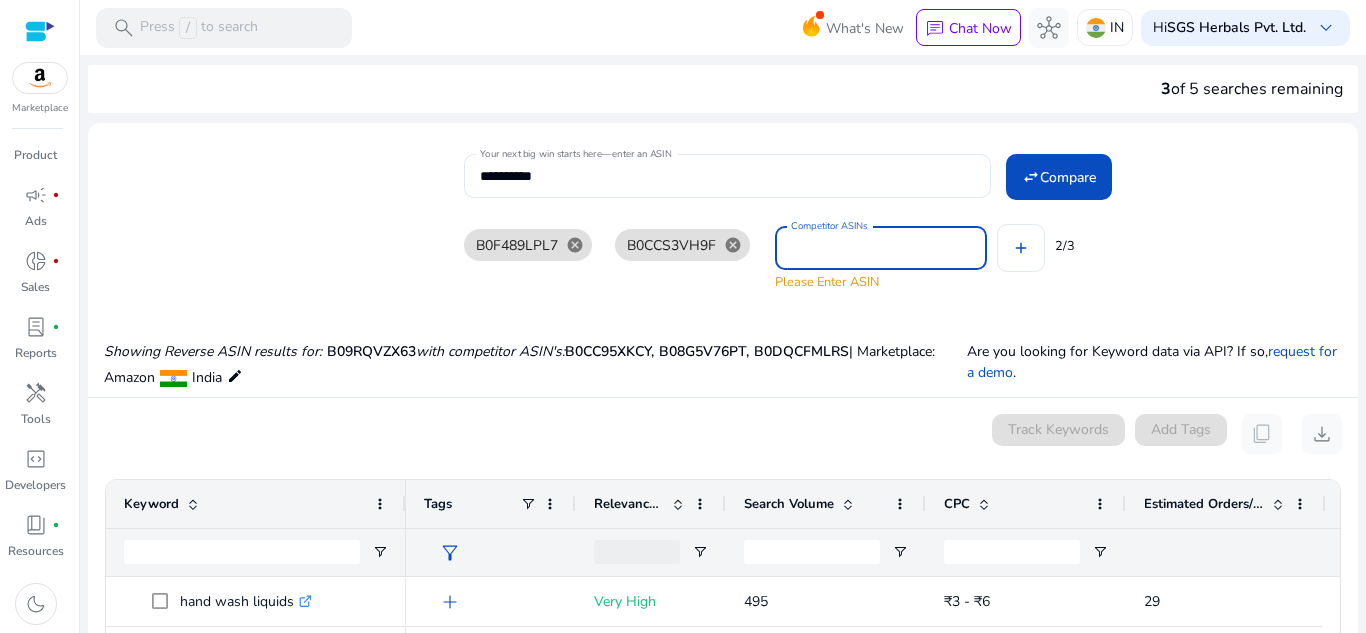 paste on "**********" 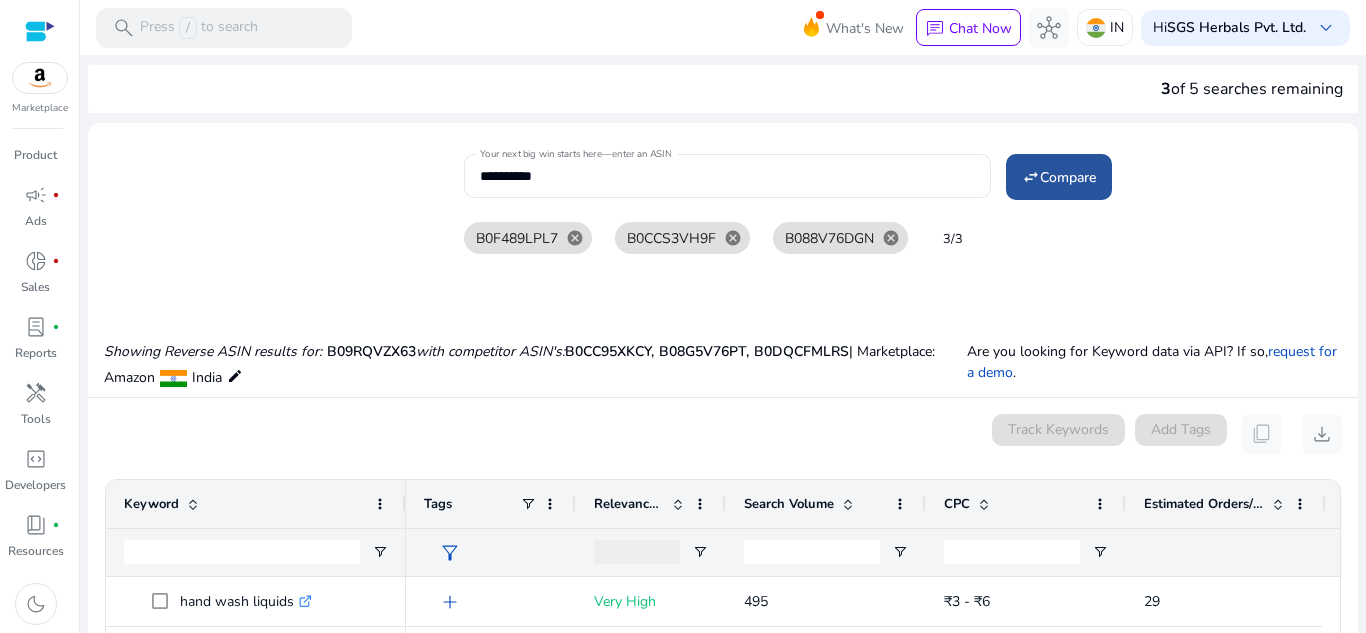 click 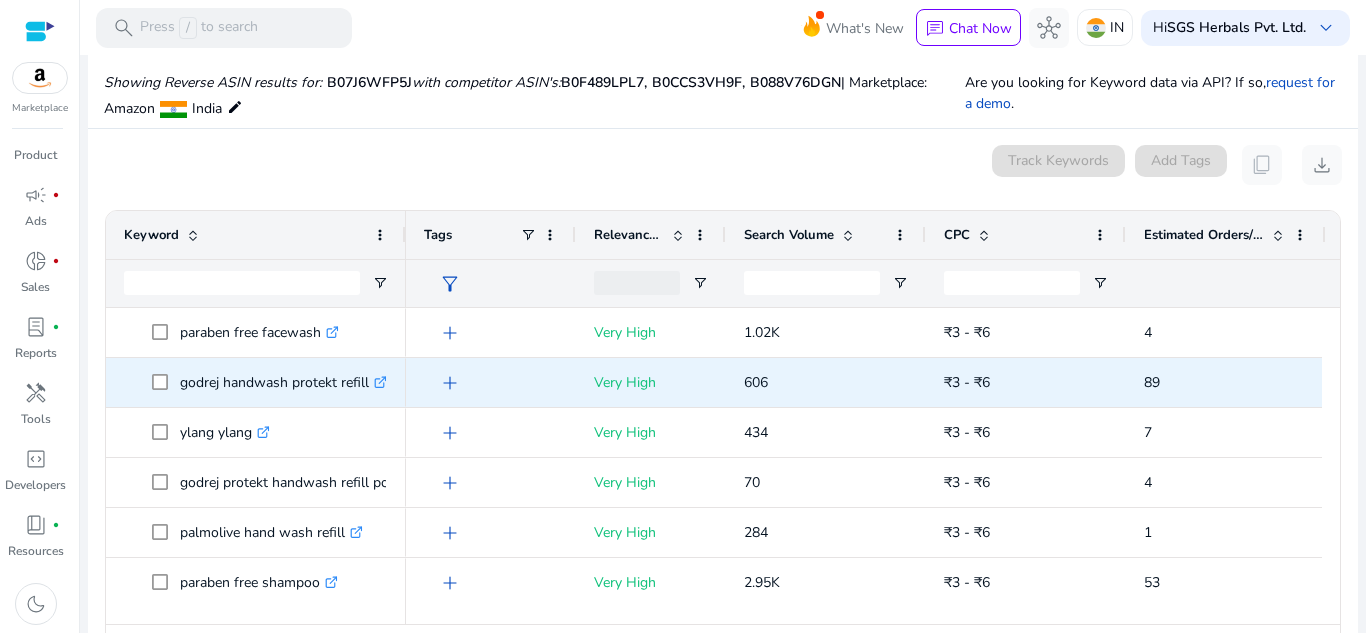 scroll, scrollTop: 294, scrollLeft: 0, axis: vertical 